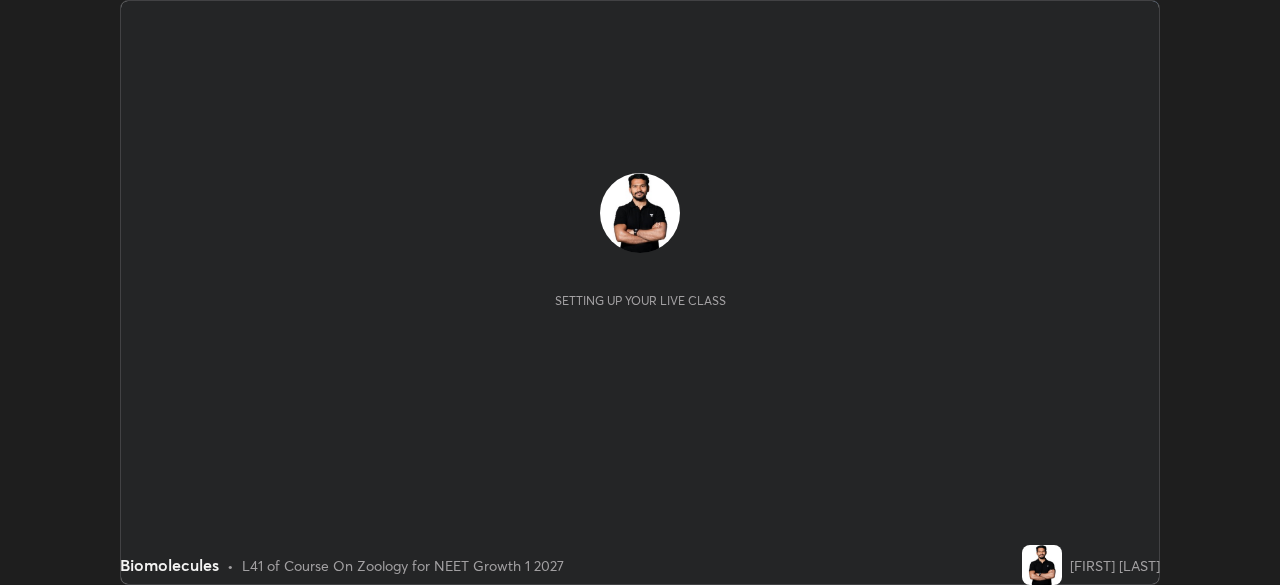 scroll, scrollTop: 0, scrollLeft: 0, axis: both 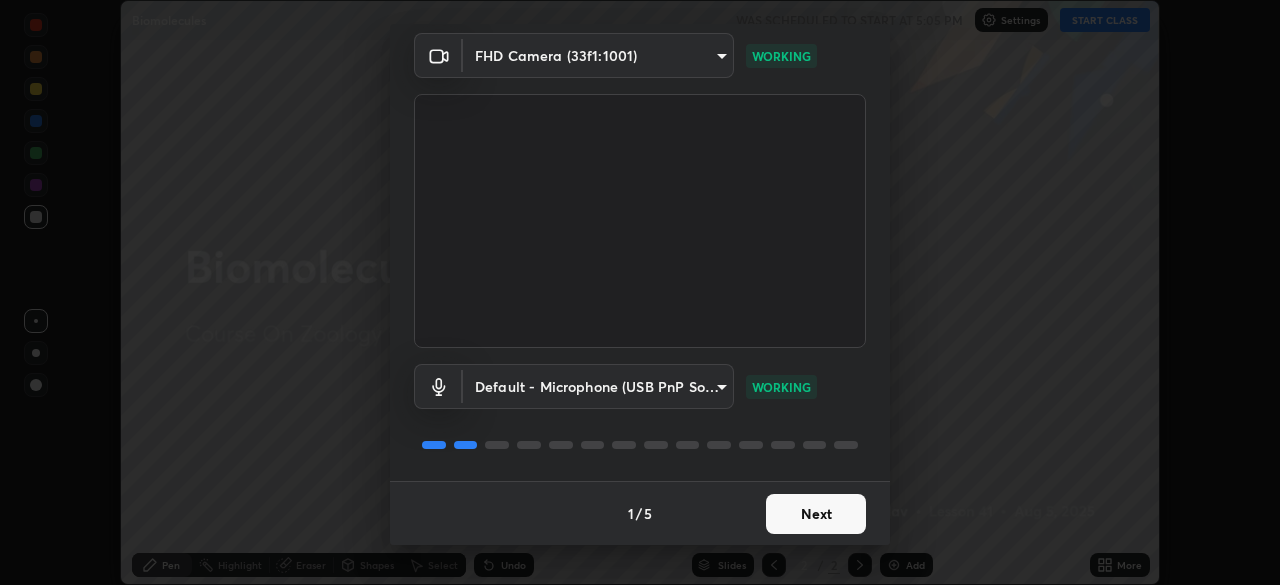 click on "Next" at bounding box center [816, 514] 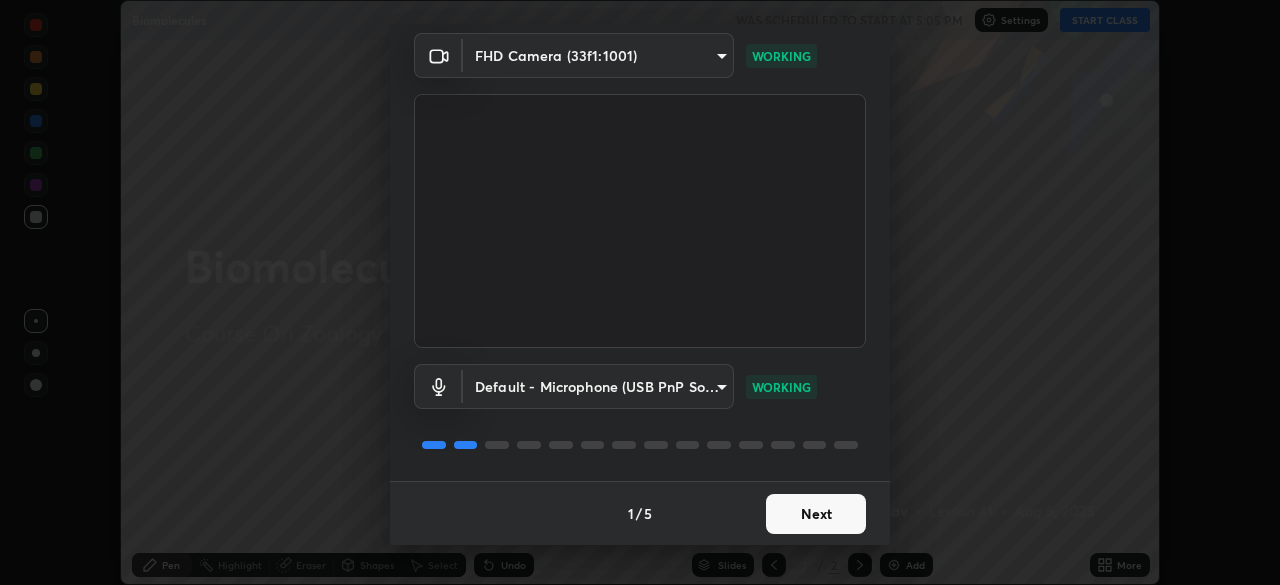 scroll, scrollTop: 0, scrollLeft: 0, axis: both 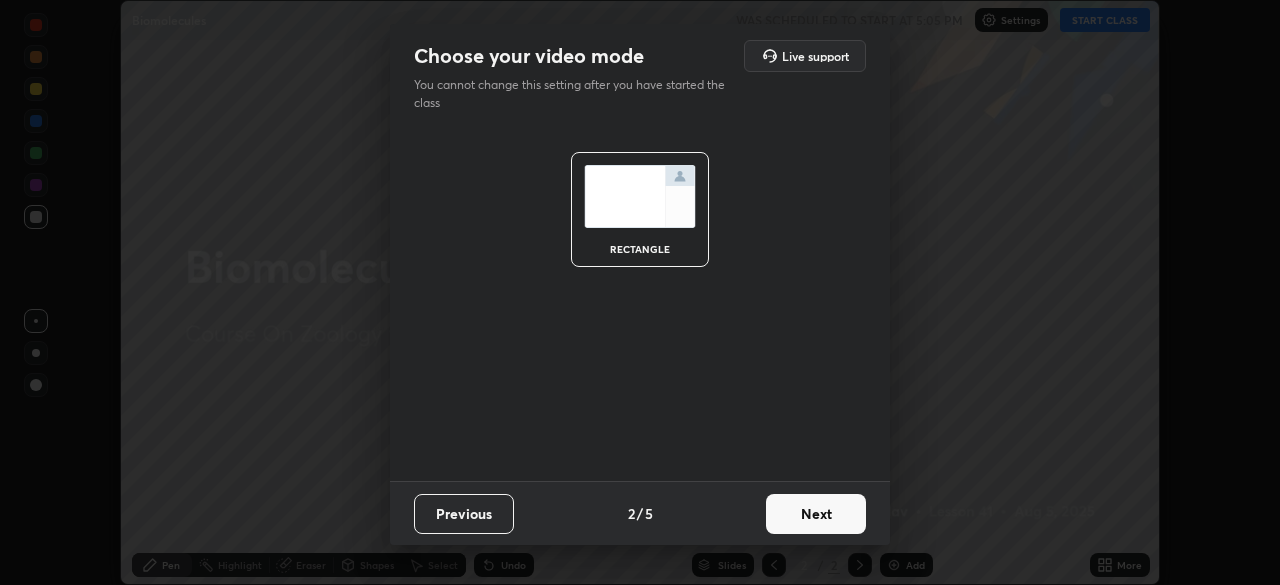 click on "Next" at bounding box center [816, 514] 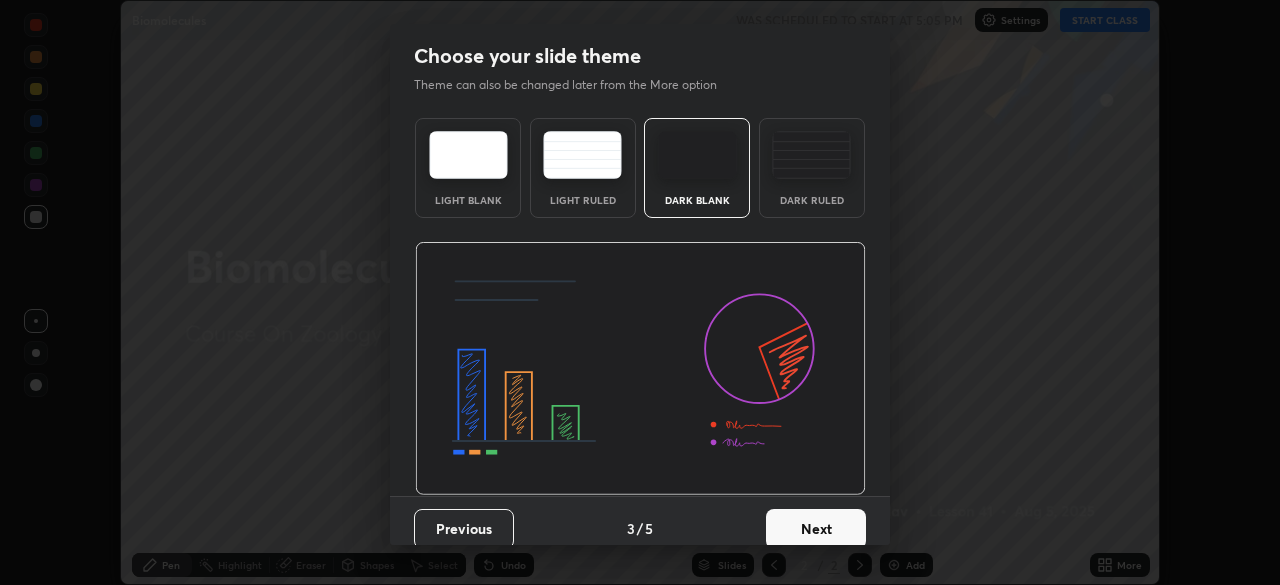 click on "Next" at bounding box center (816, 529) 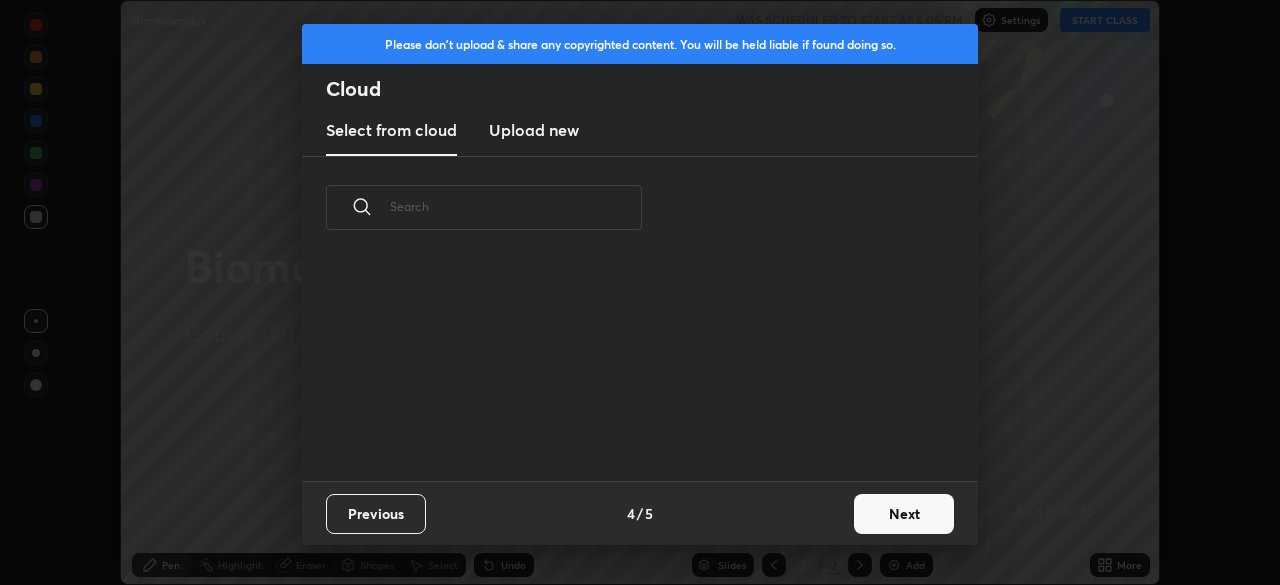 click on "Next" at bounding box center (904, 514) 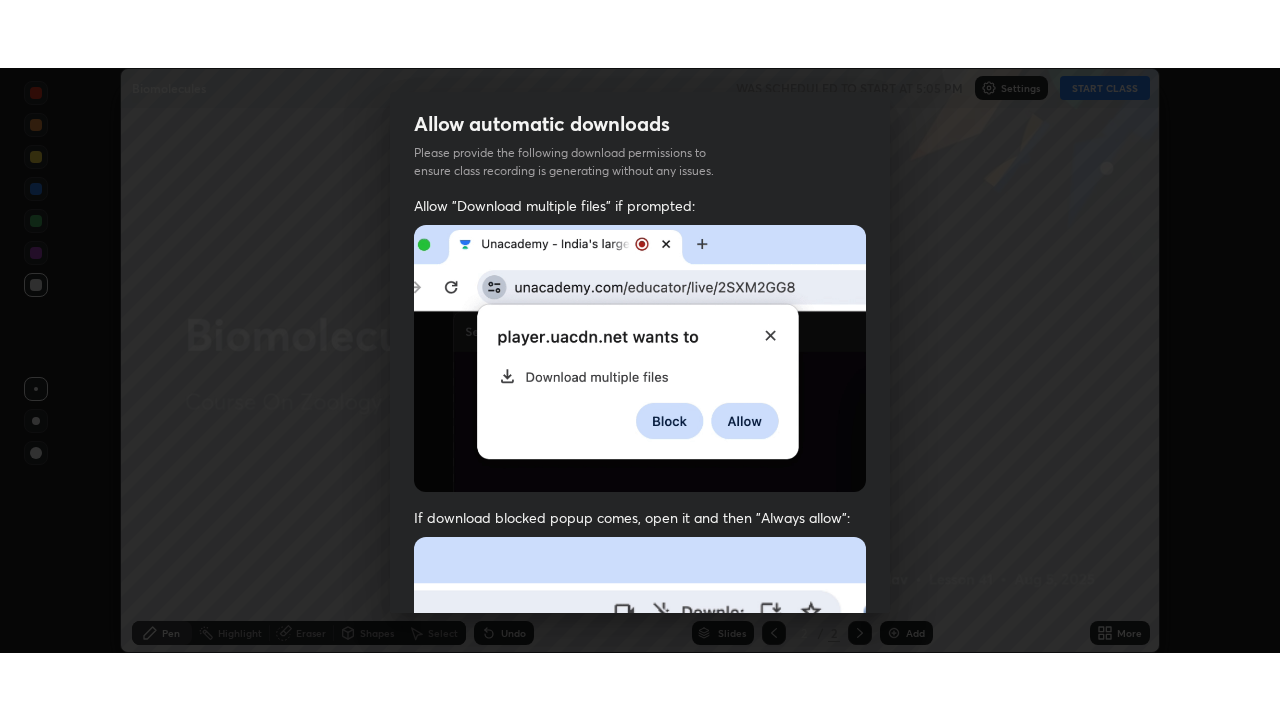 scroll, scrollTop: 479, scrollLeft: 0, axis: vertical 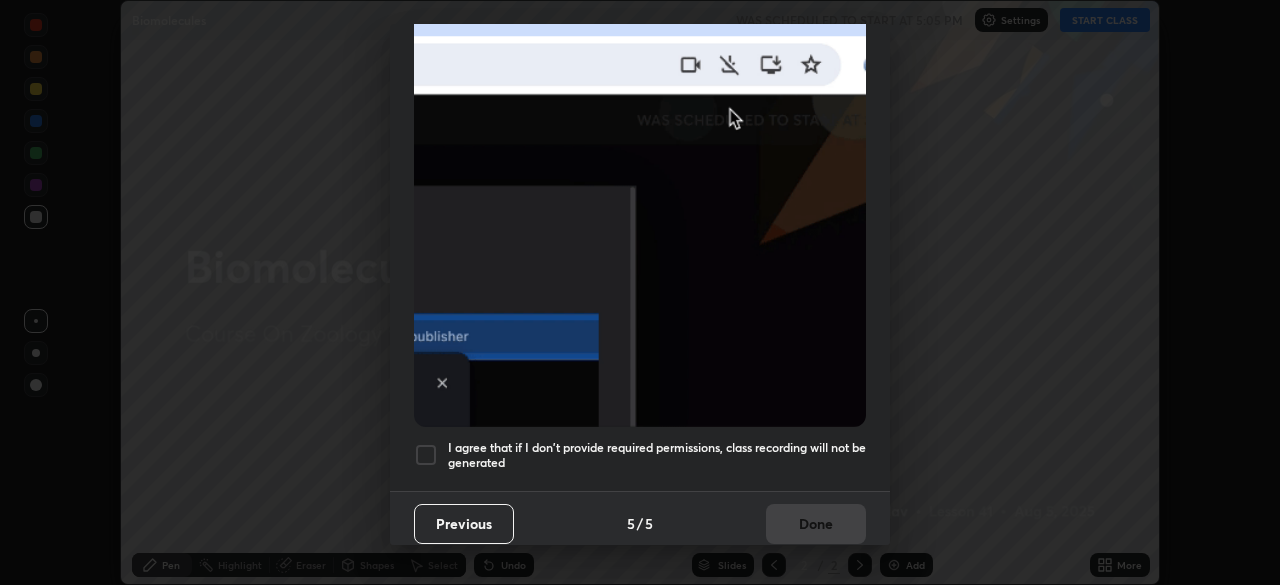 click at bounding box center (426, 455) 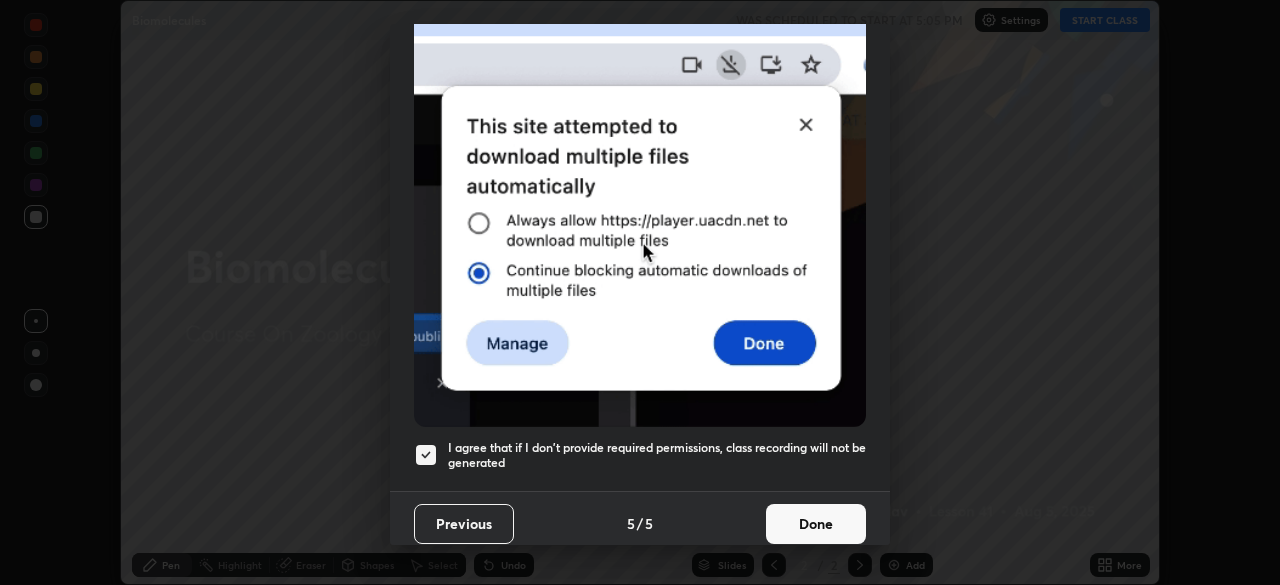 click on "Done" at bounding box center [816, 524] 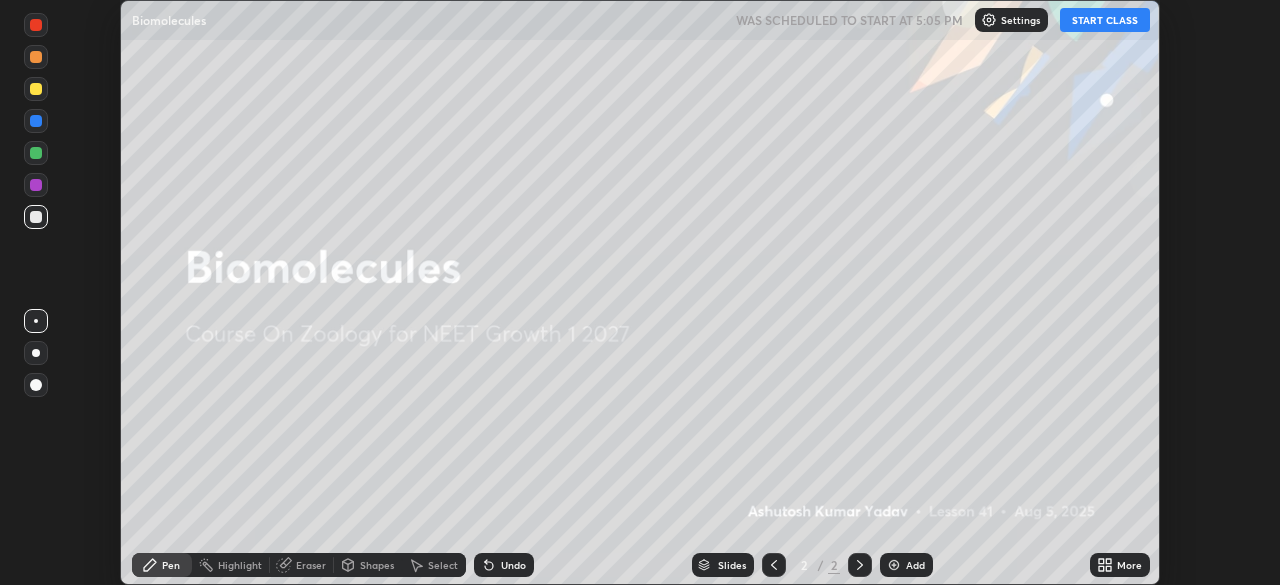 click at bounding box center (894, 565) 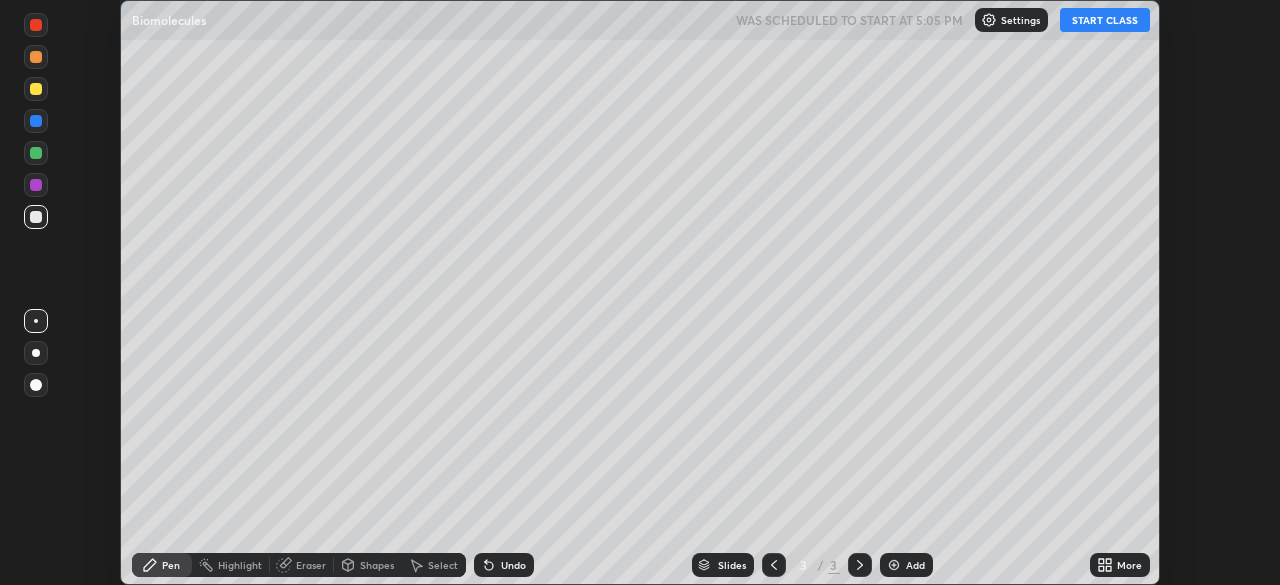 click on "More" at bounding box center [1120, 565] 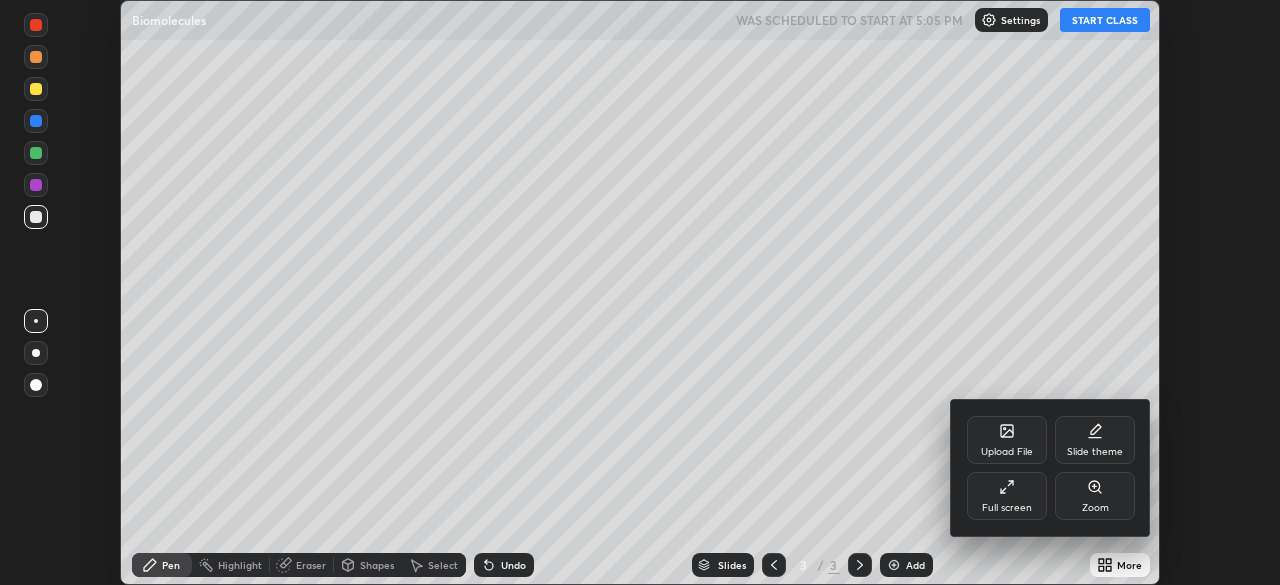 click on "Full screen" at bounding box center [1007, 496] 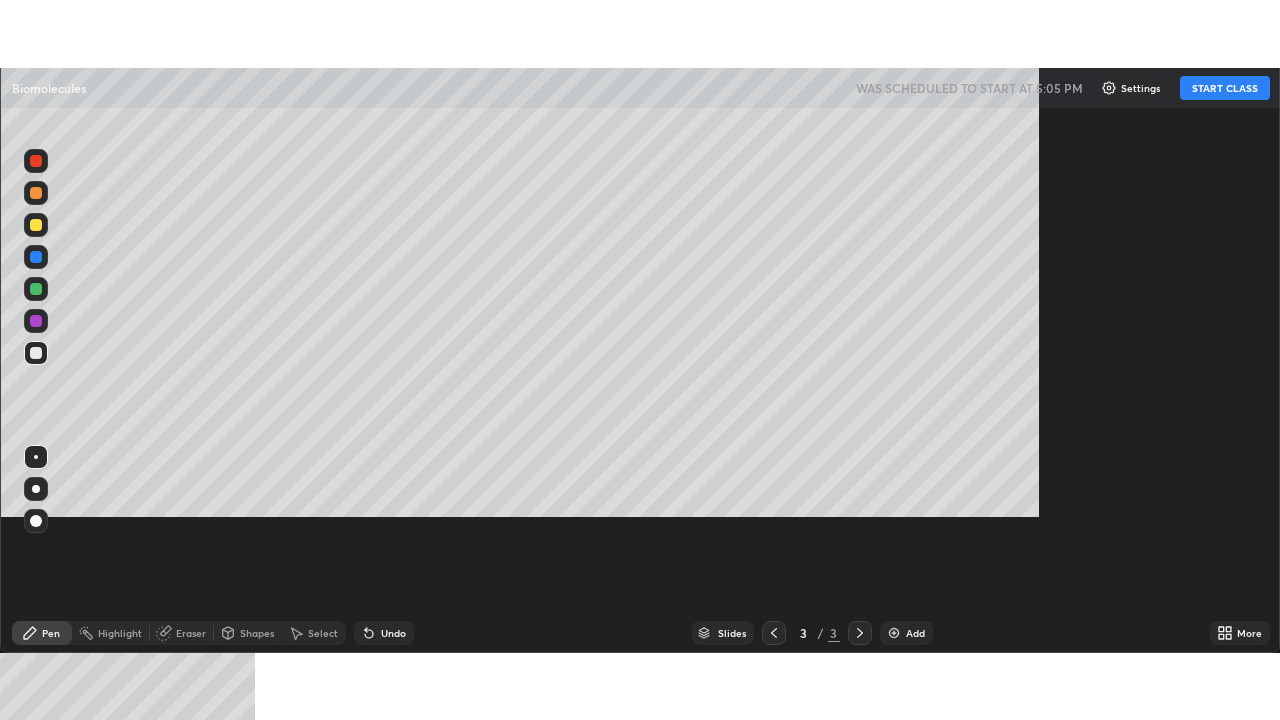 scroll, scrollTop: 99280, scrollLeft: 98720, axis: both 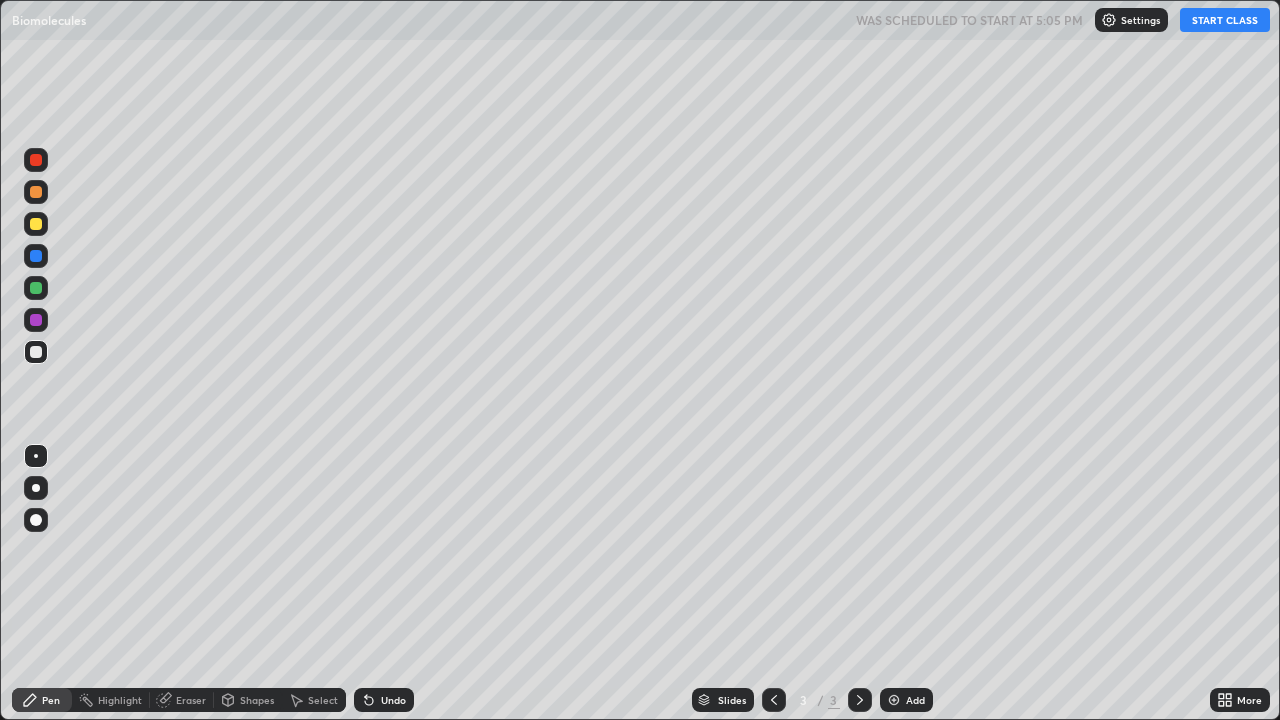 click on "START CLASS" at bounding box center [1225, 20] 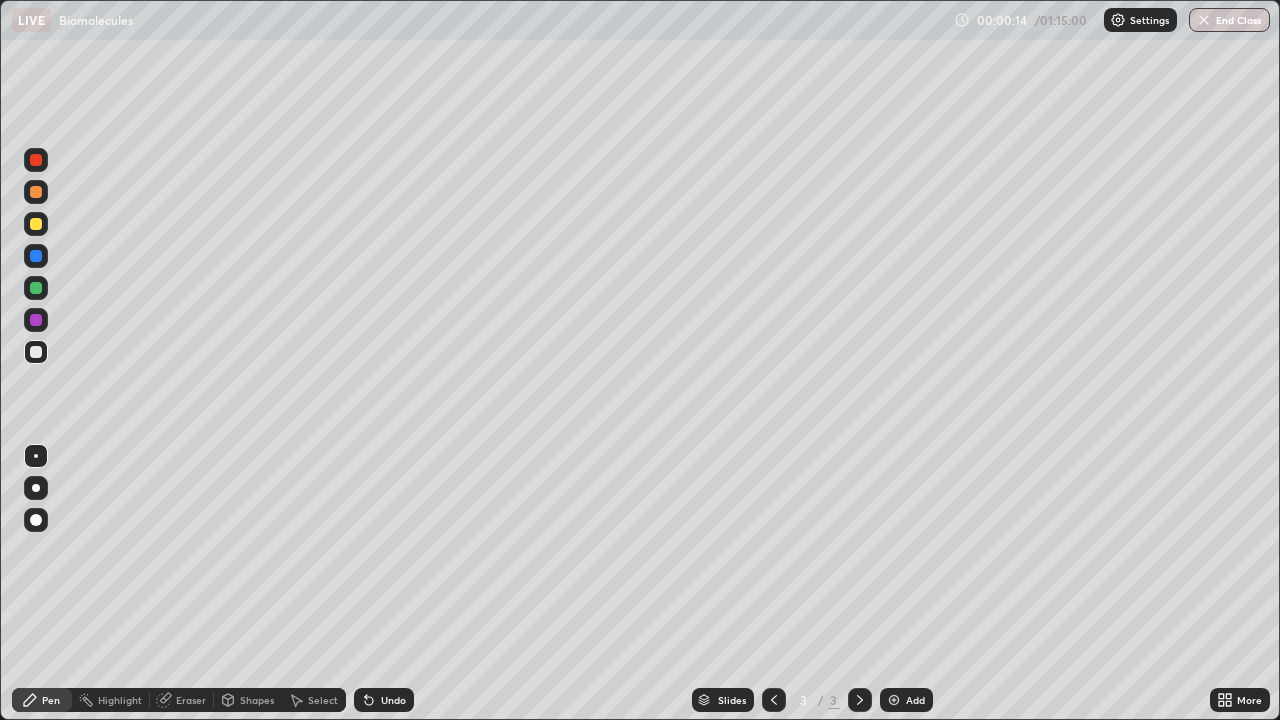 click at bounding box center [36, 520] 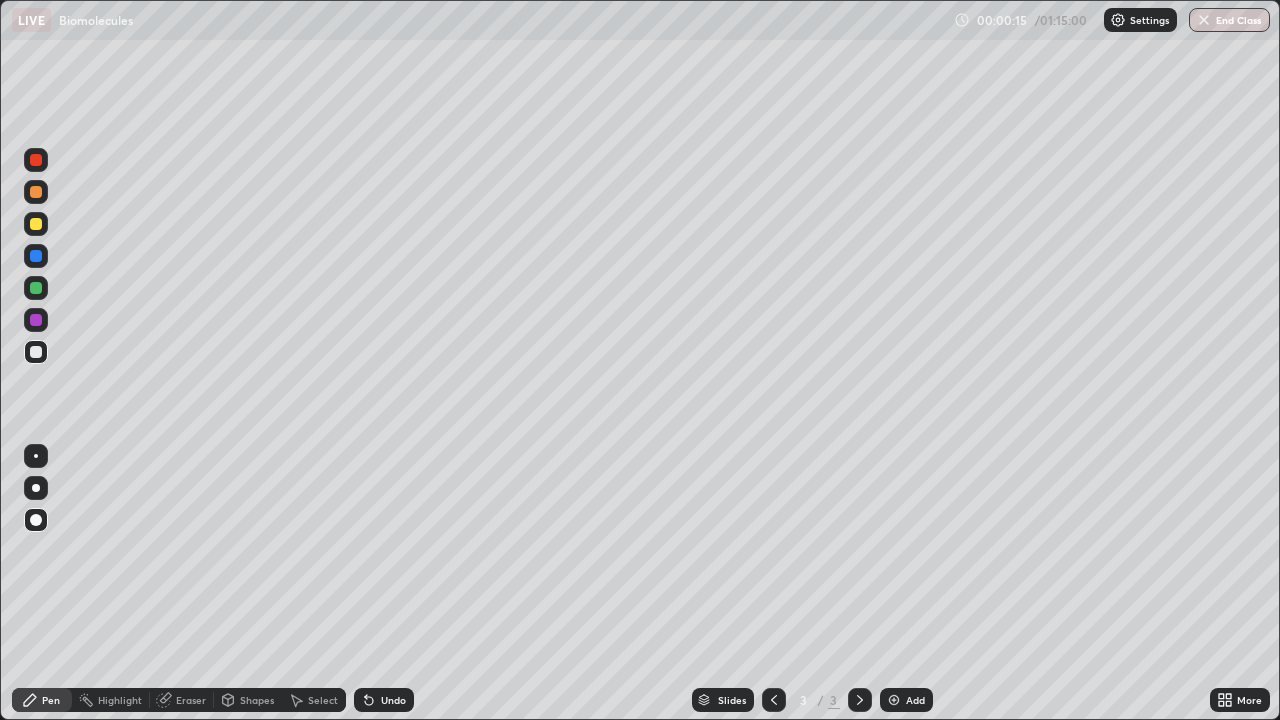 click at bounding box center [36, 224] 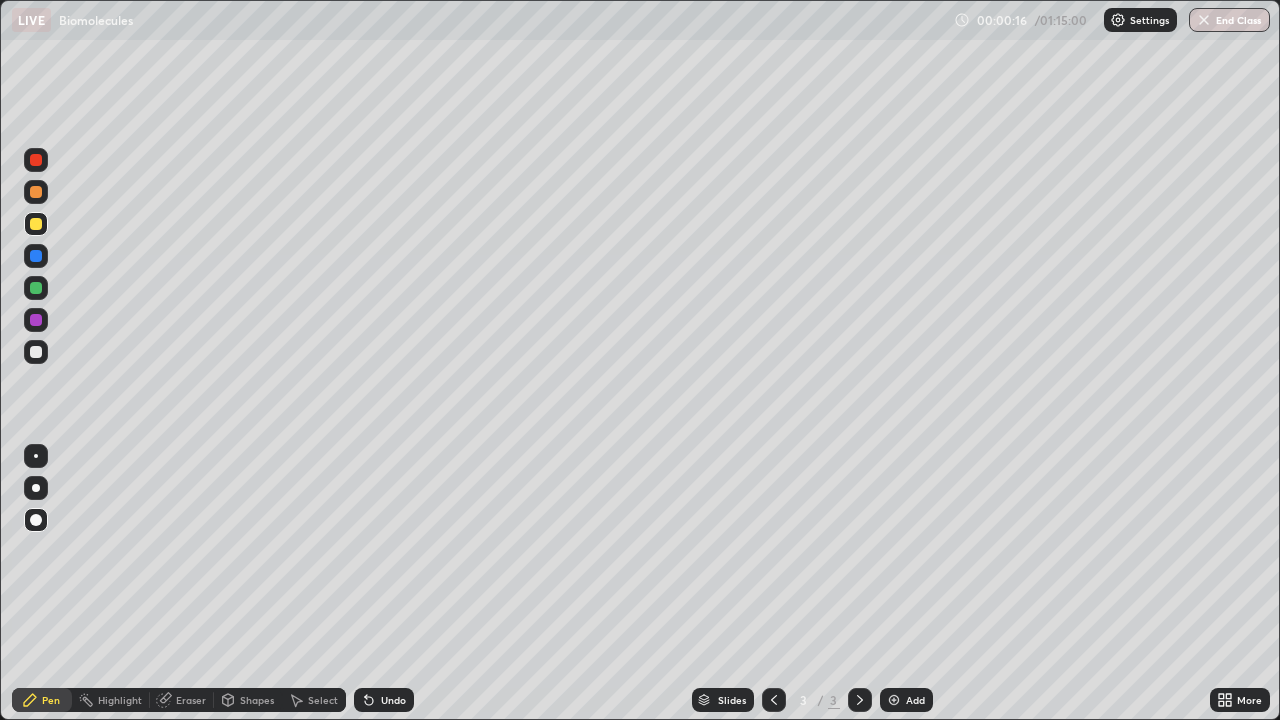 click on "Pen" at bounding box center (42, 700) 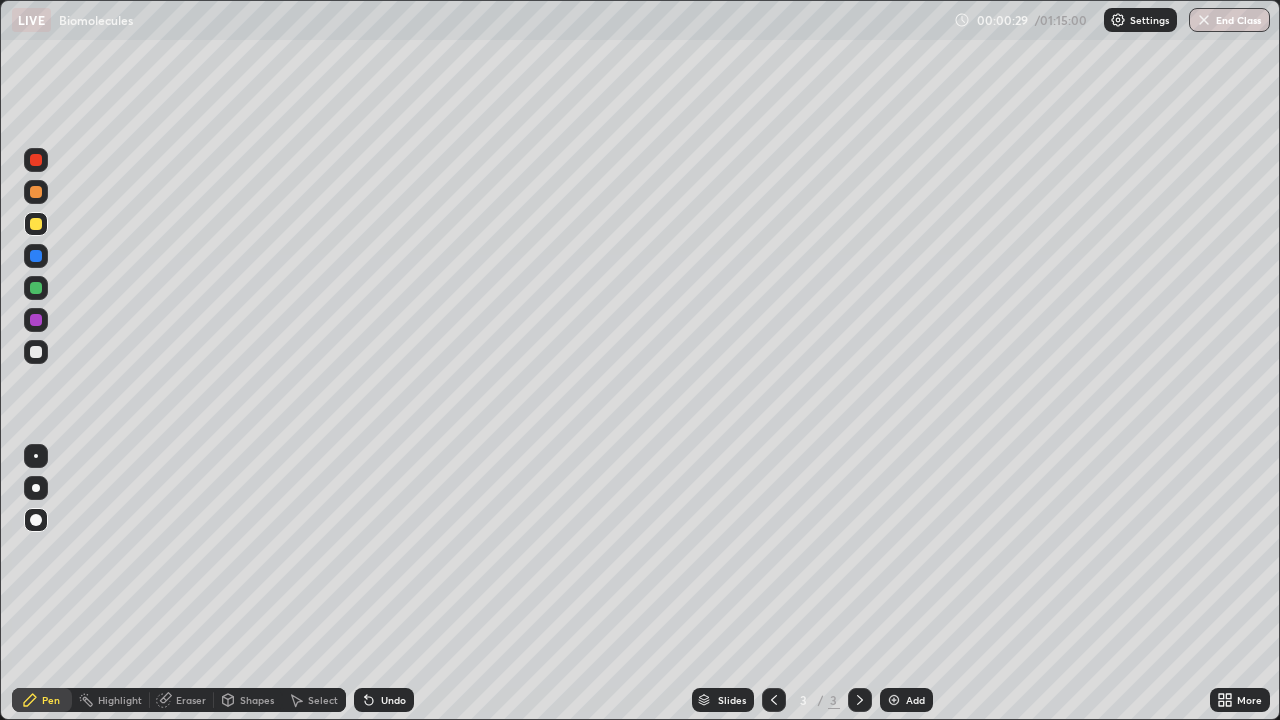 click at bounding box center (36, 256) 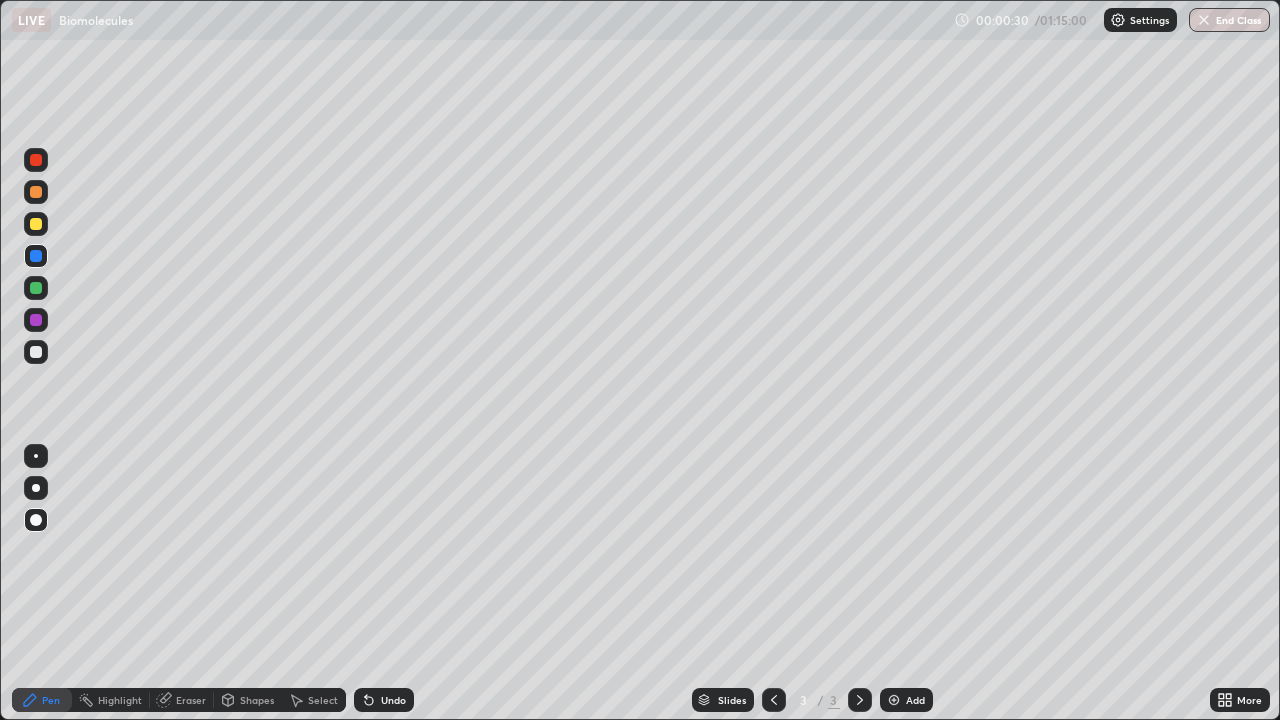 click at bounding box center (36, 352) 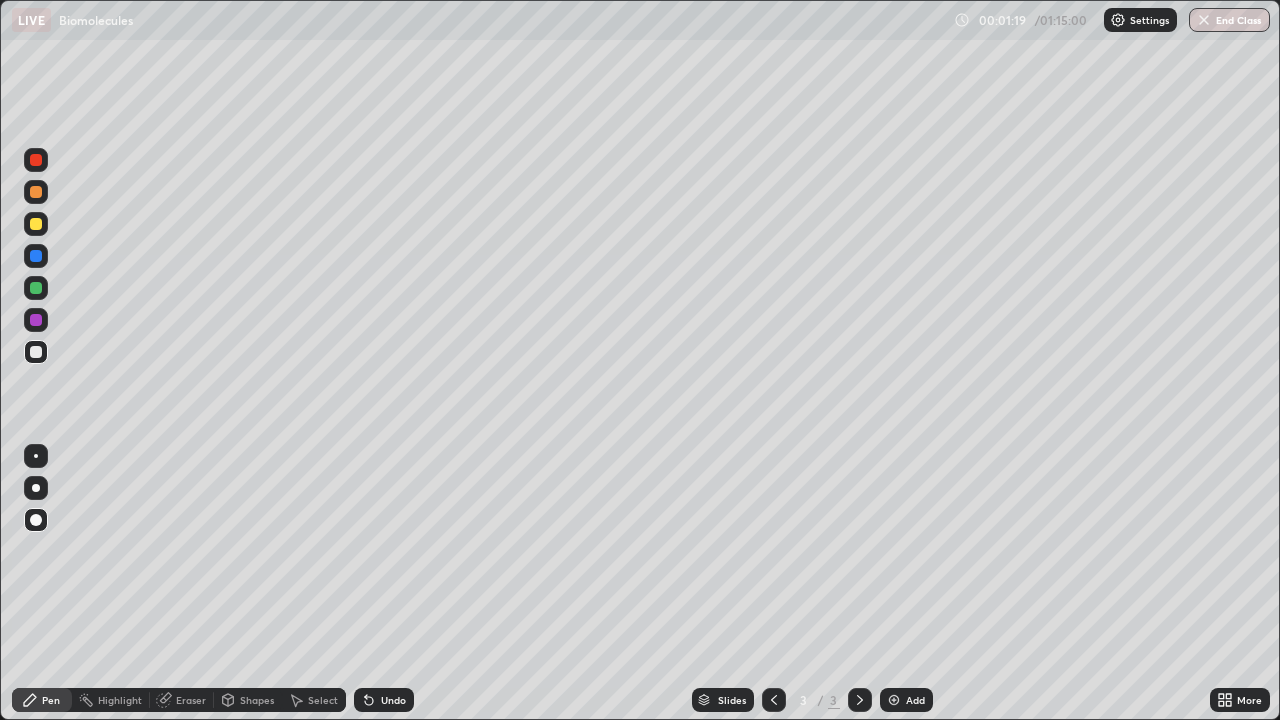 click on "Undo" at bounding box center [384, 700] 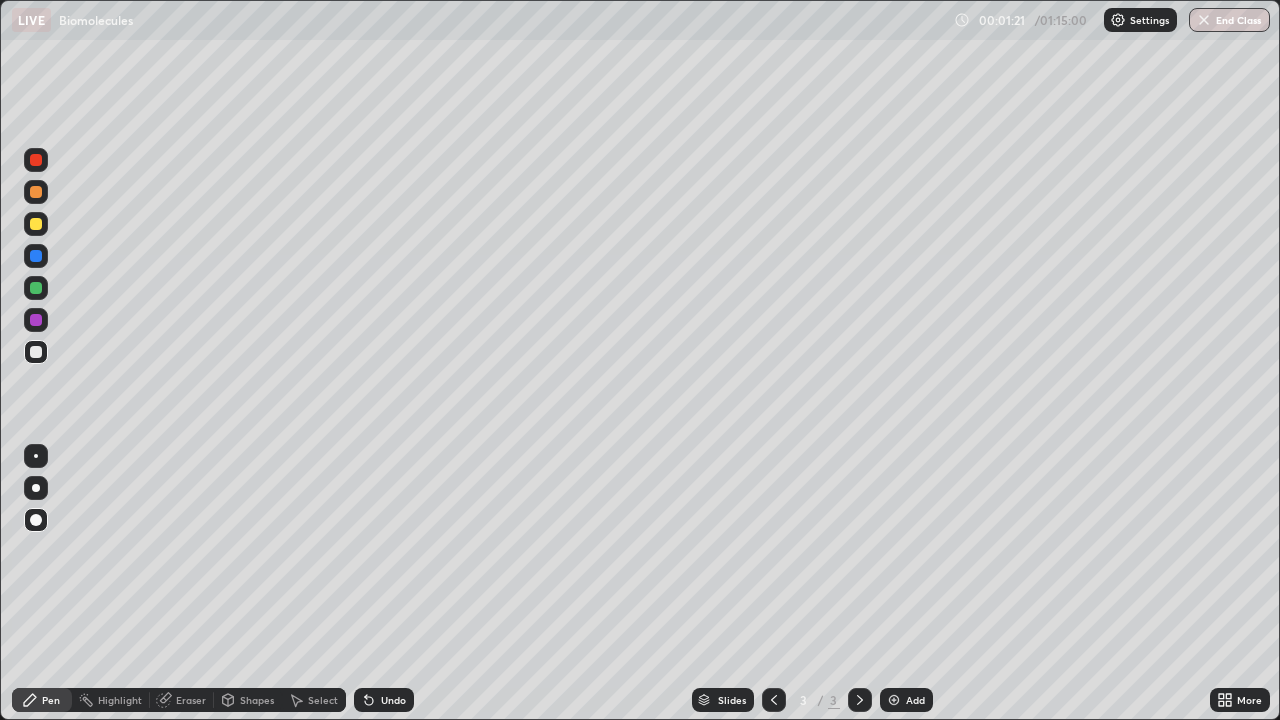 click on "Undo" at bounding box center (384, 700) 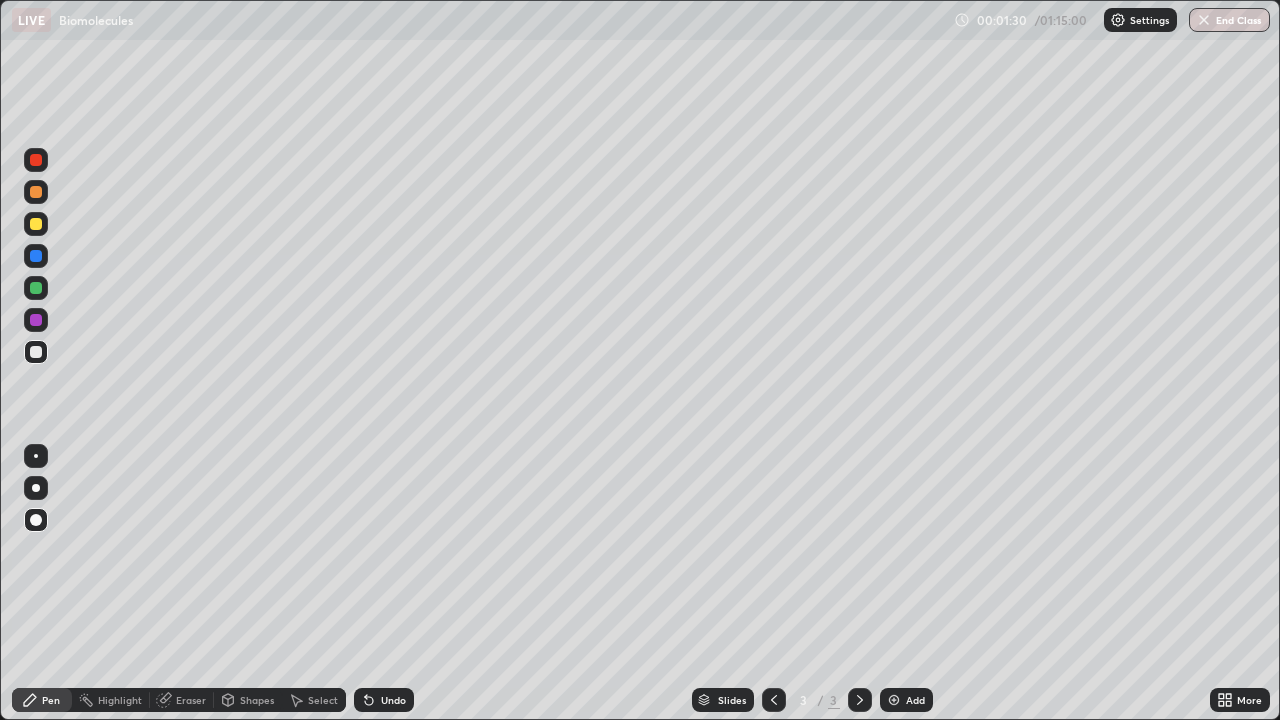 click at bounding box center (36, 224) 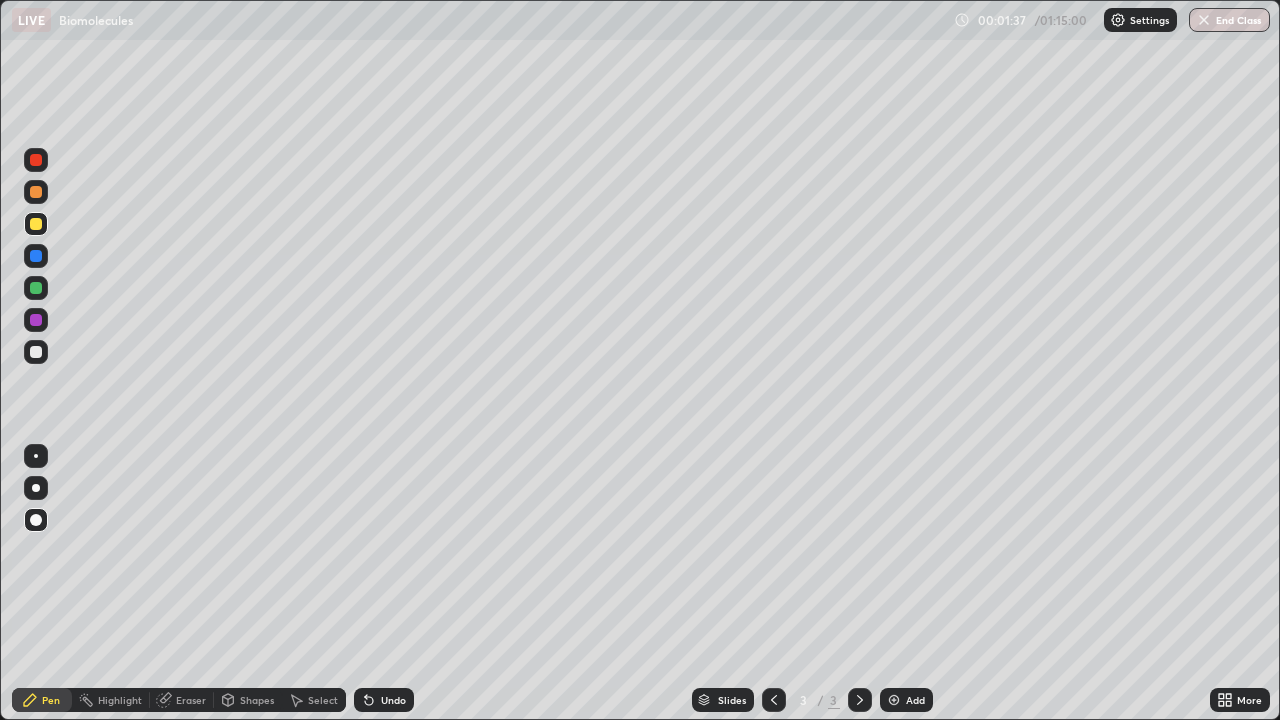 click on "Undo" at bounding box center (384, 700) 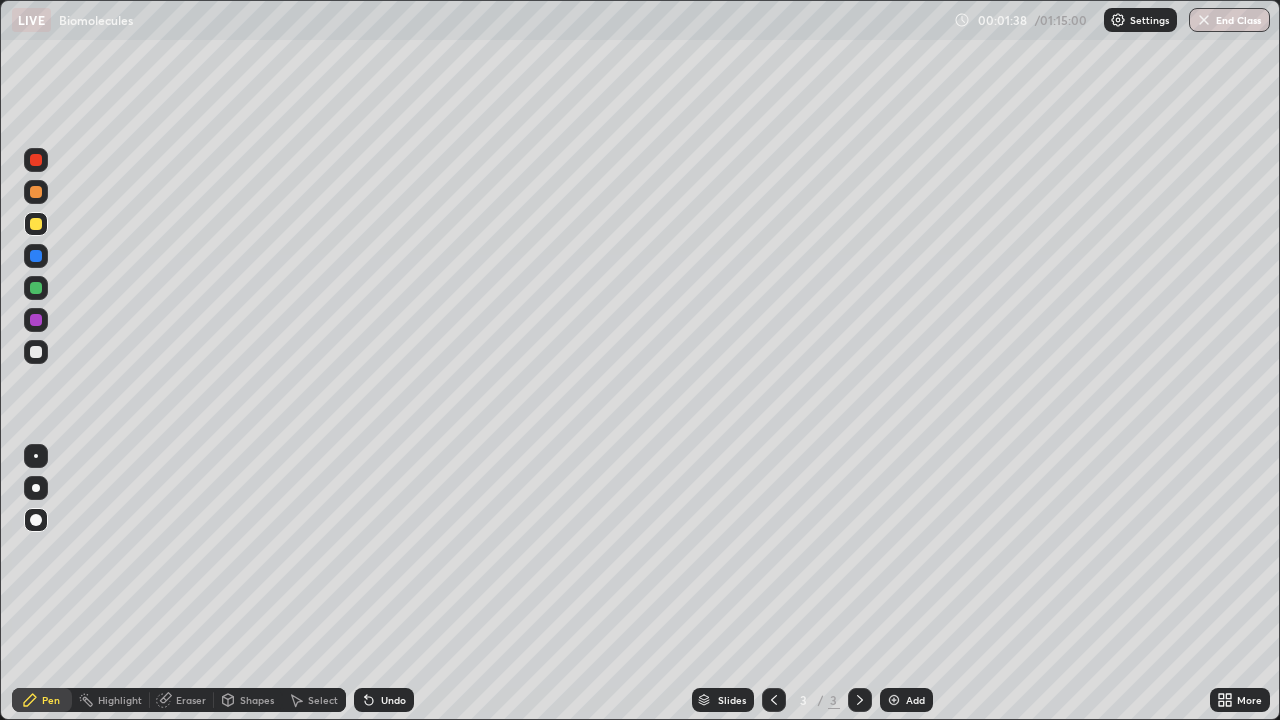 click on "Undo" at bounding box center (384, 700) 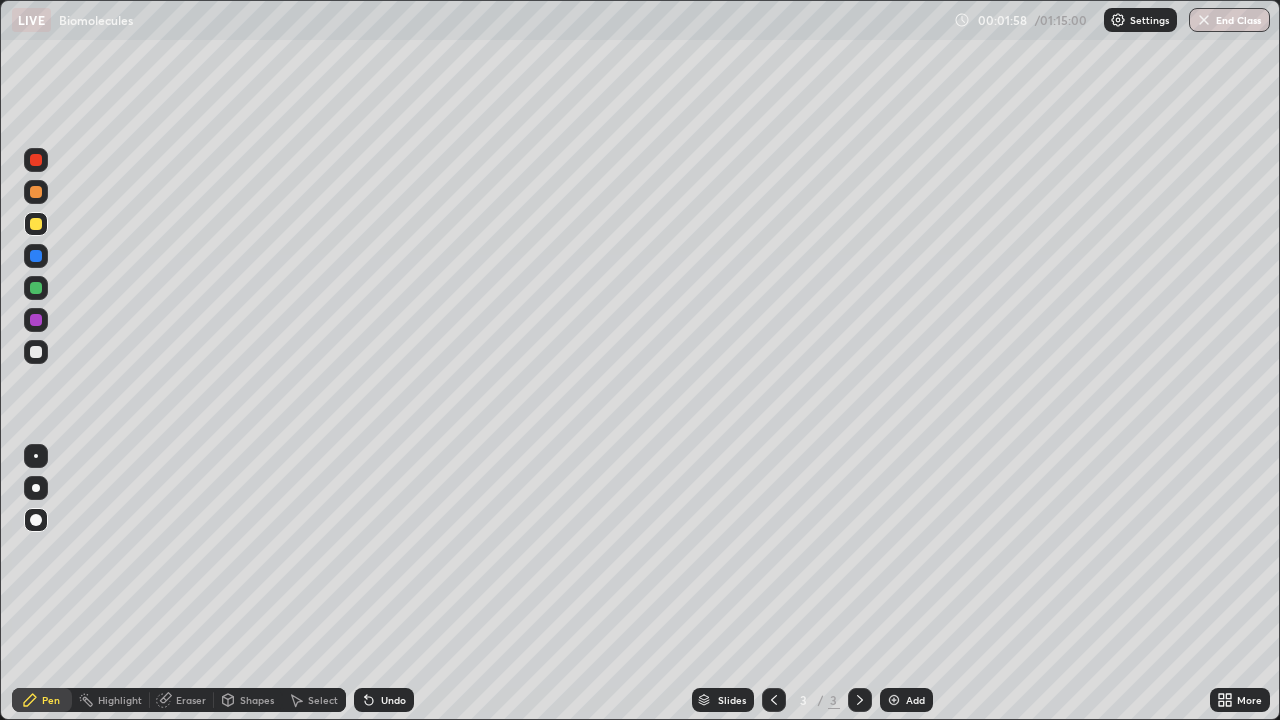 click at bounding box center [36, 320] 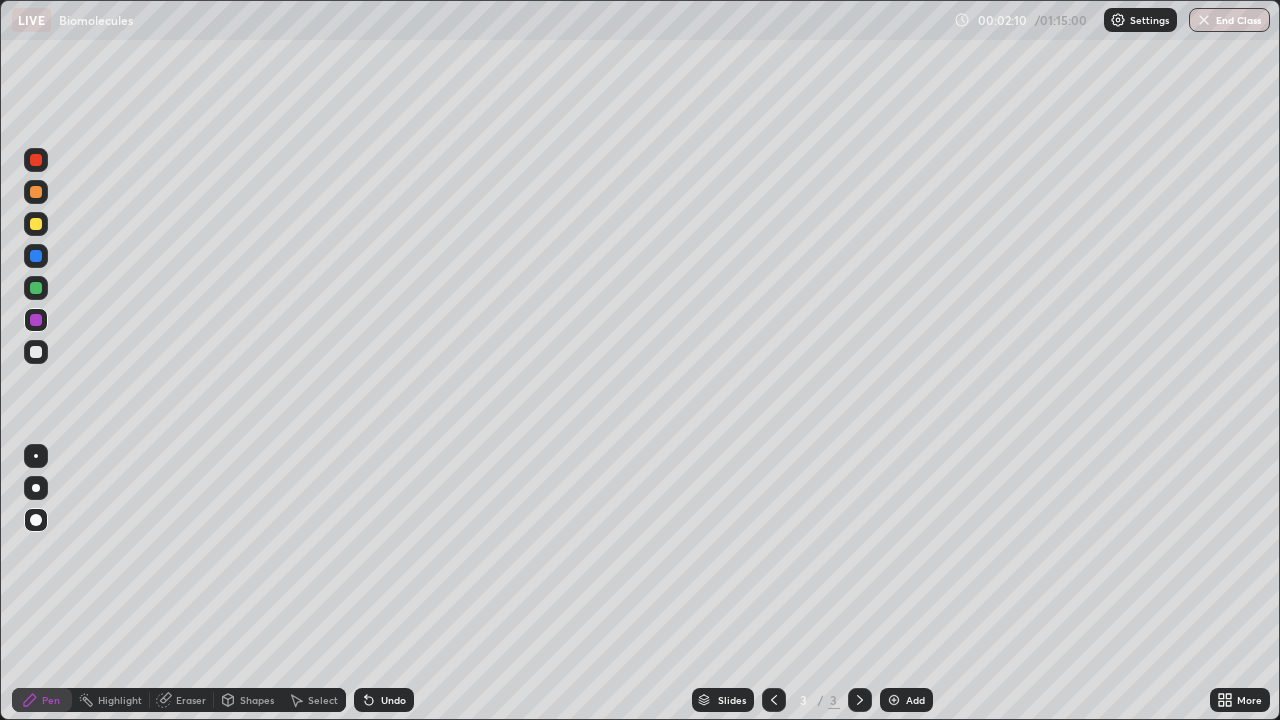 click on "Undo" at bounding box center (384, 700) 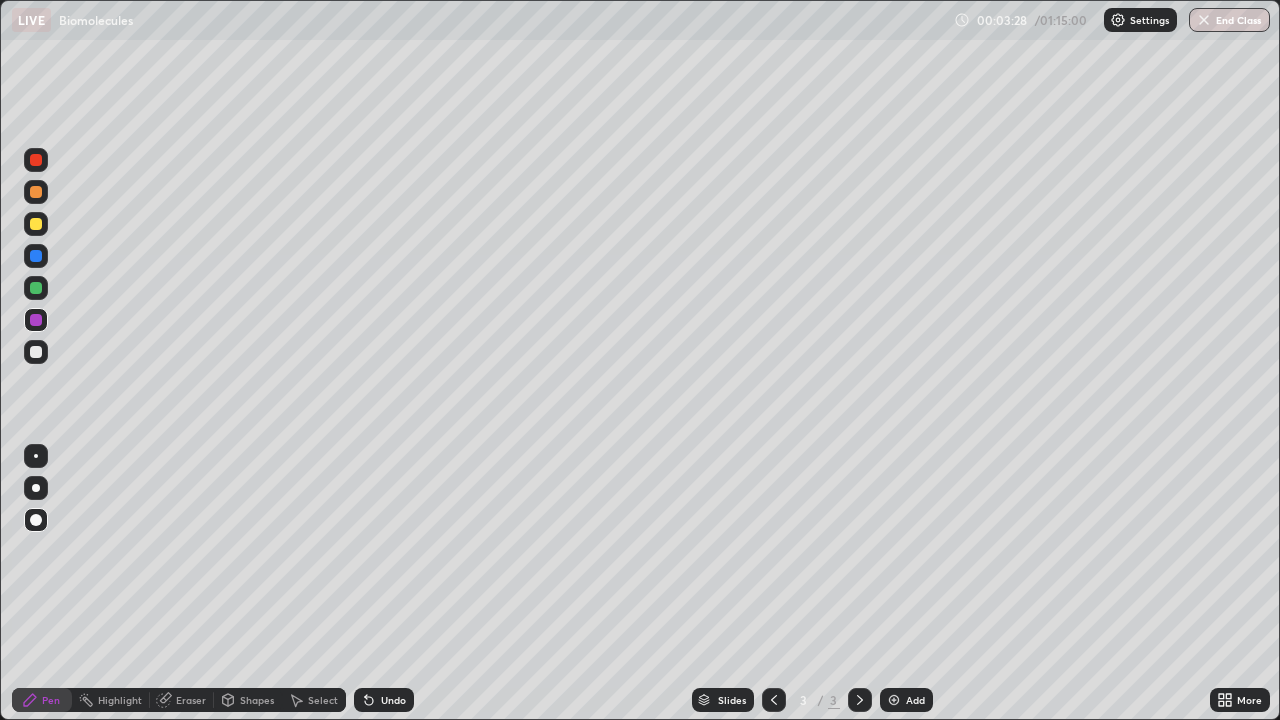 click on "Undo" at bounding box center (384, 700) 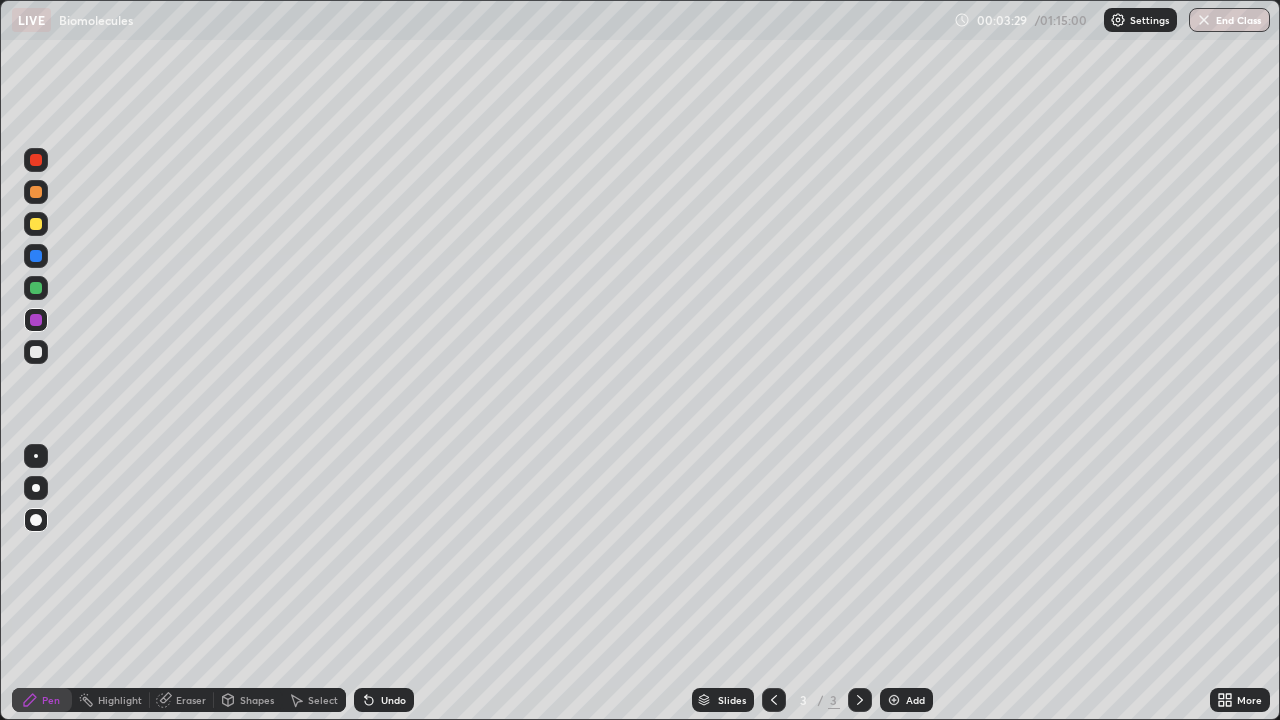 click on "Undo" at bounding box center [384, 700] 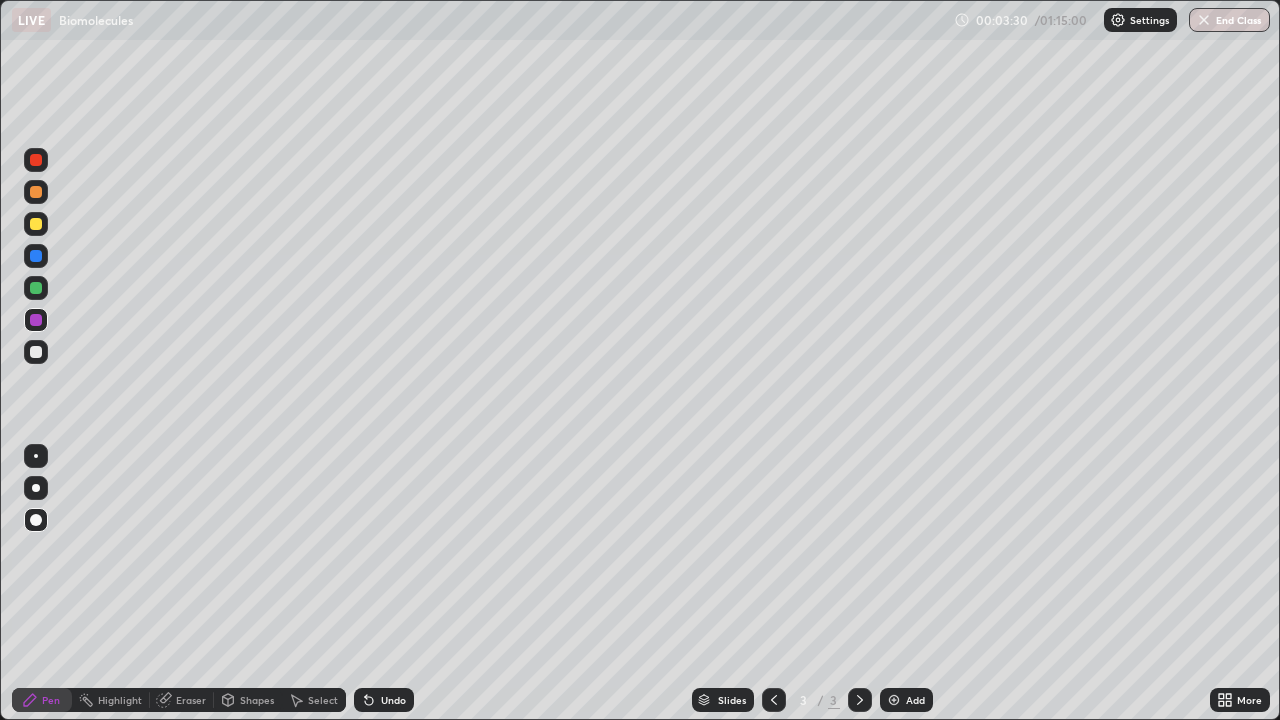 click on "Undo" at bounding box center [384, 700] 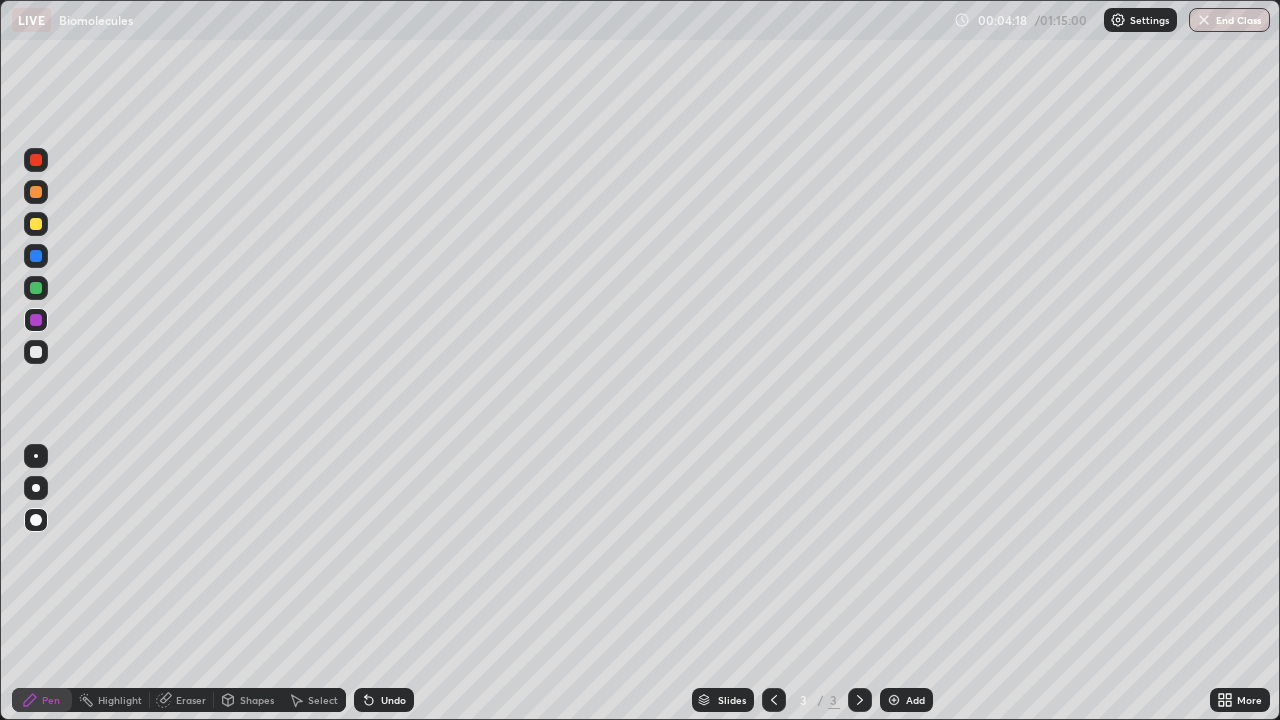 click on "Undo" at bounding box center (384, 700) 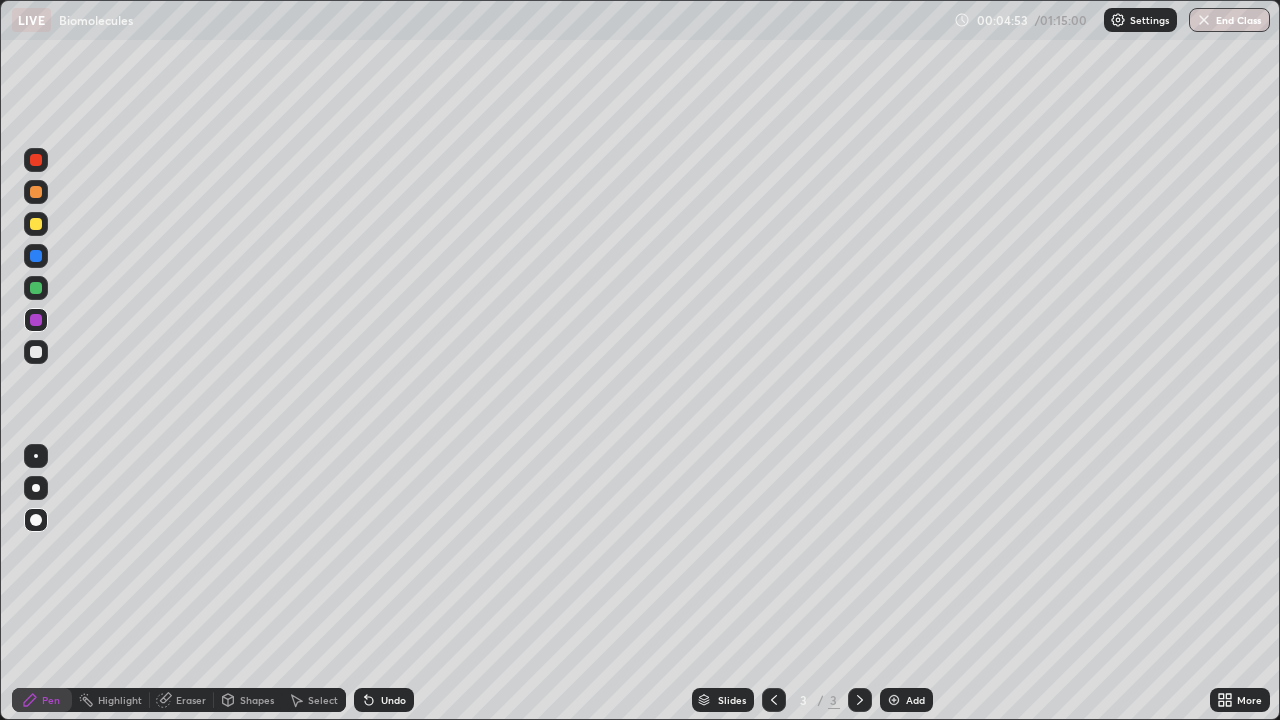 click on "Add" at bounding box center (915, 700) 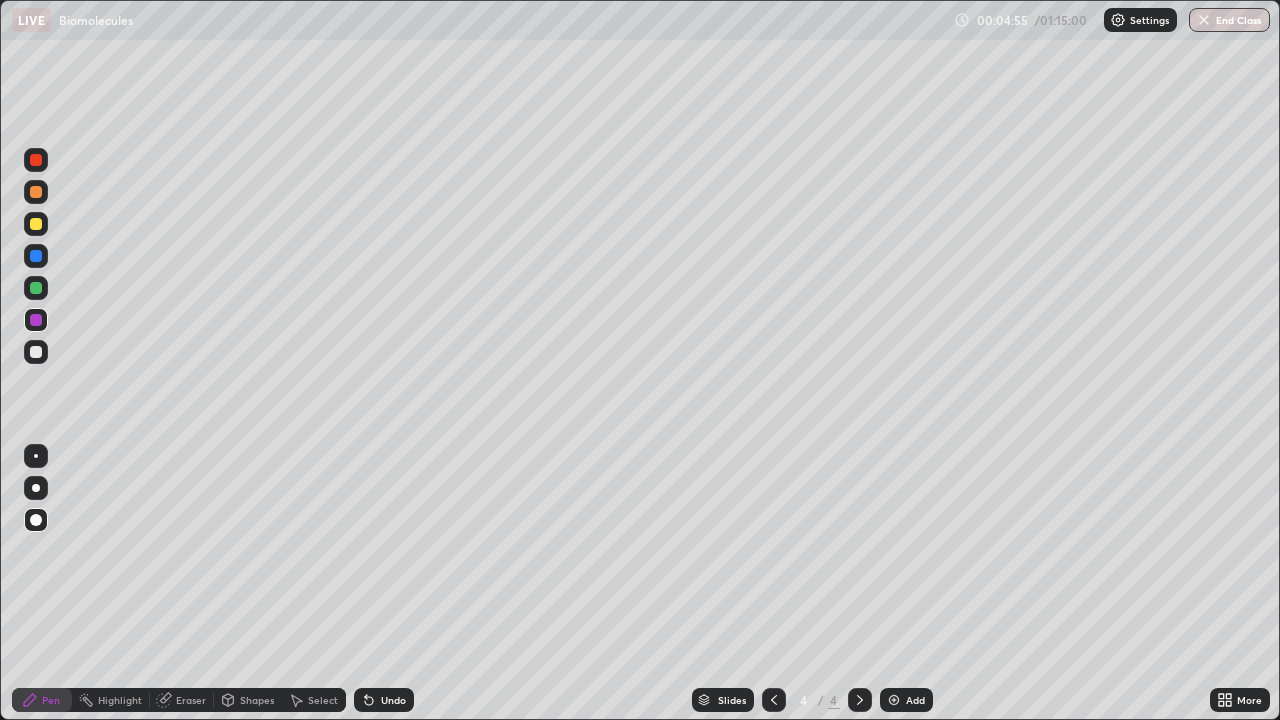 click at bounding box center [36, 352] 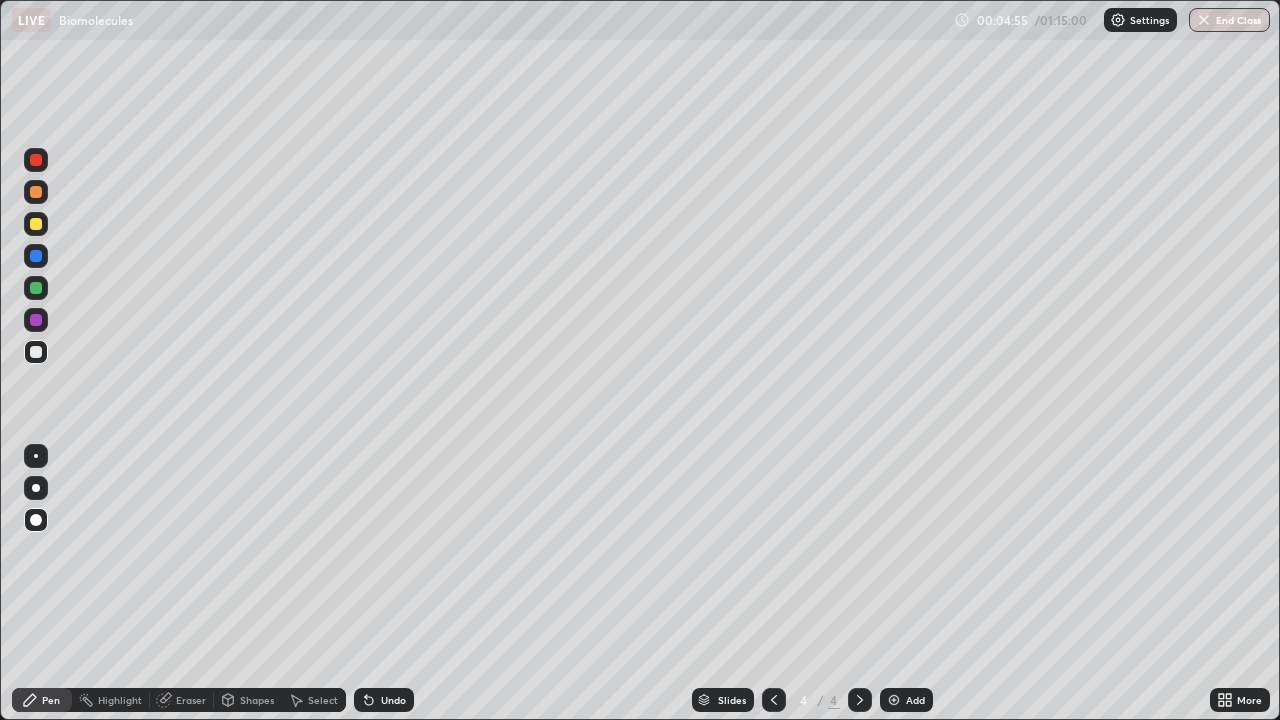 click on "Pen" at bounding box center (42, 700) 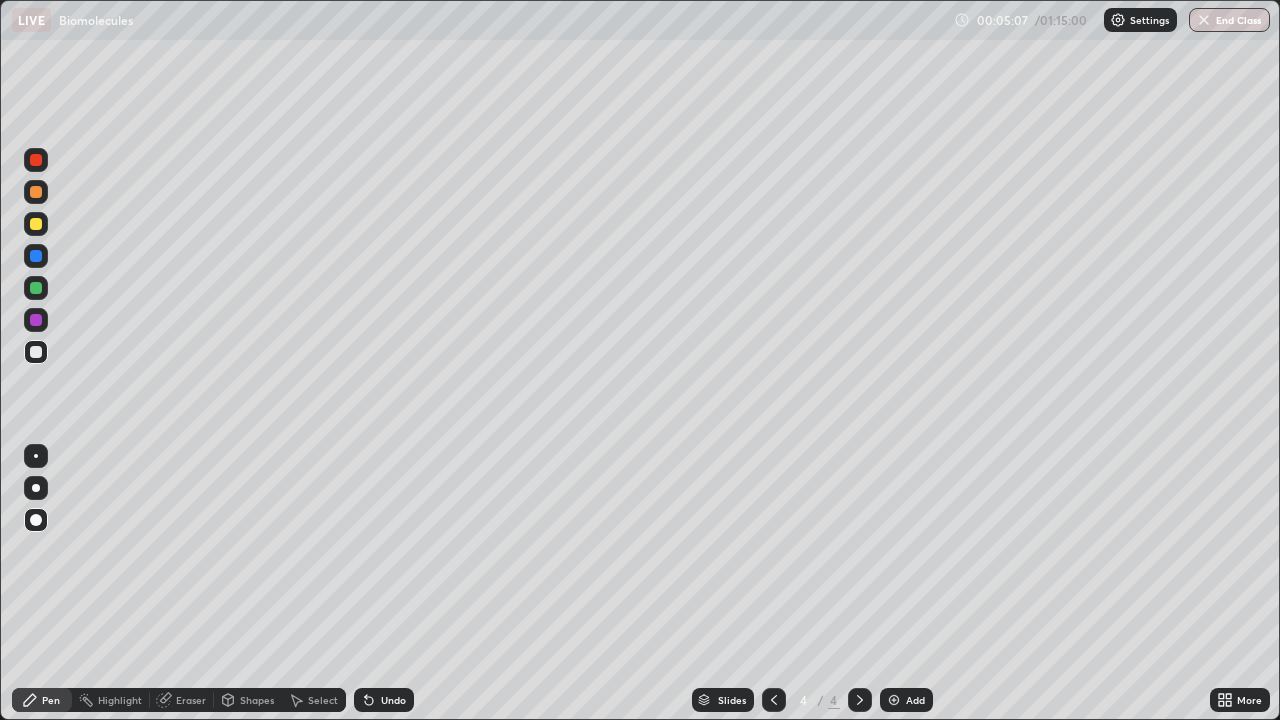 click on "Shapes" at bounding box center [248, 700] 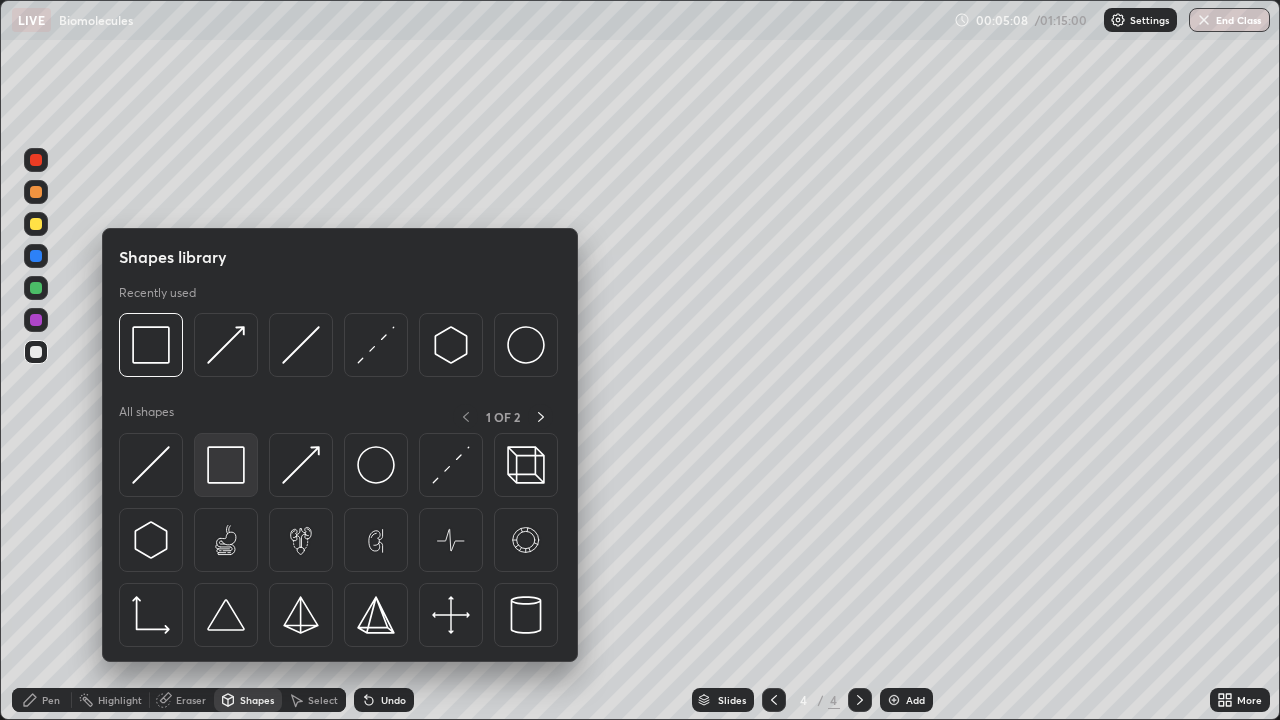 click at bounding box center (226, 465) 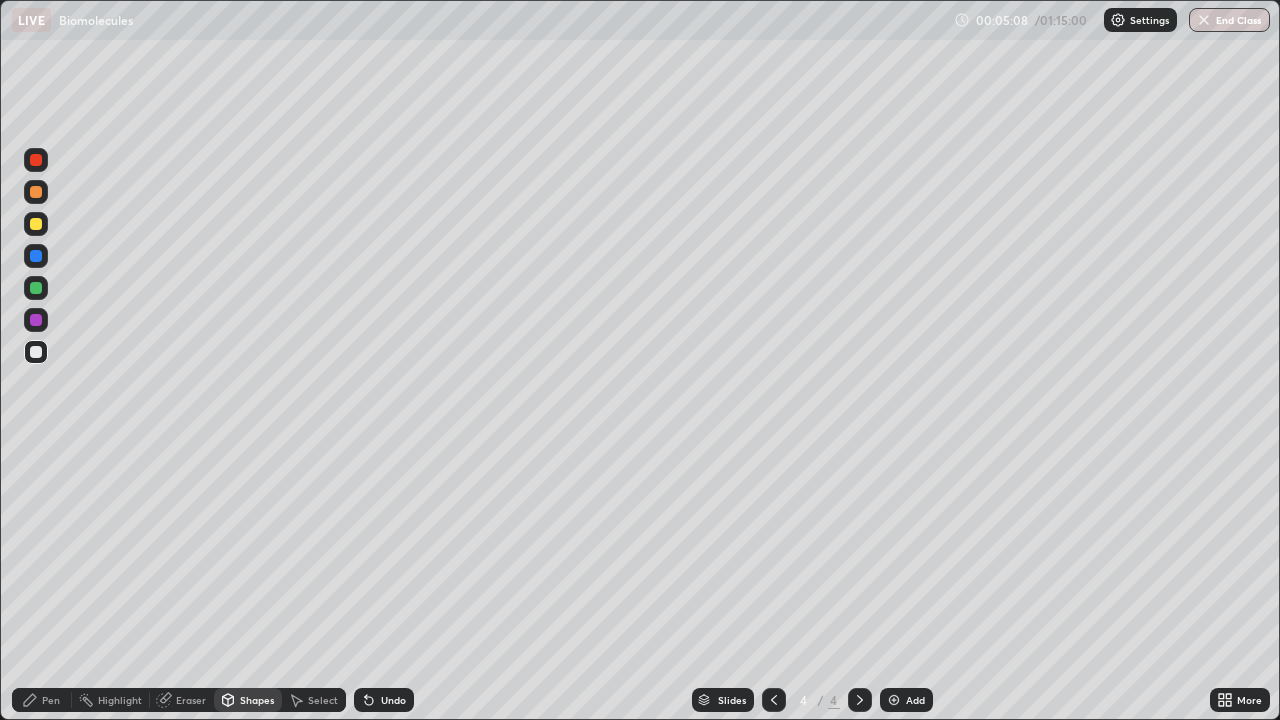 click at bounding box center (36, 320) 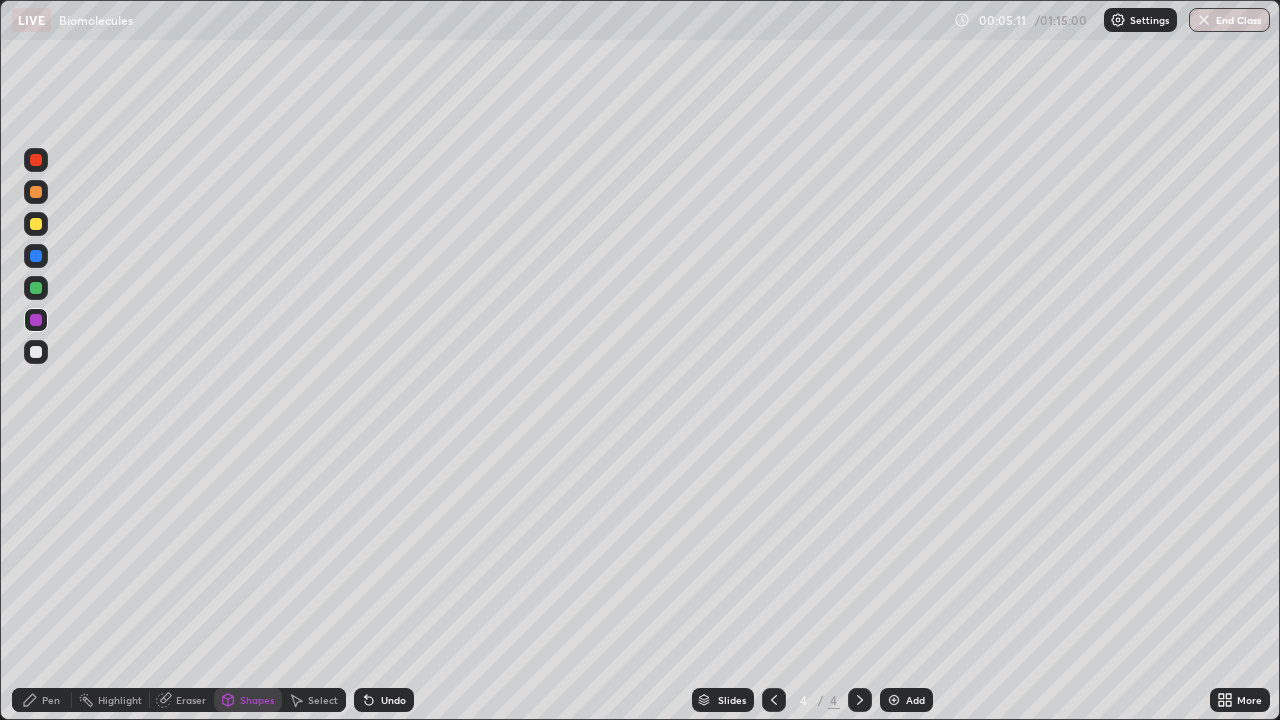click on "Pen" at bounding box center [51, 700] 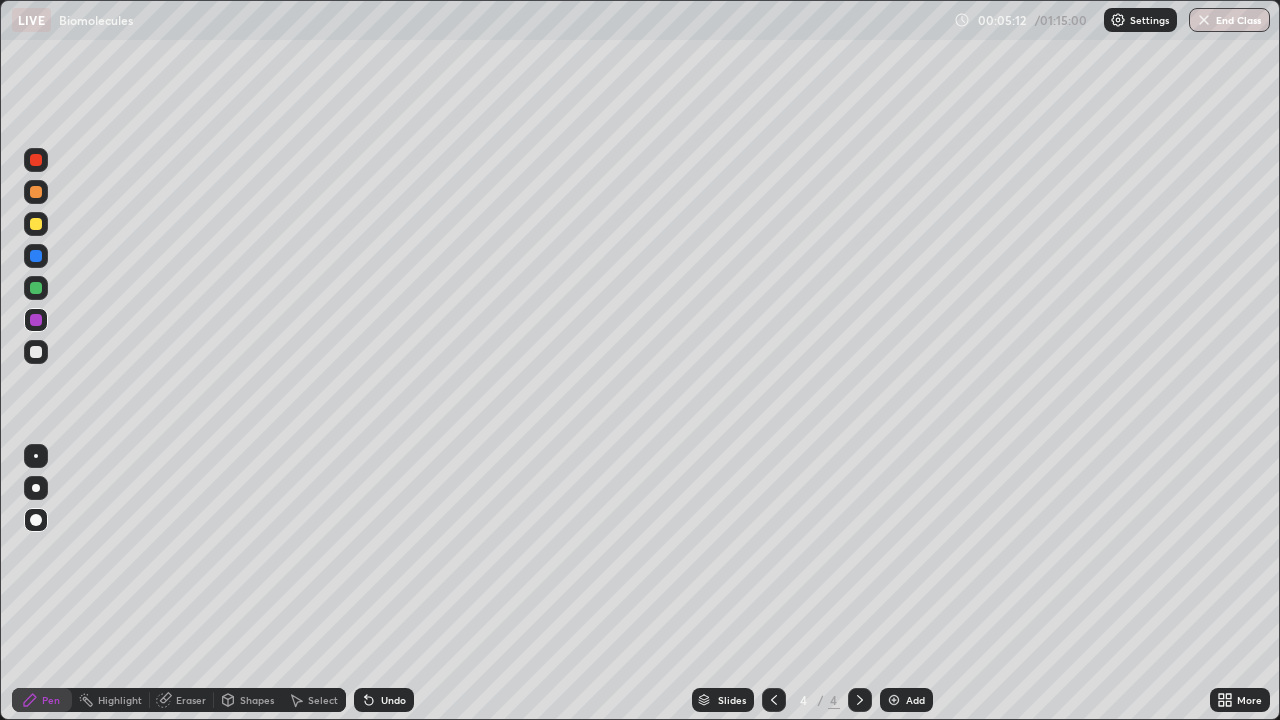 click at bounding box center (36, 224) 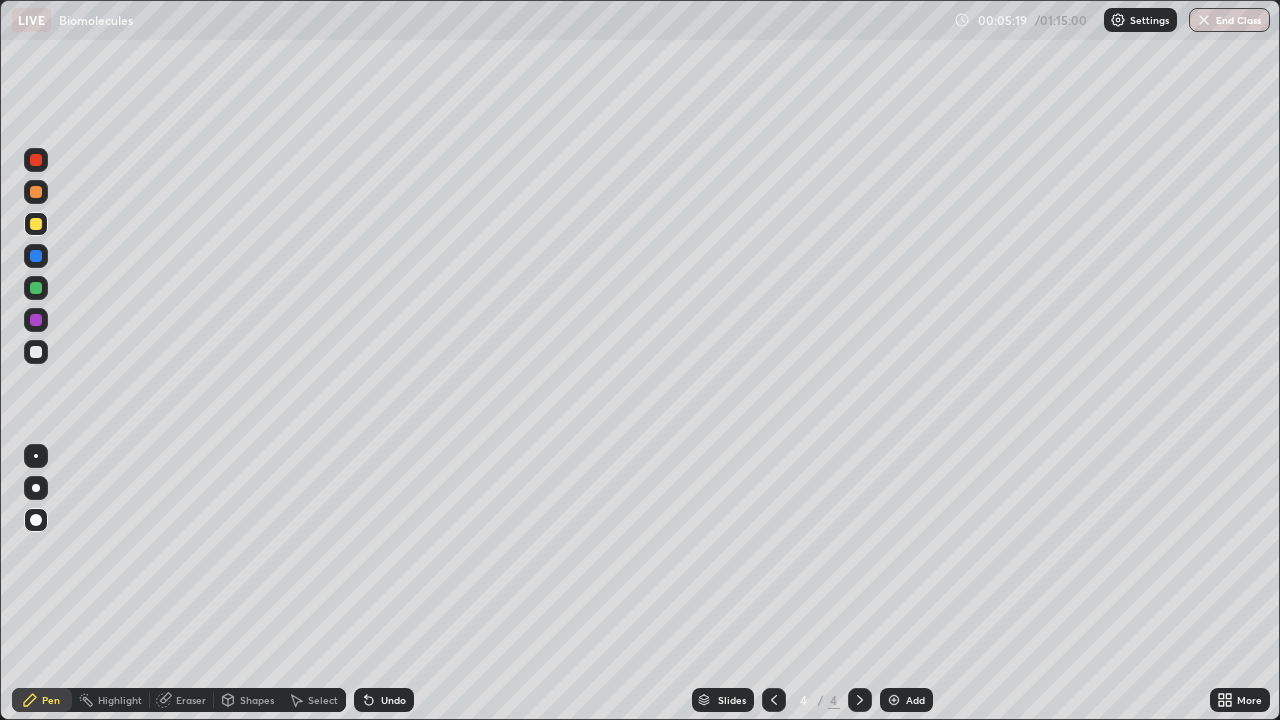 click at bounding box center (36, 256) 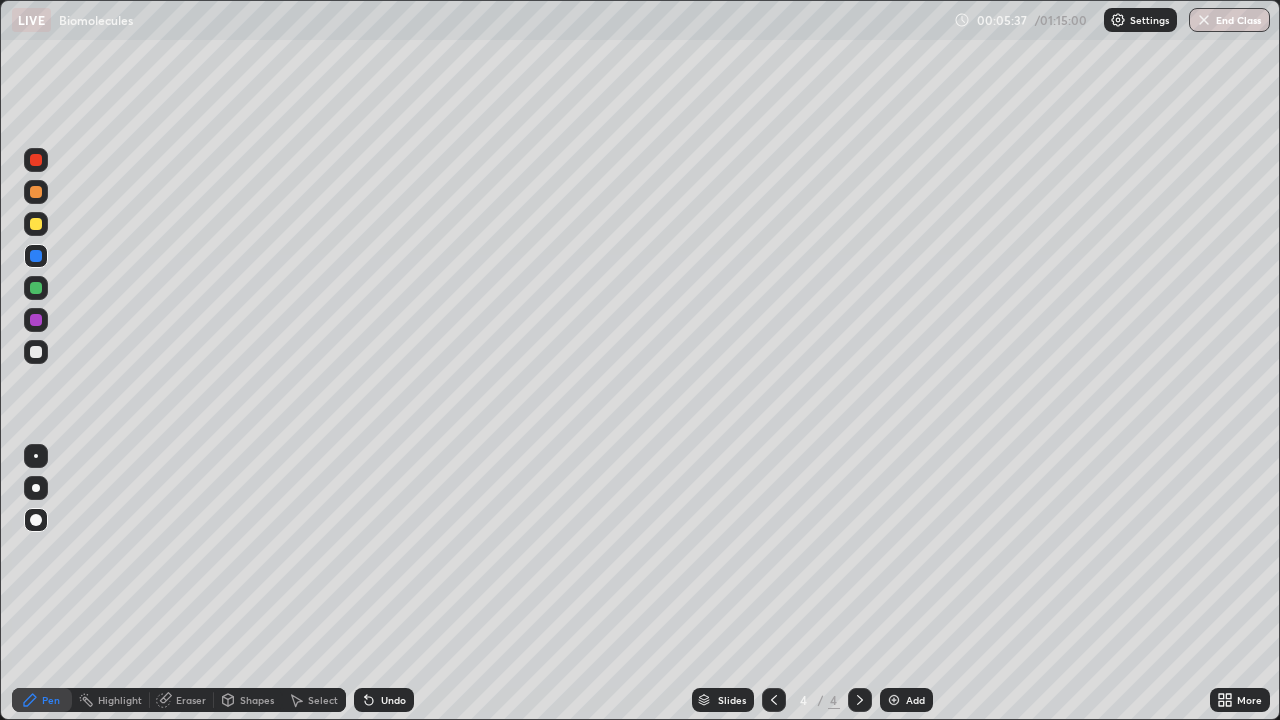 click on "Shapes" at bounding box center (248, 700) 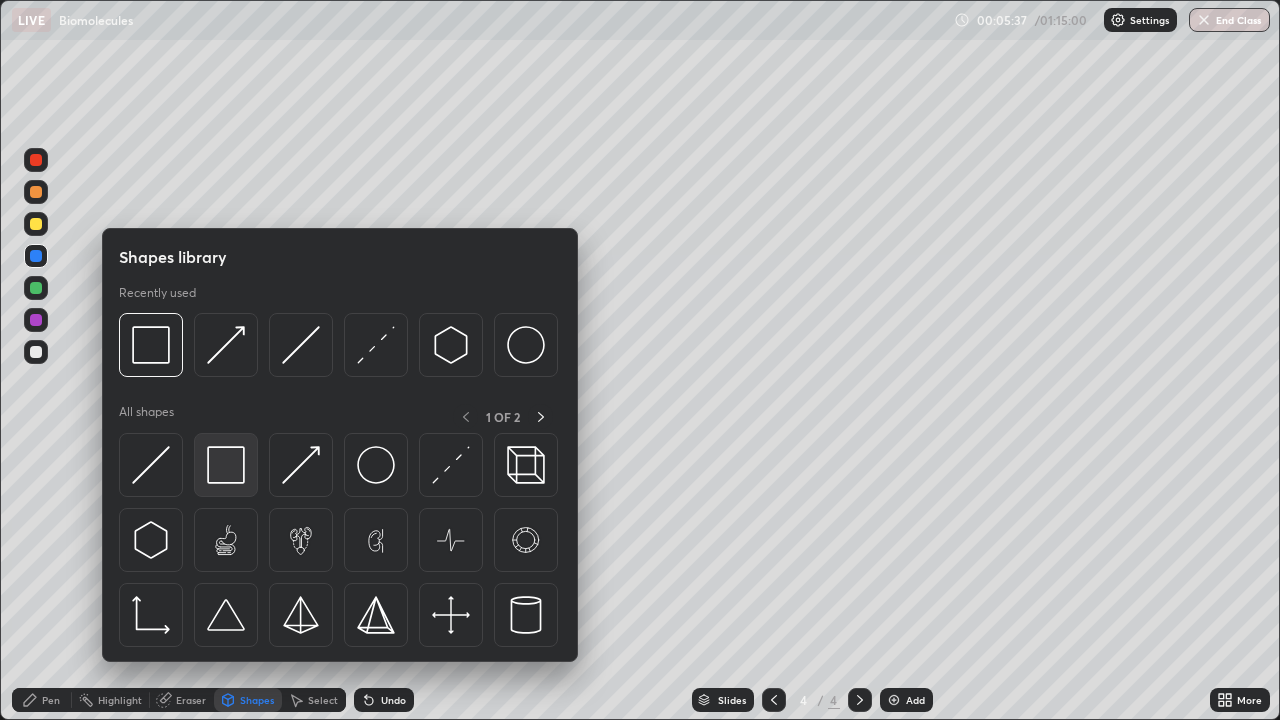 click at bounding box center [226, 465] 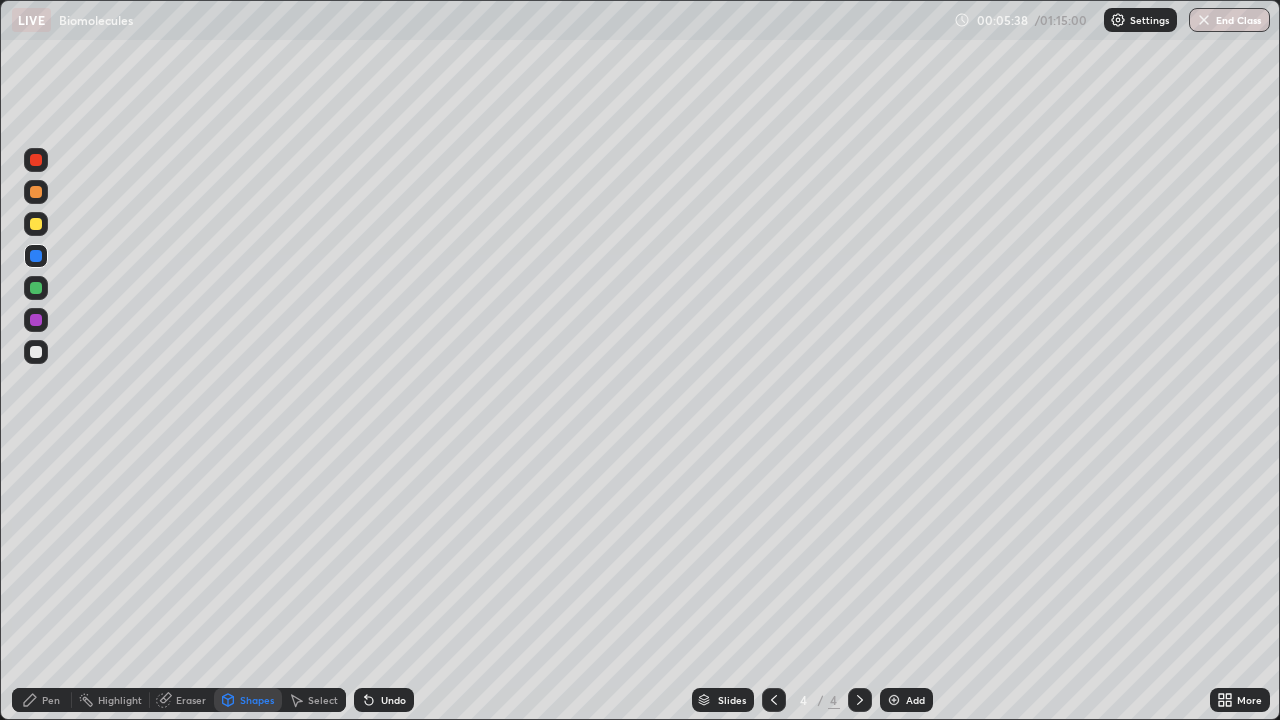 click at bounding box center [36, 320] 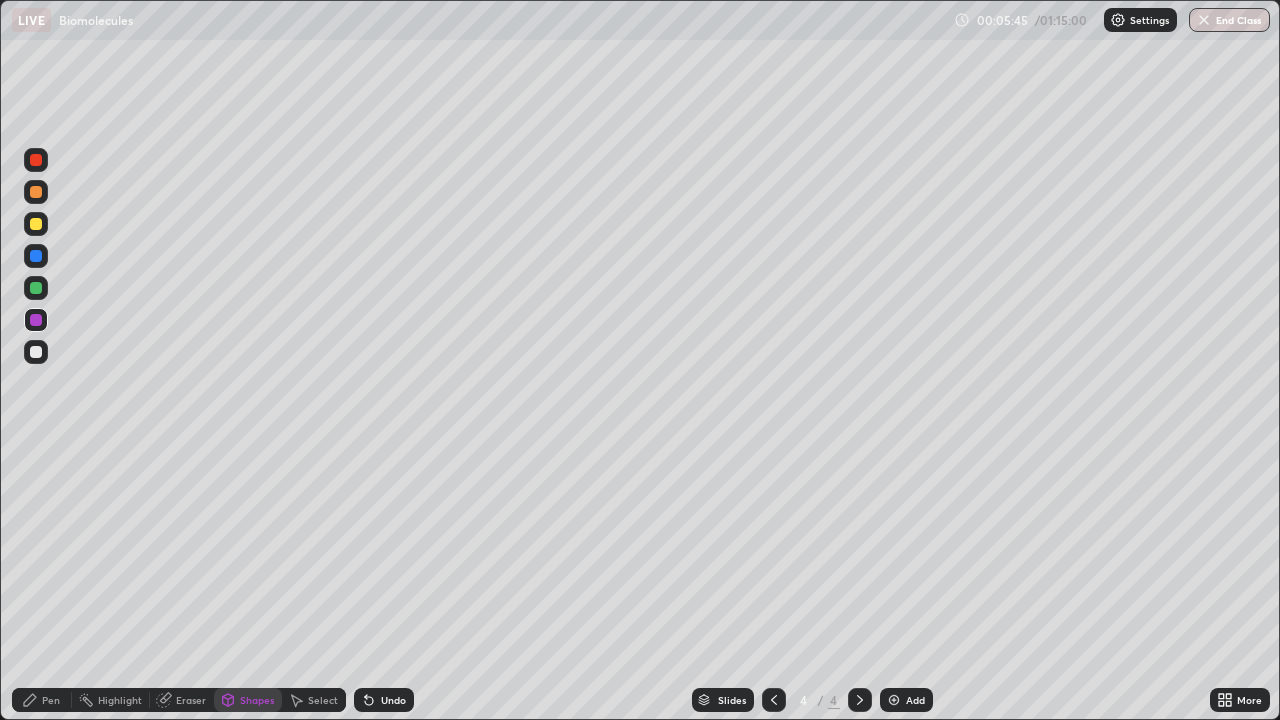 click on "Pen" at bounding box center (42, 700) 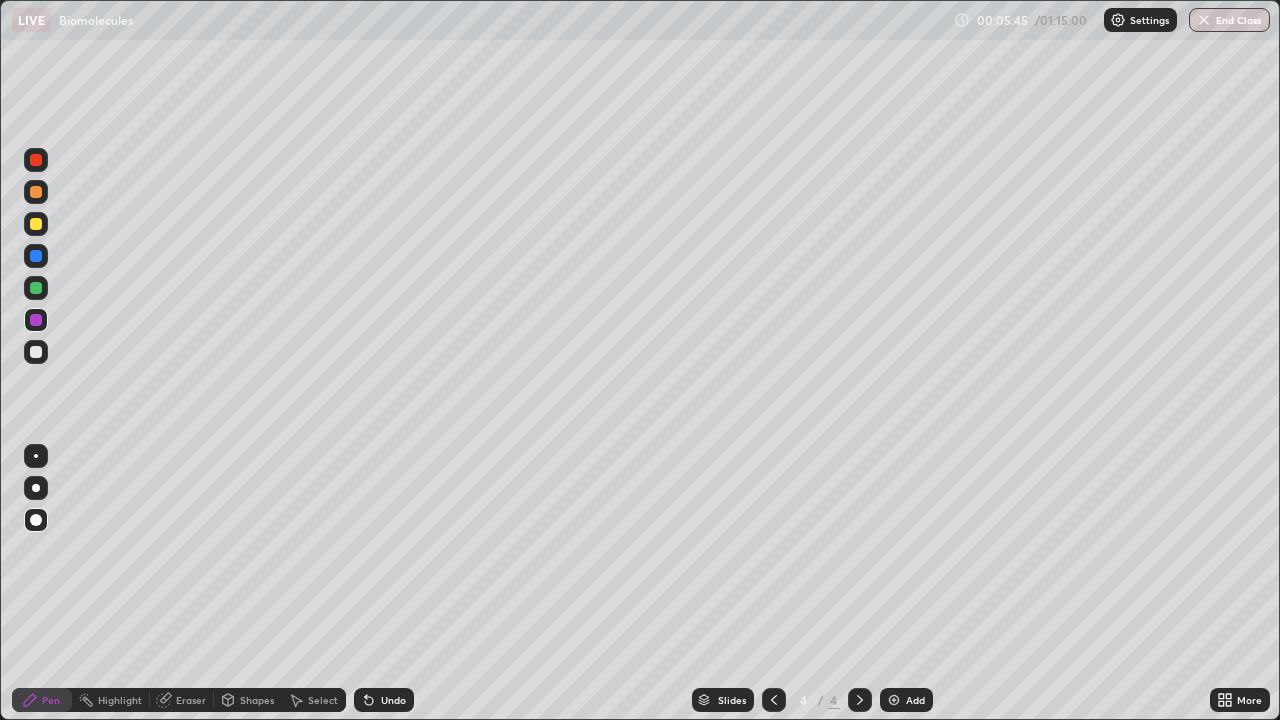 click at bounding box center (36, 352) 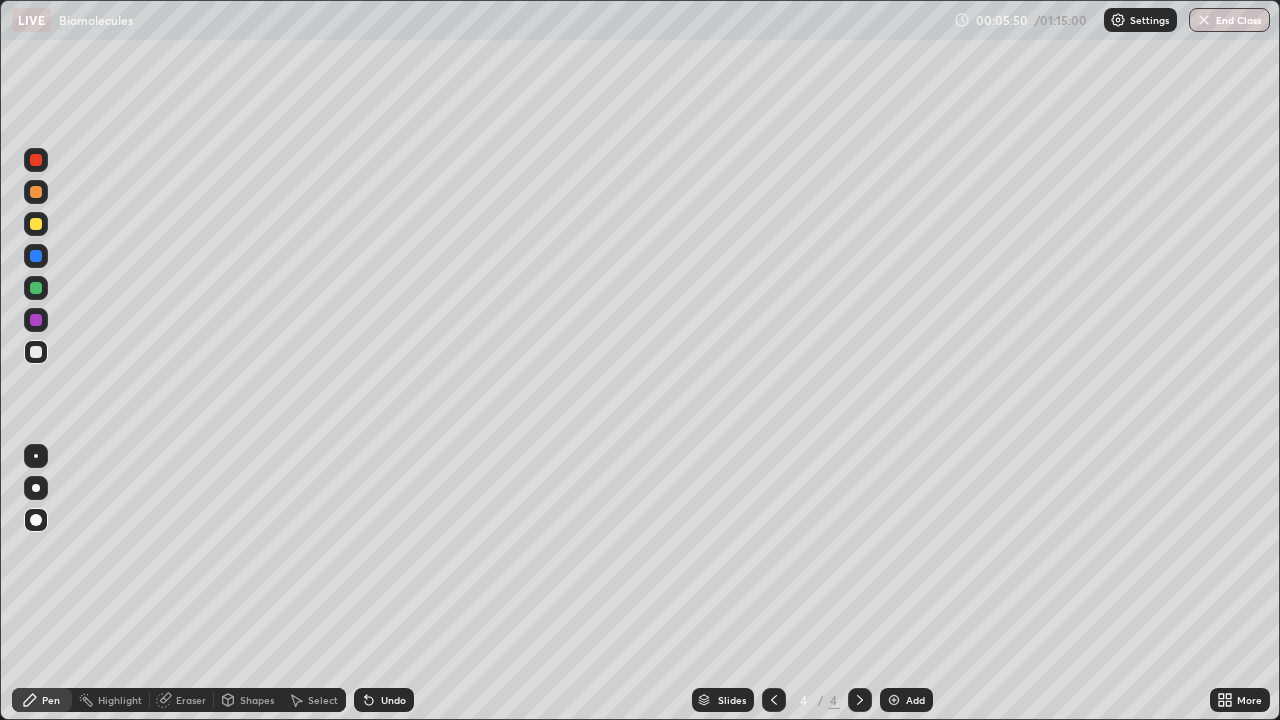 click at bounding box center (36, 192) 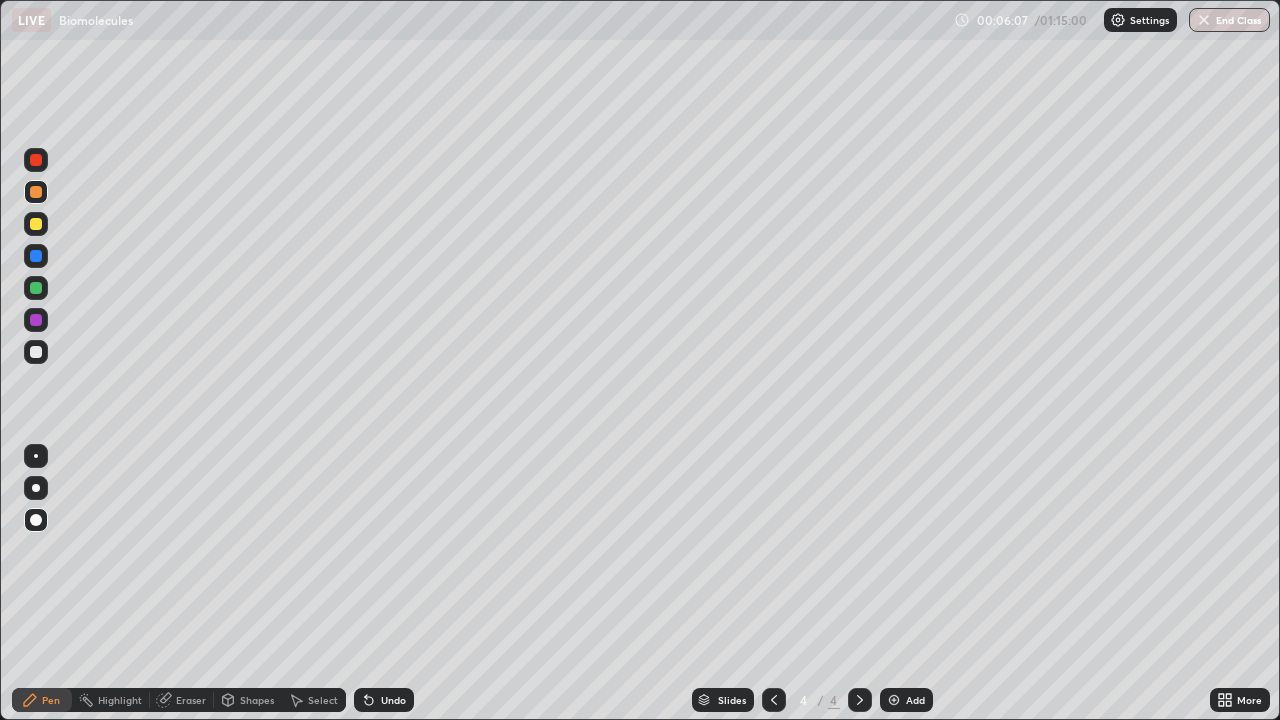 click at bounding box center (36, 320) 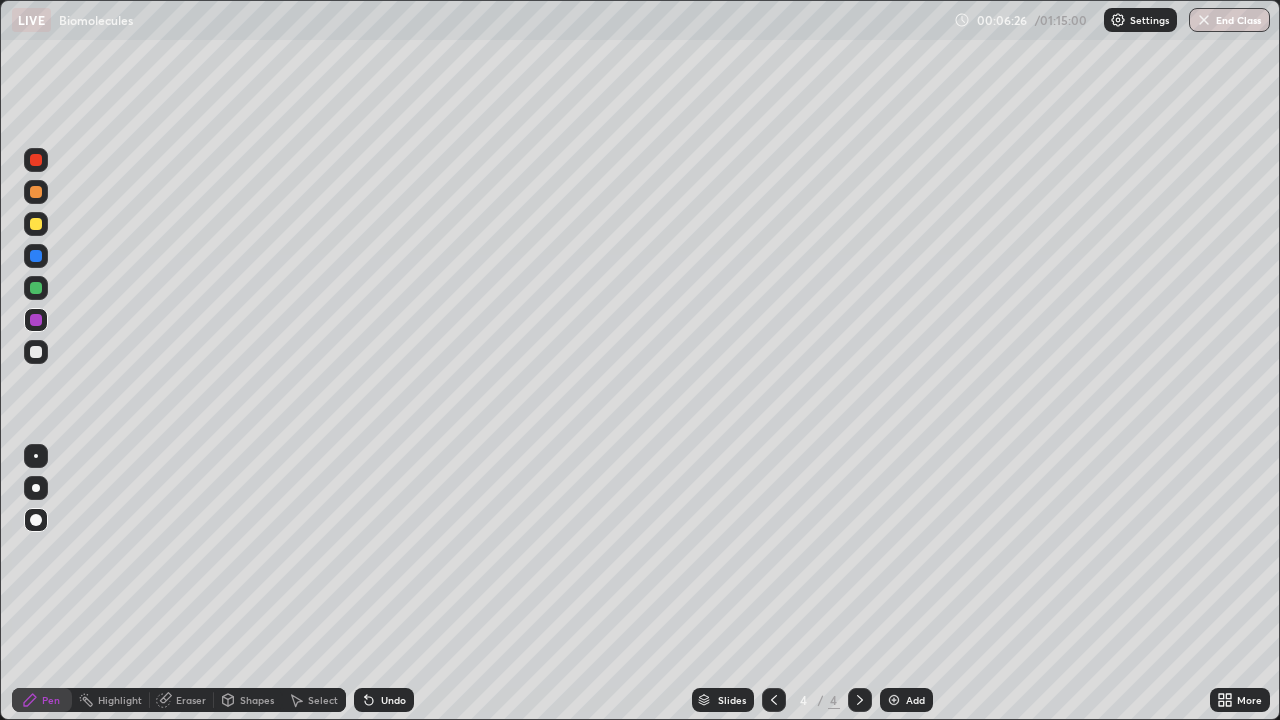 click at bounding box center (36, 352) 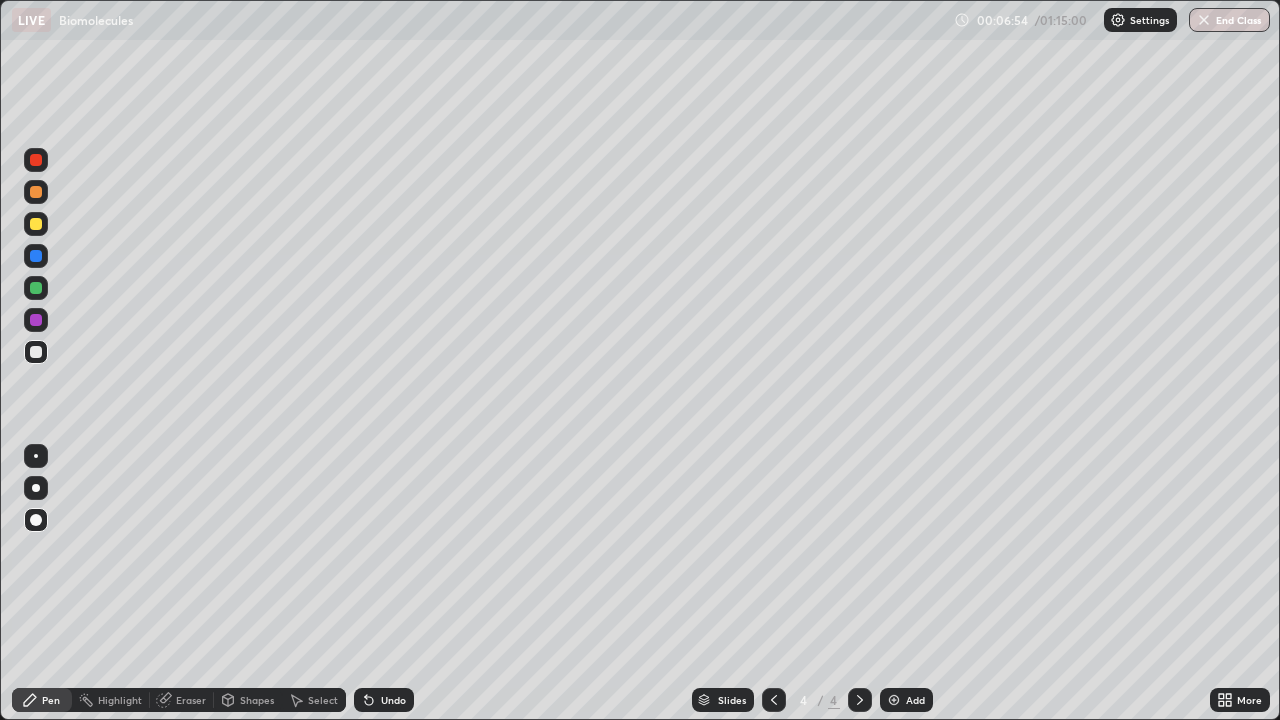 click at bounding box center [36, 224] 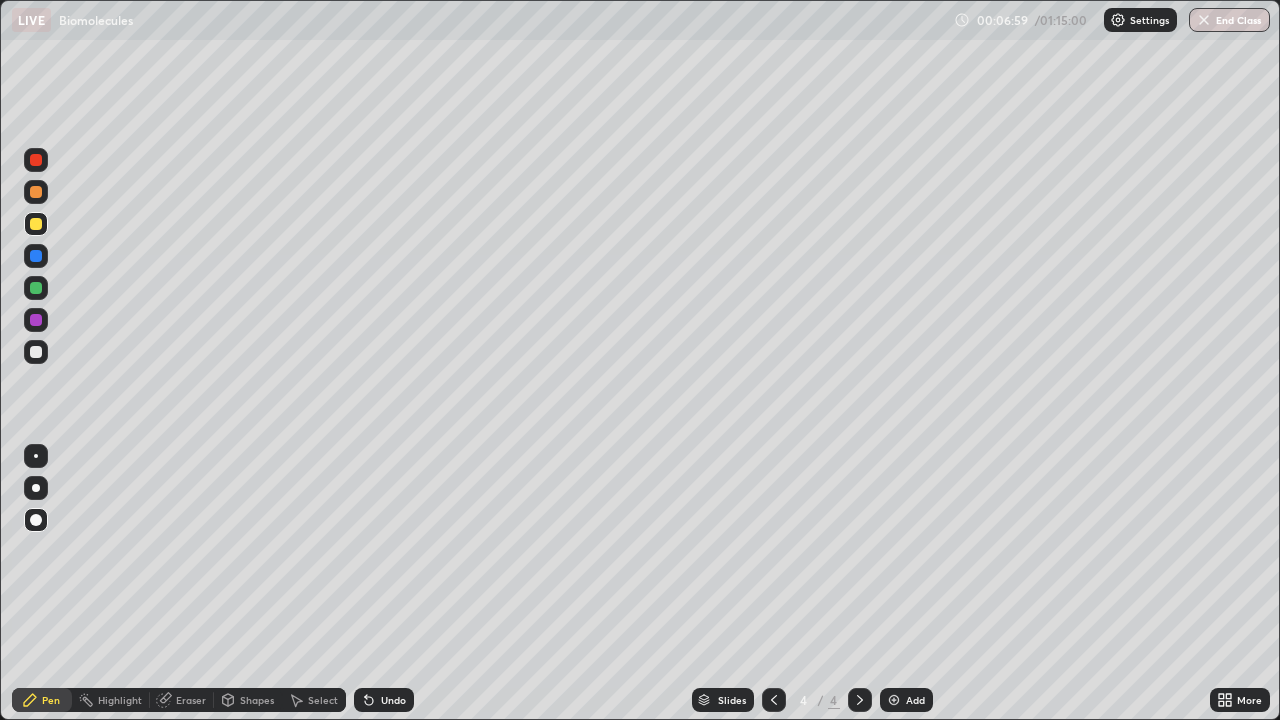 click on "Undo" at bounding box center (384, 700) 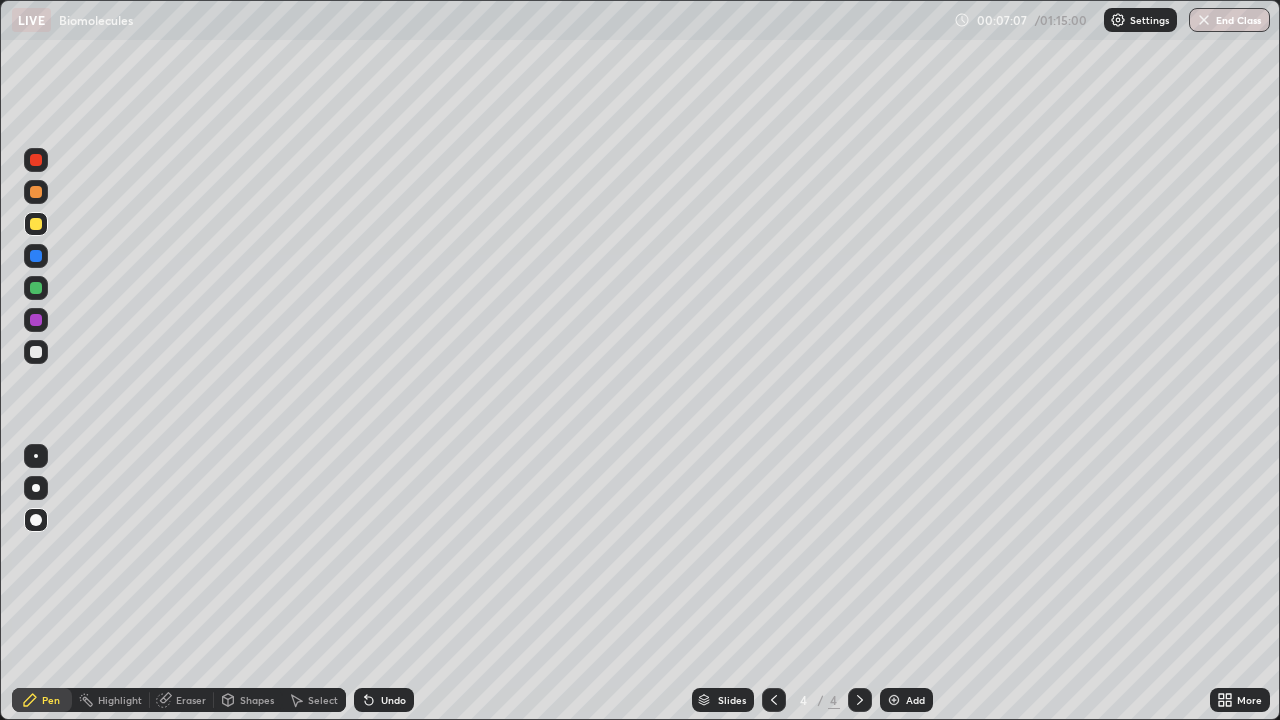 click at bounding box center (36, 192) 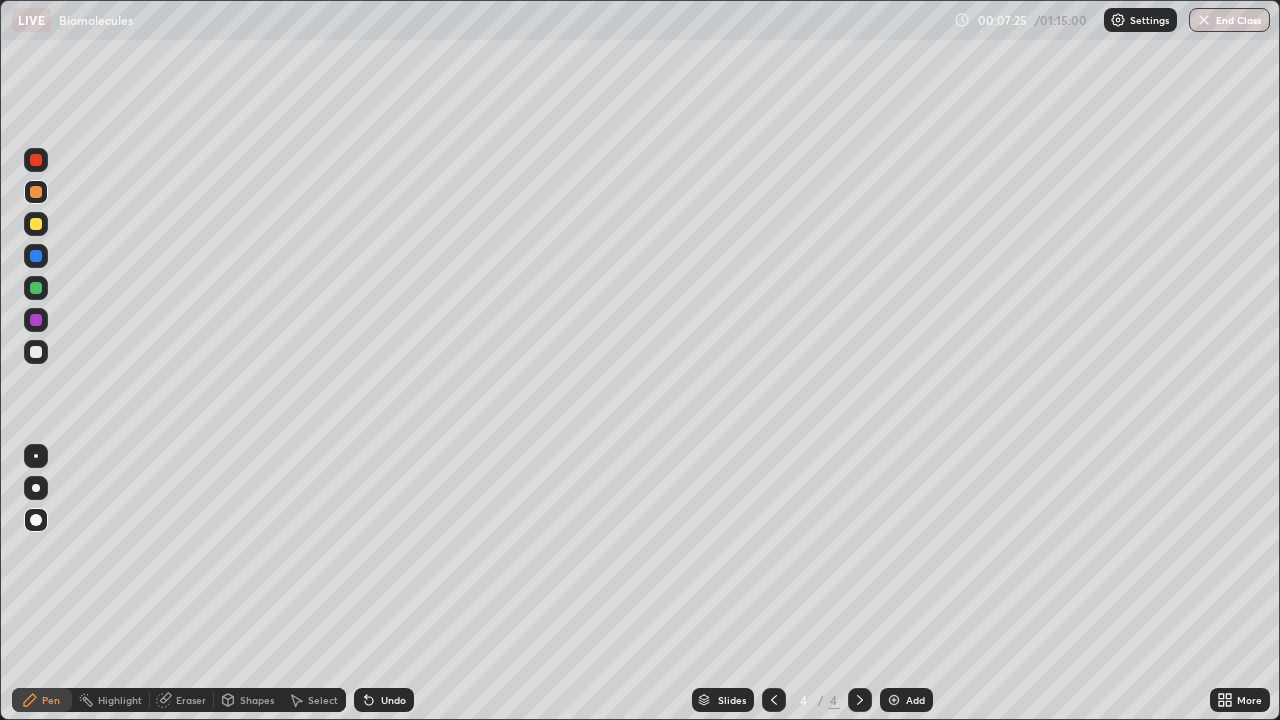 click at bounding box center [36, 288] 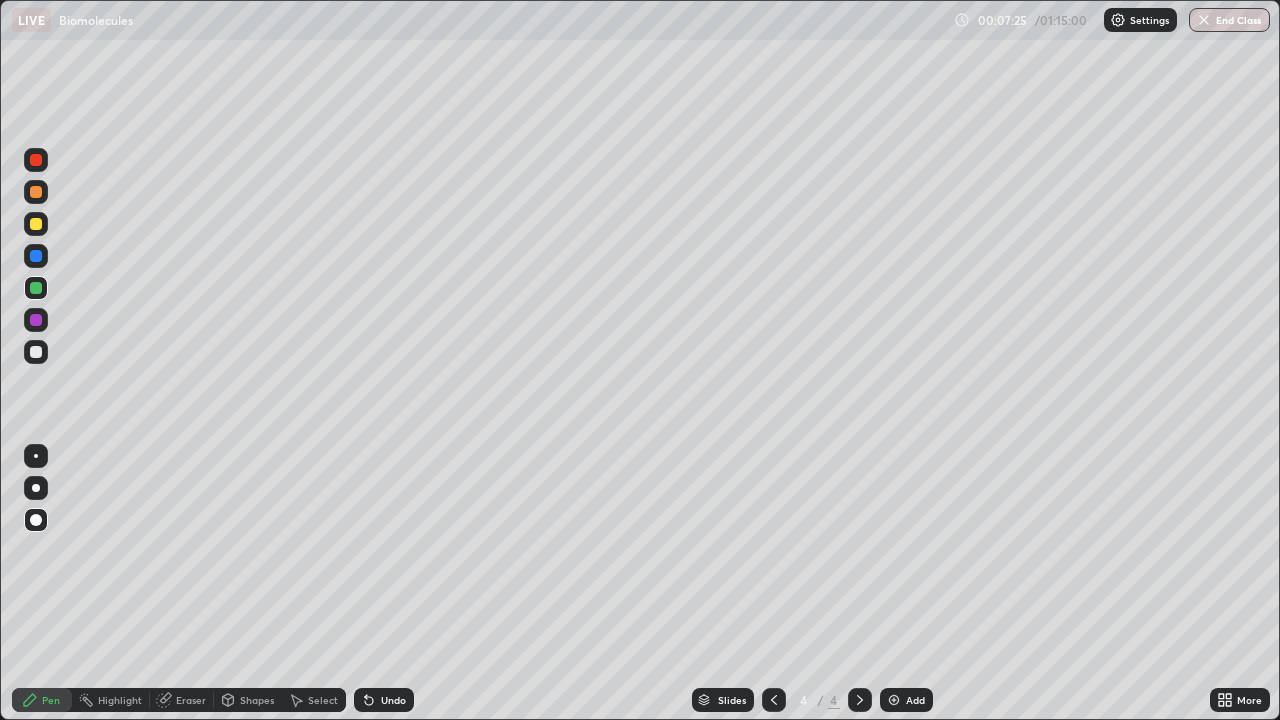 click on "Shapes" at bounding box center [248, 700] 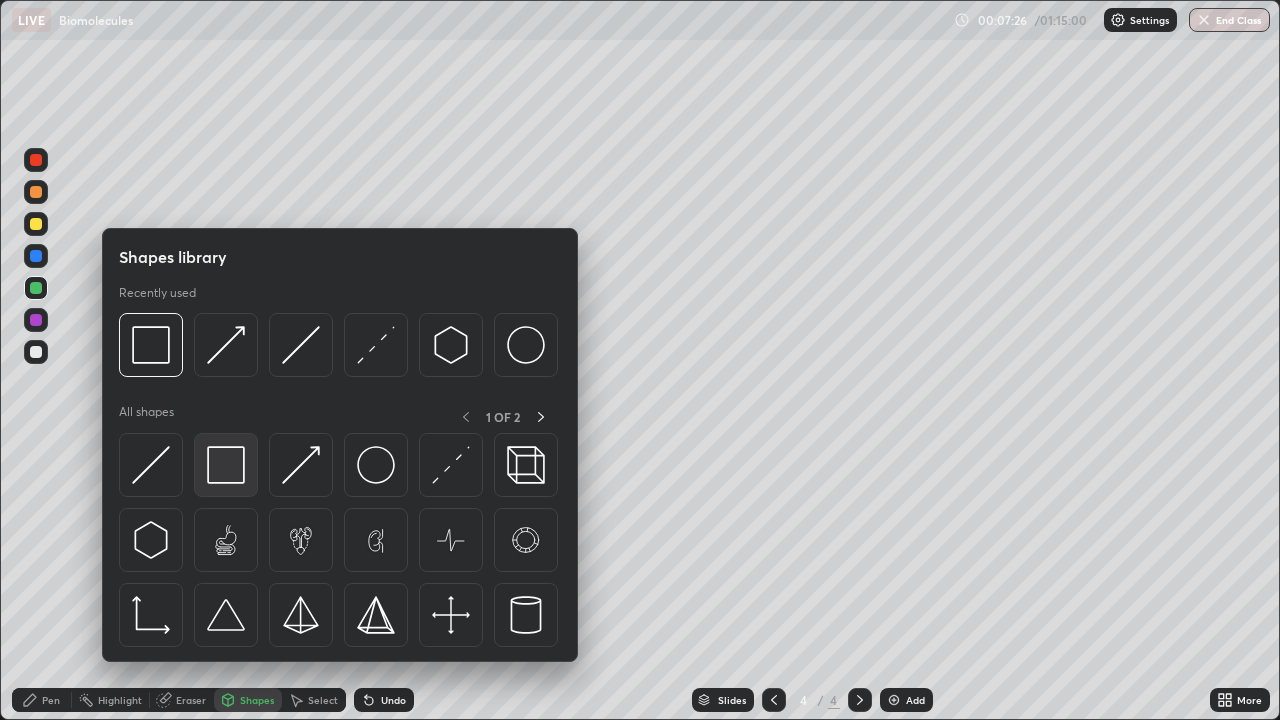 click at bounding box center [226, 465] 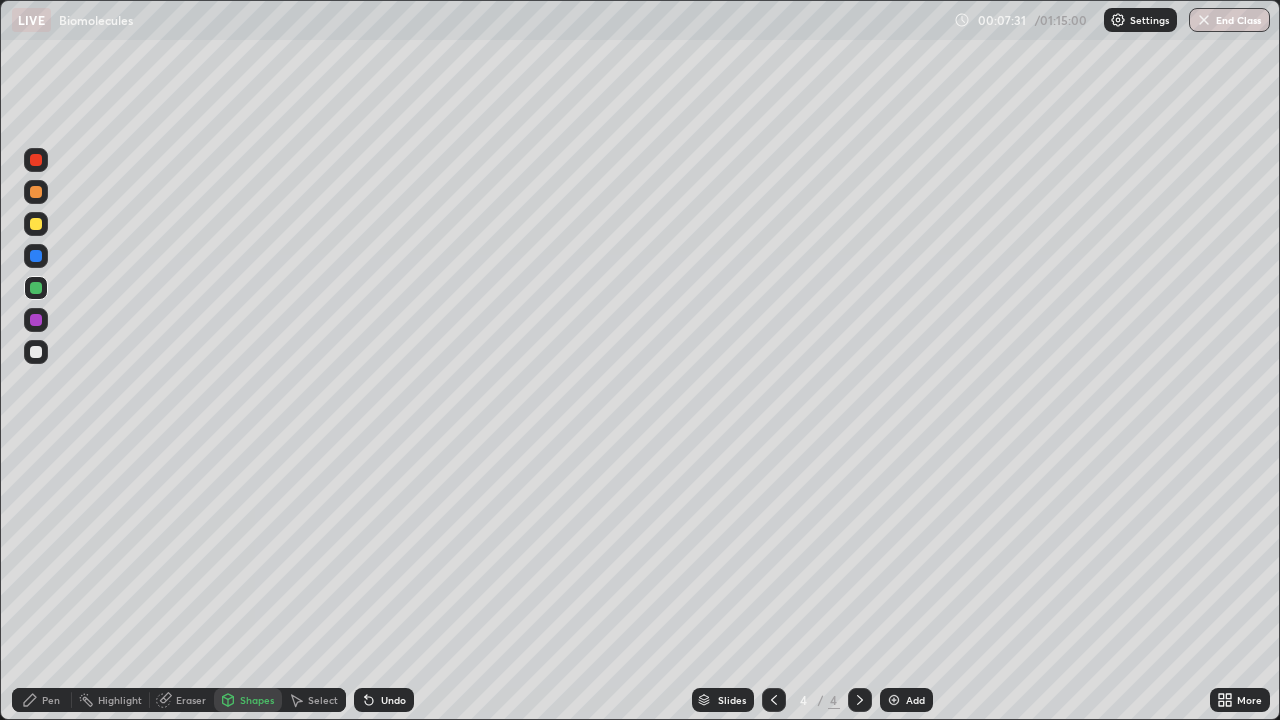 click on "Pen" at bounding box center [42, 700] 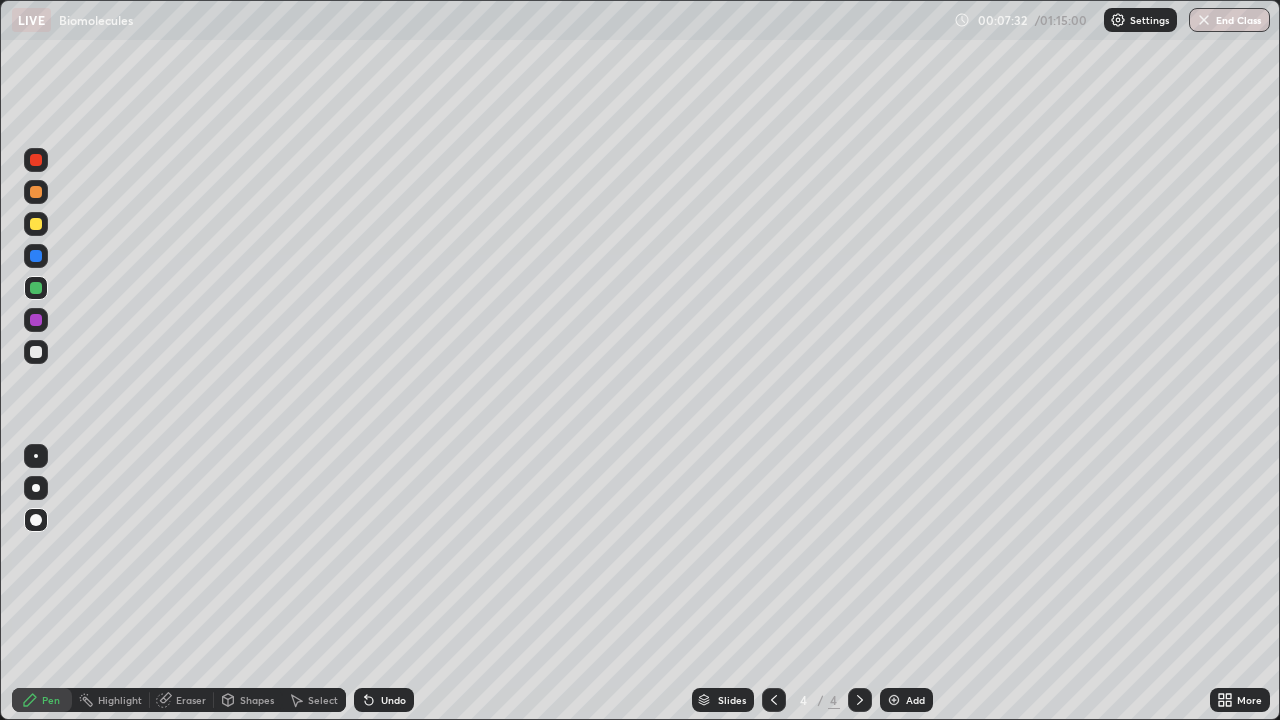 click at bounding box center (36, 192) 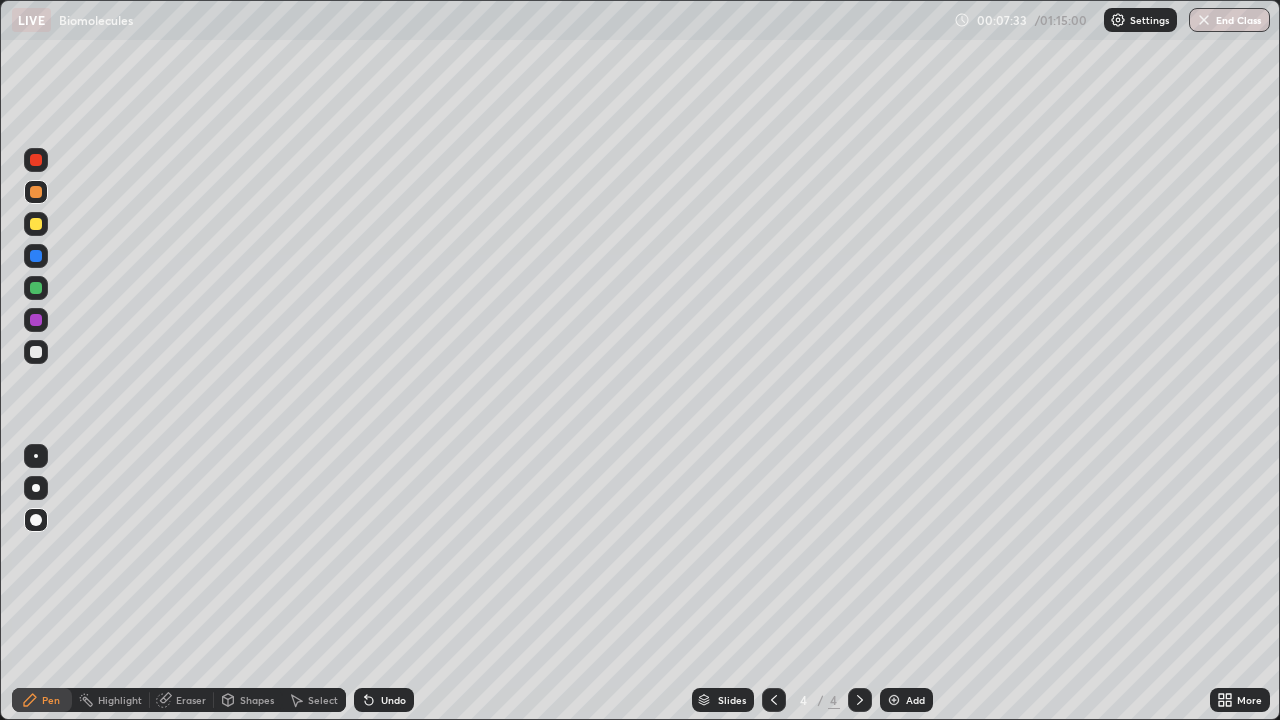 click at bounding box center (36, 352) 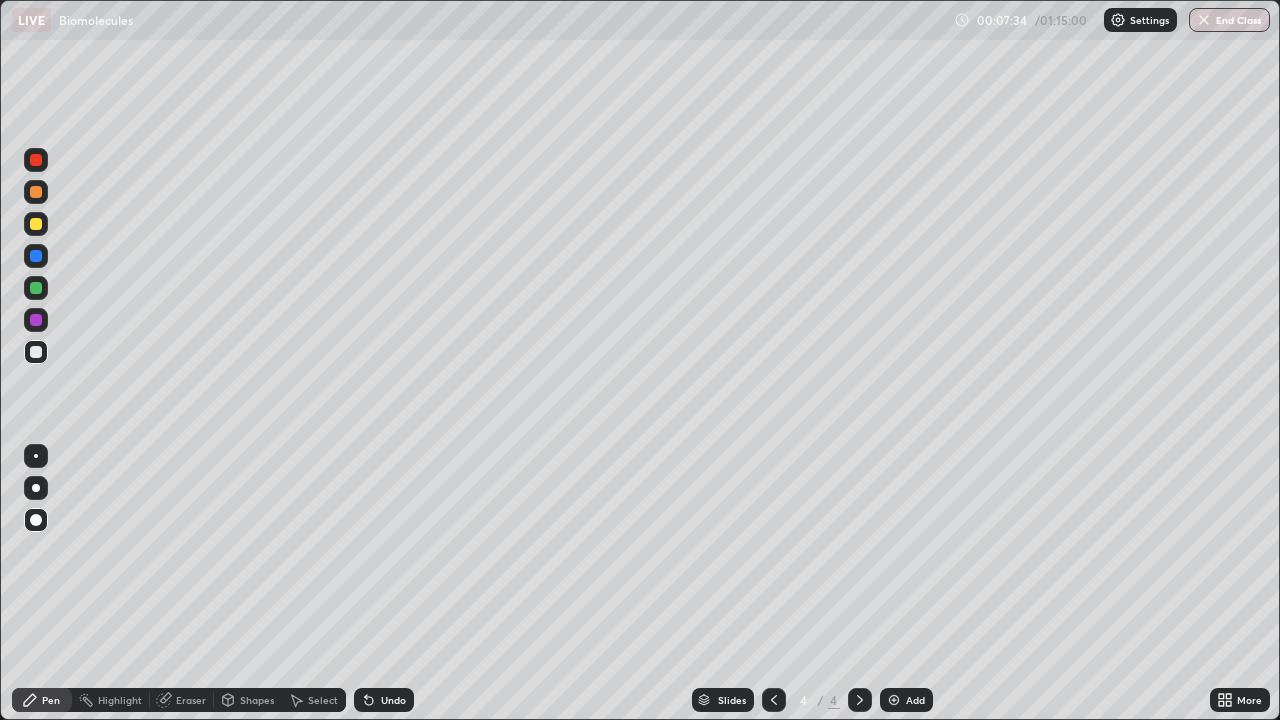 click on "Pen" at bounding box center (51, 700) 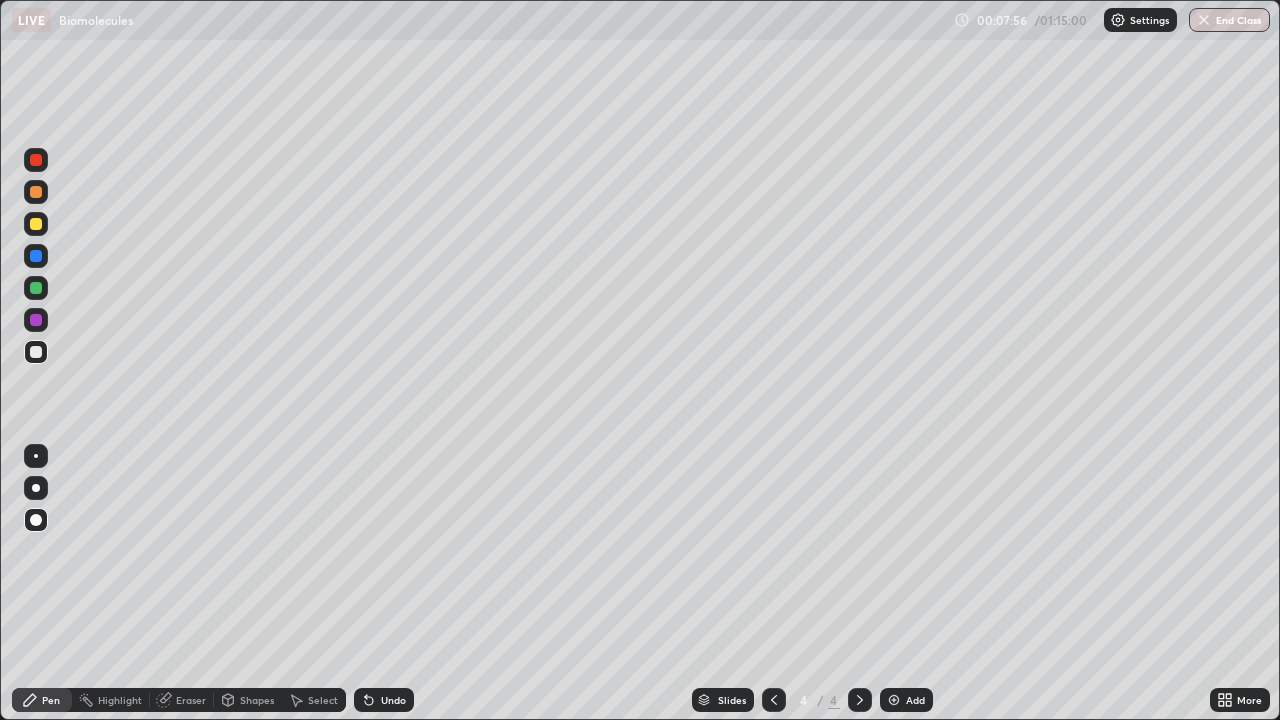 click at bounding box center [36, 288] 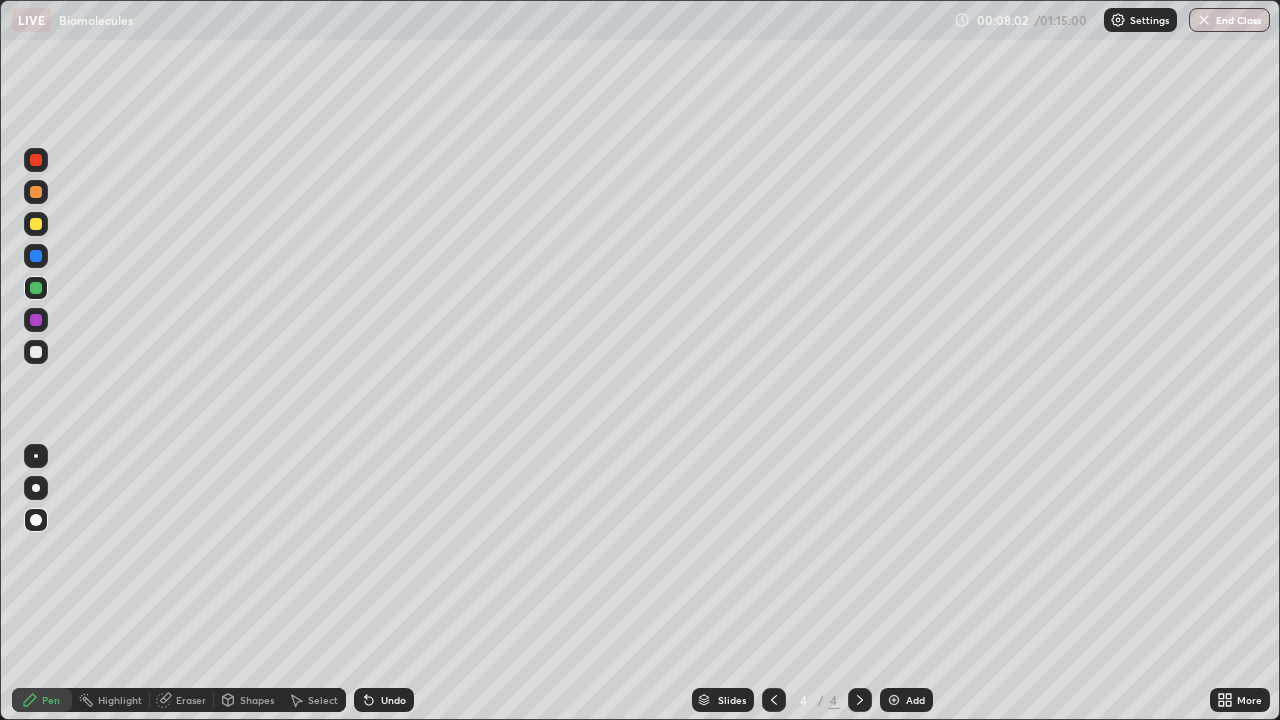 click at bounding box center [36, 192] 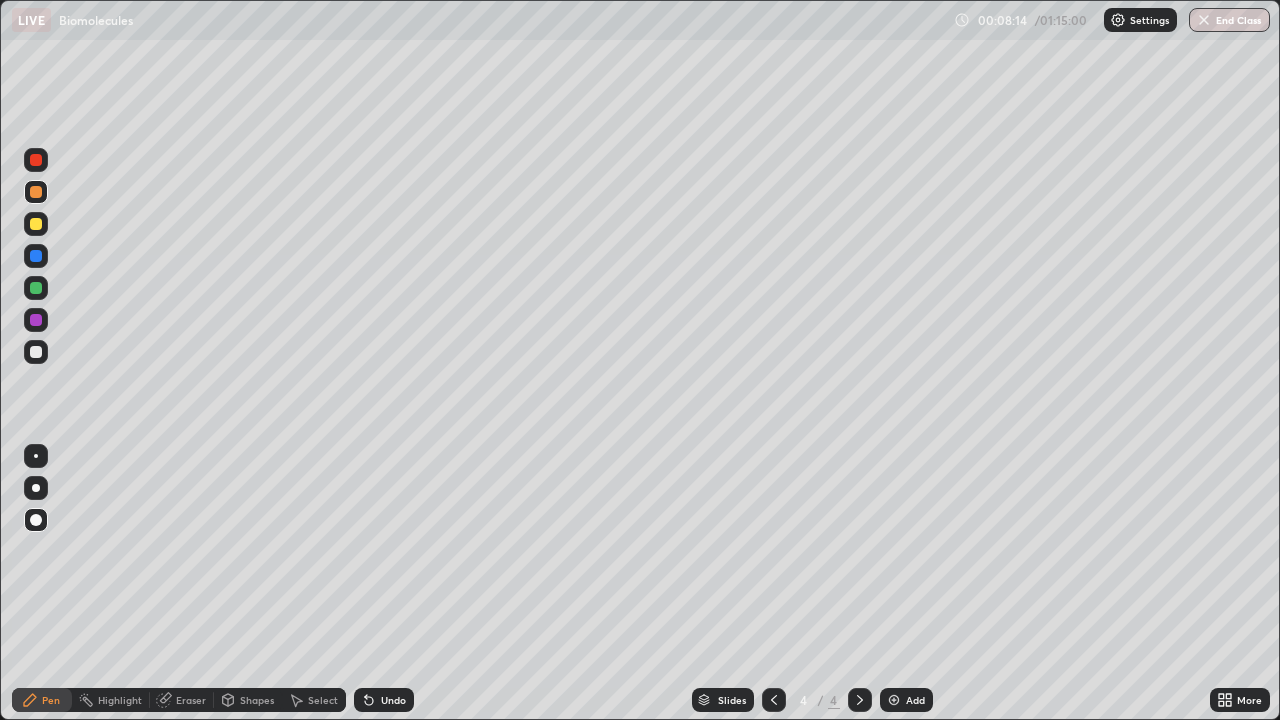 click at bounding box center (36, 256) 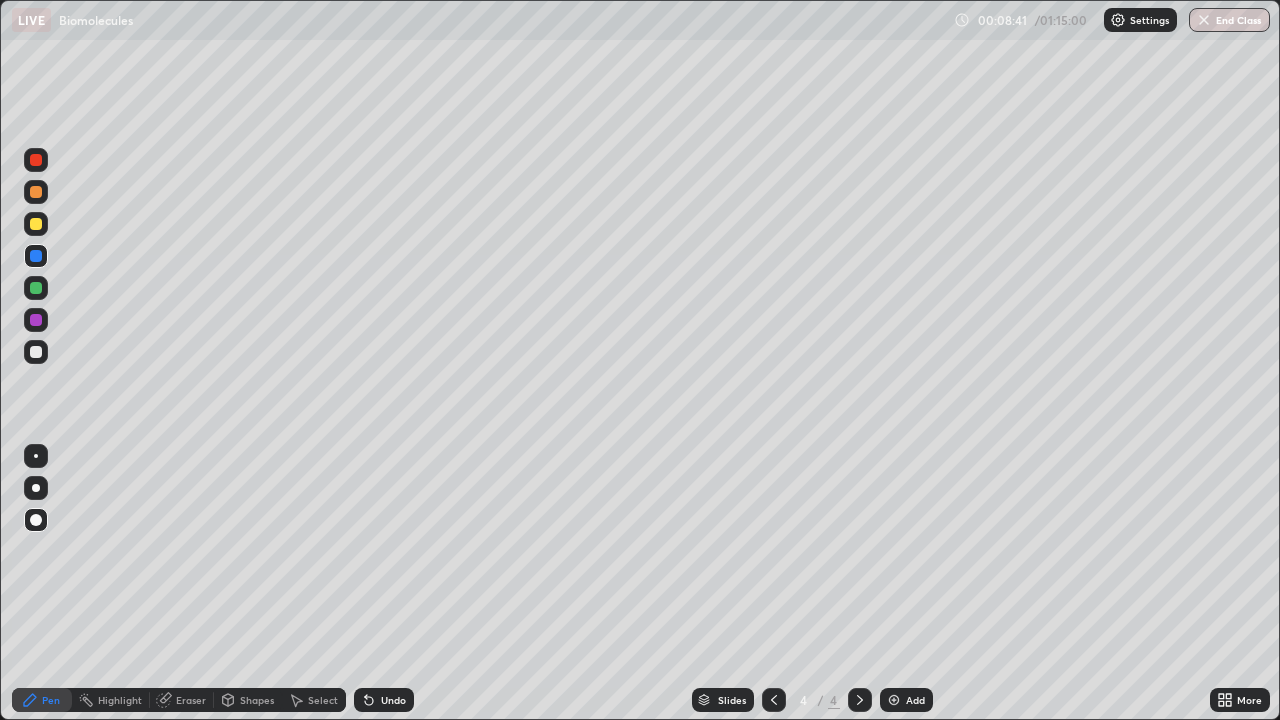 click on "Undo" at bounding box center (384, 700) 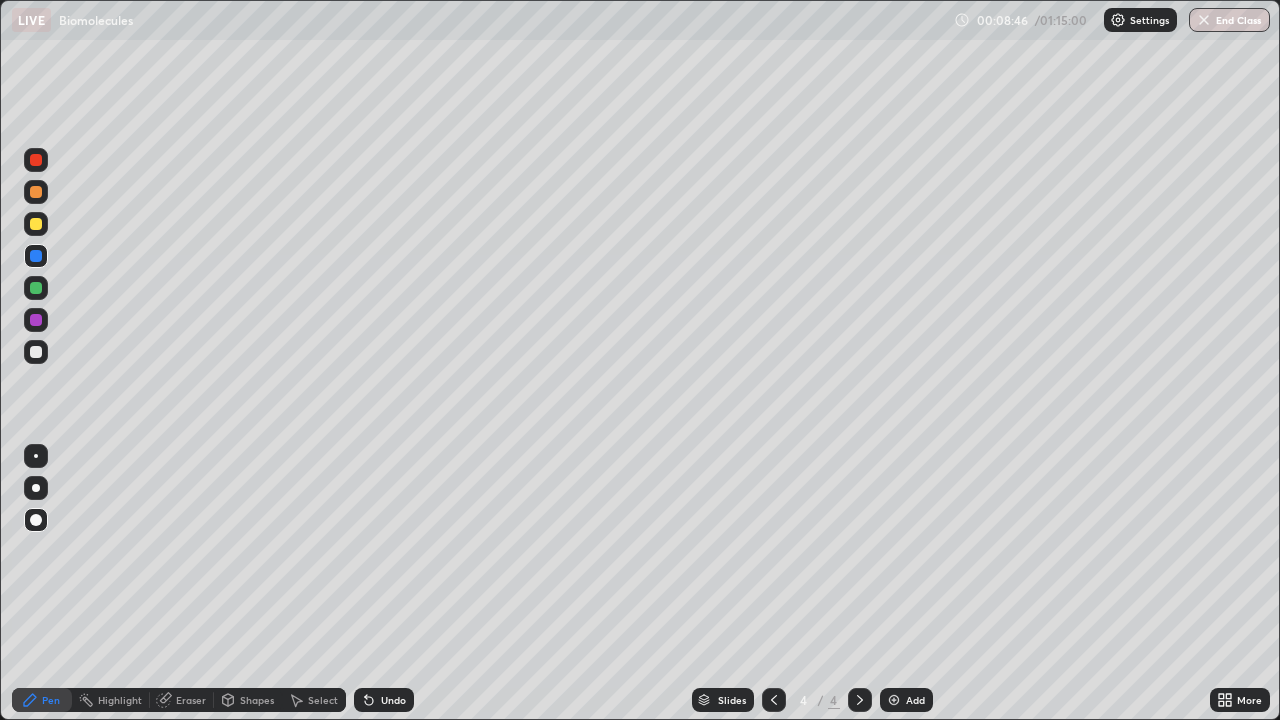 click at bounding box center (36, 192) 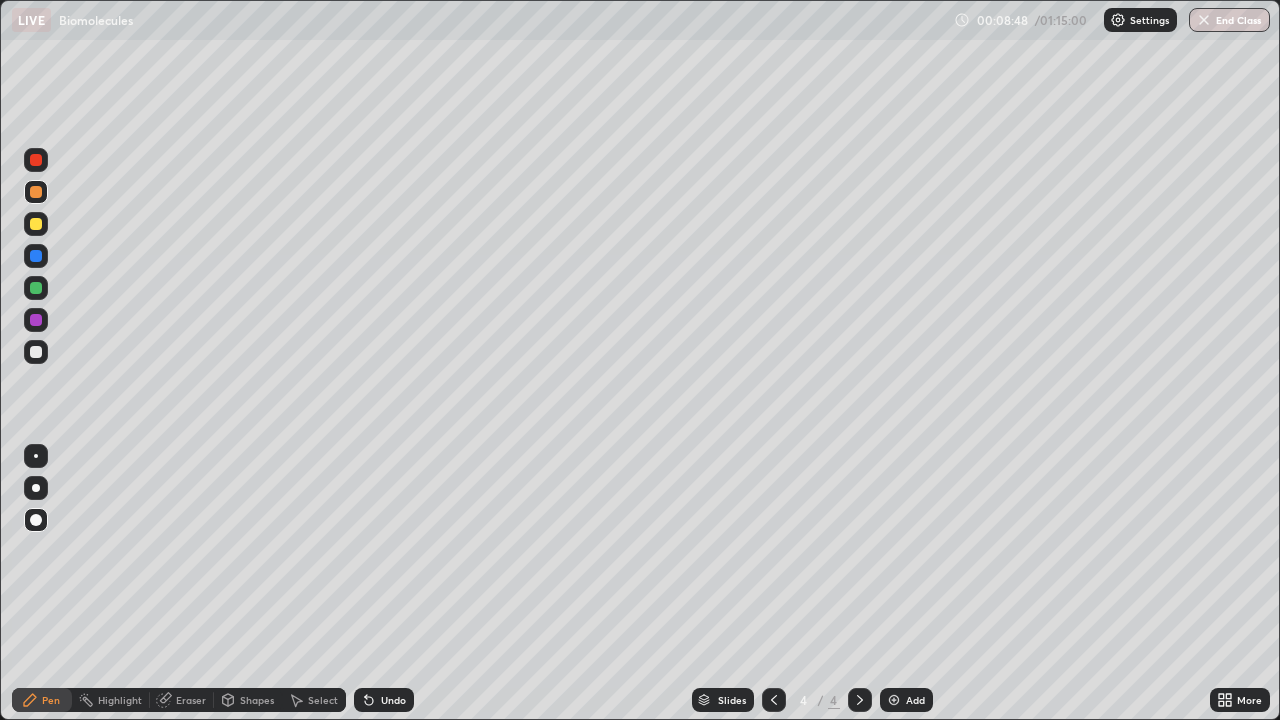 click at bounding box center [36, 320] 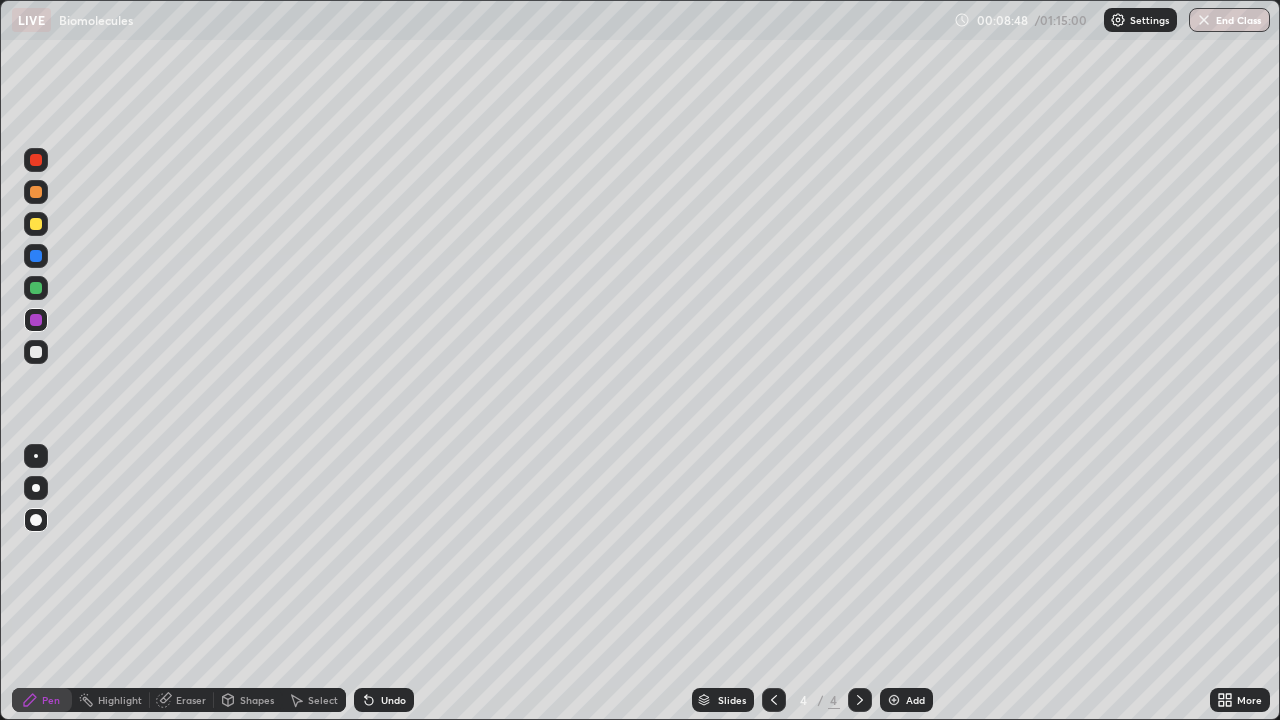 click on "Shapes" at bounding box center [257, 700] 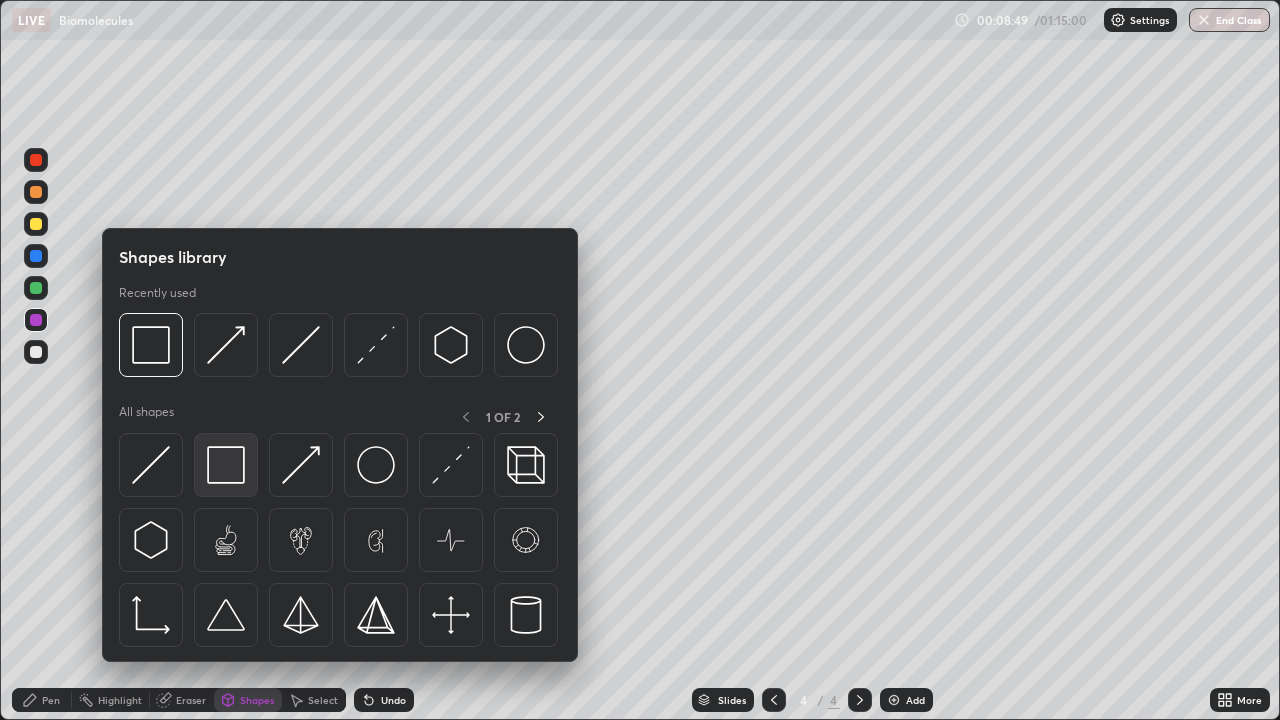 click at bounding box center [226, 465] 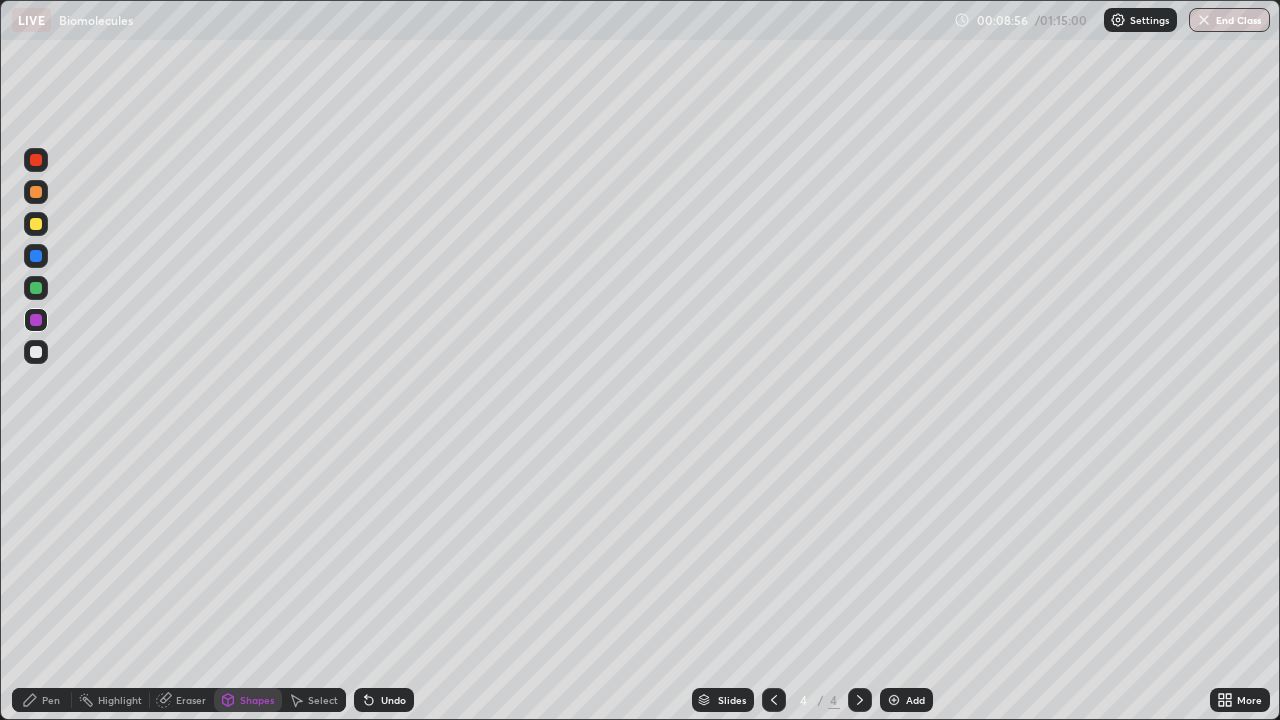 click on "Pen" at bounding box center [42, 700] 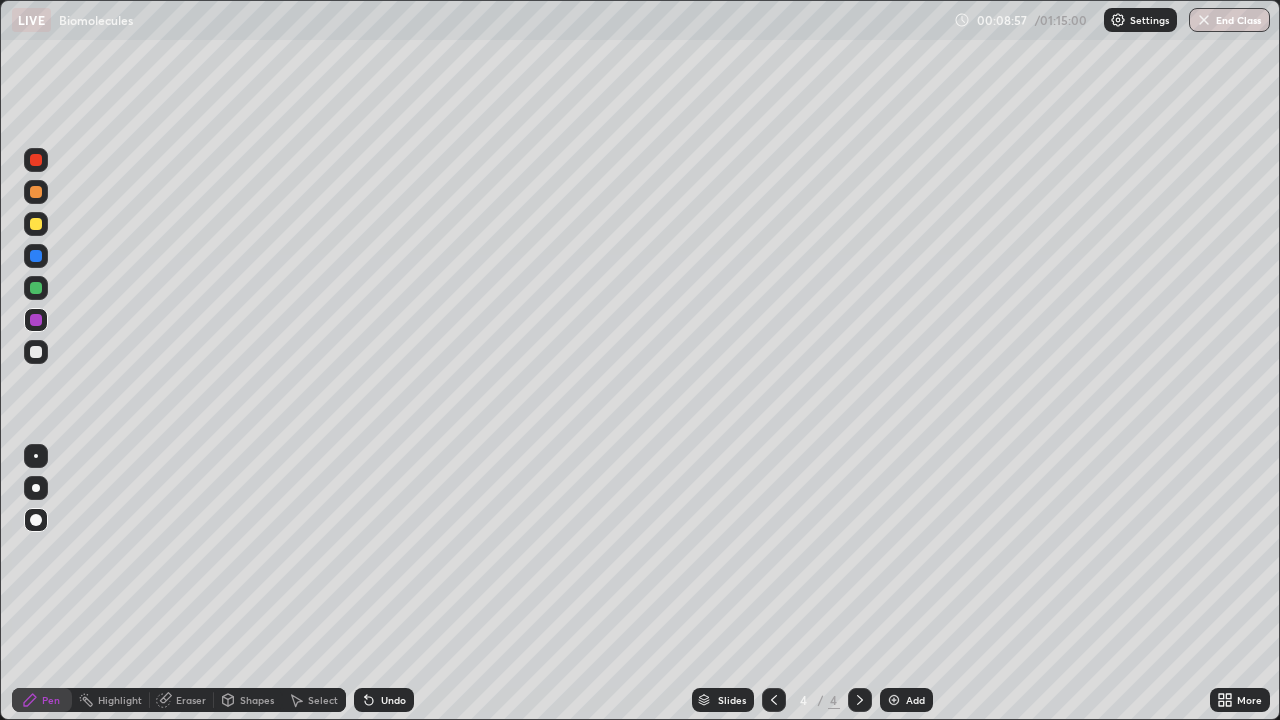 click at bounding box center [36, 352] 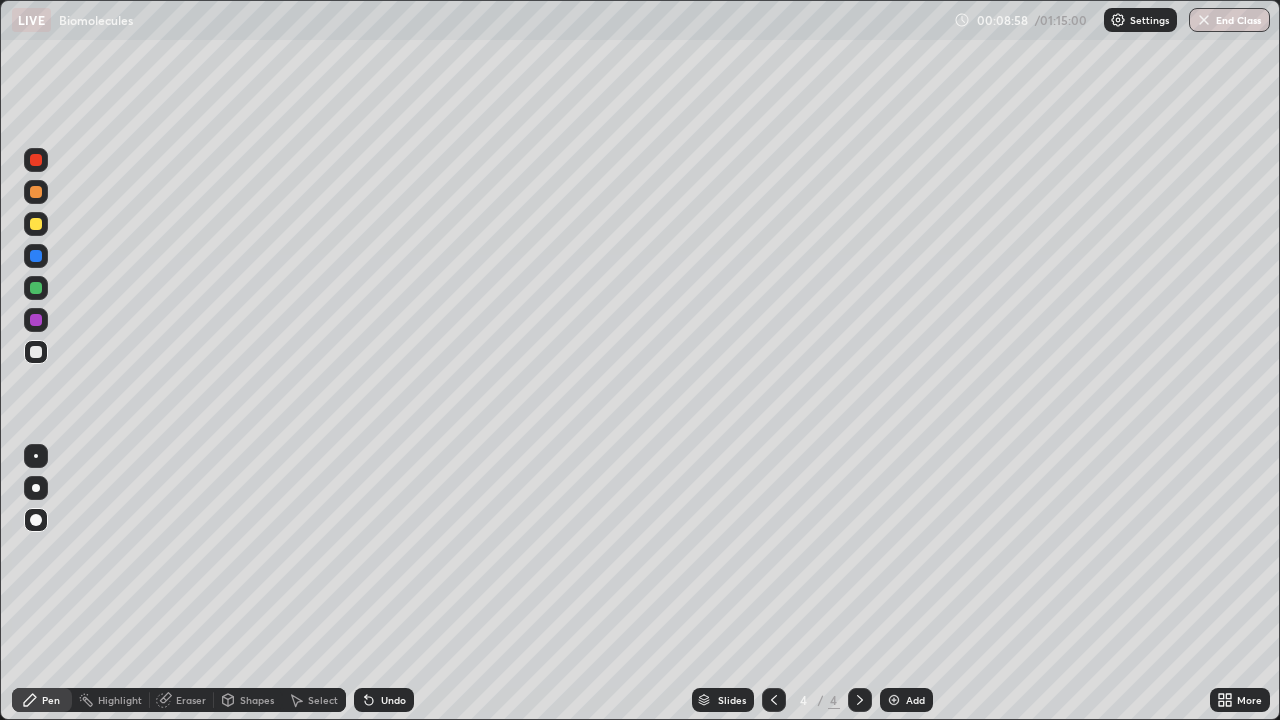 click at bounding box center [36, 488] 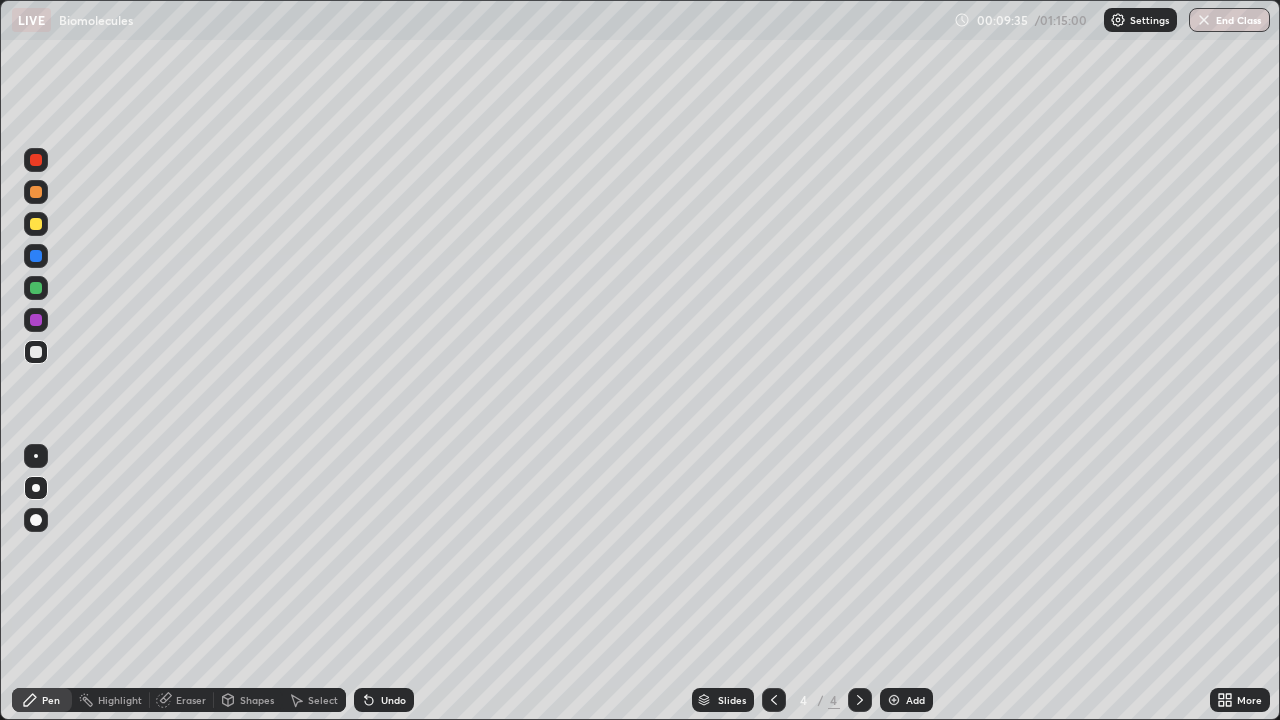 click at bounding box center [36, 256] 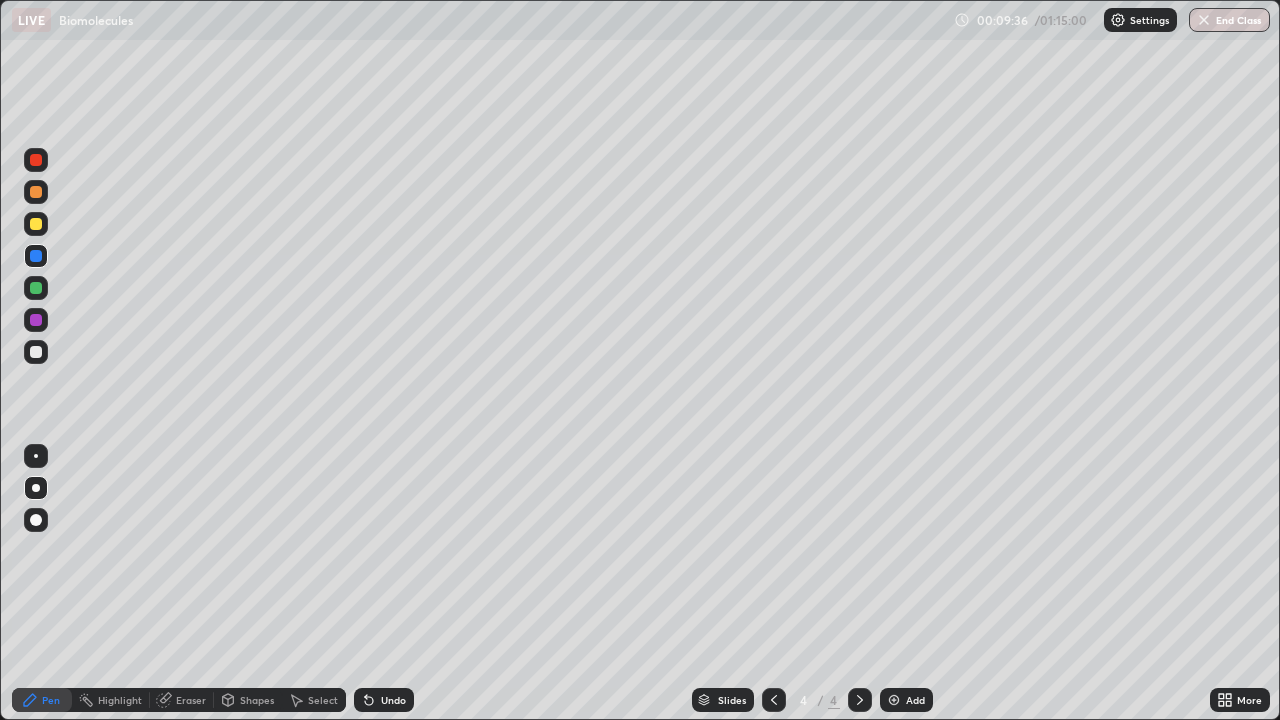 click at bounding box center [36, 288] 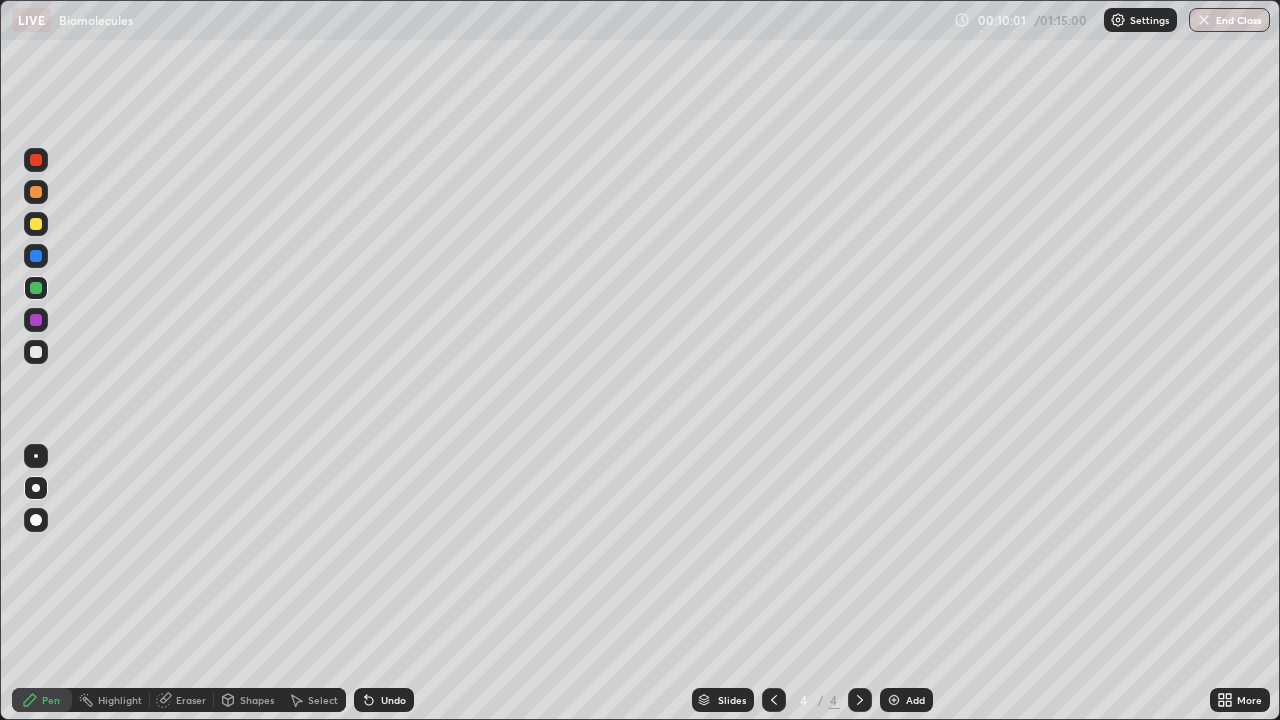 click at bounding box center [36, 352] 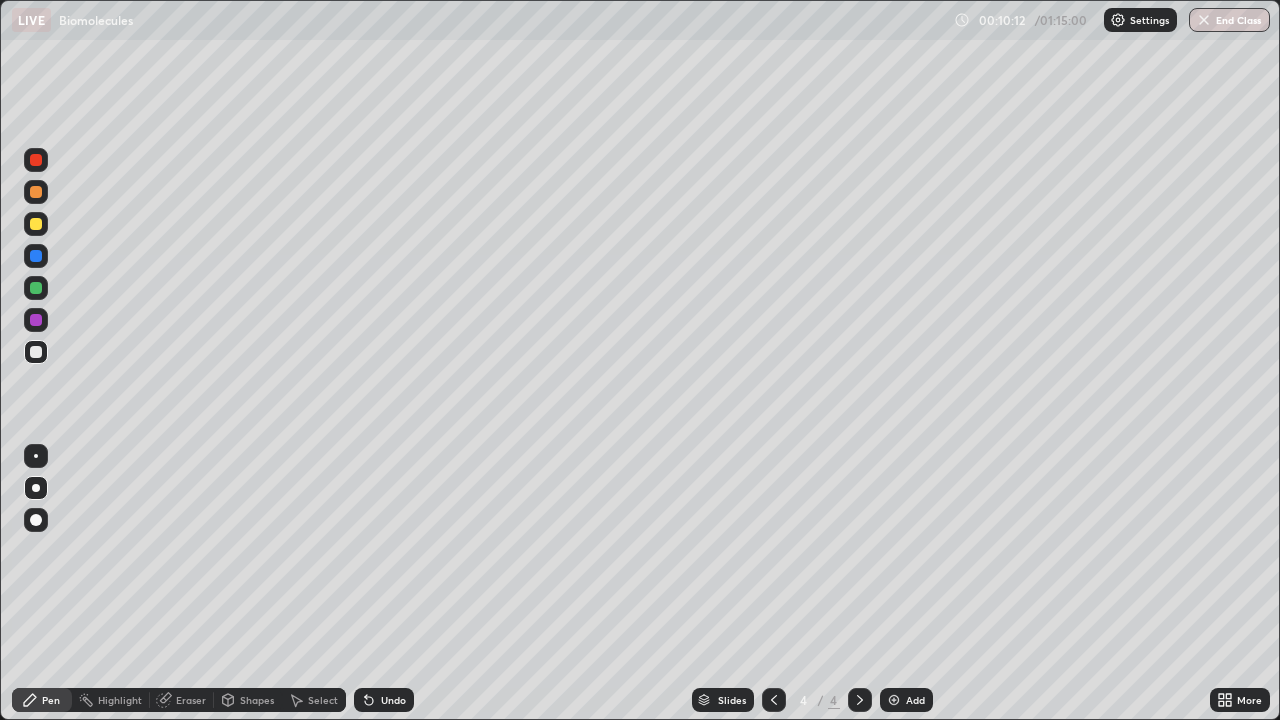 click on "Undo" at bounding box center [393, 700] 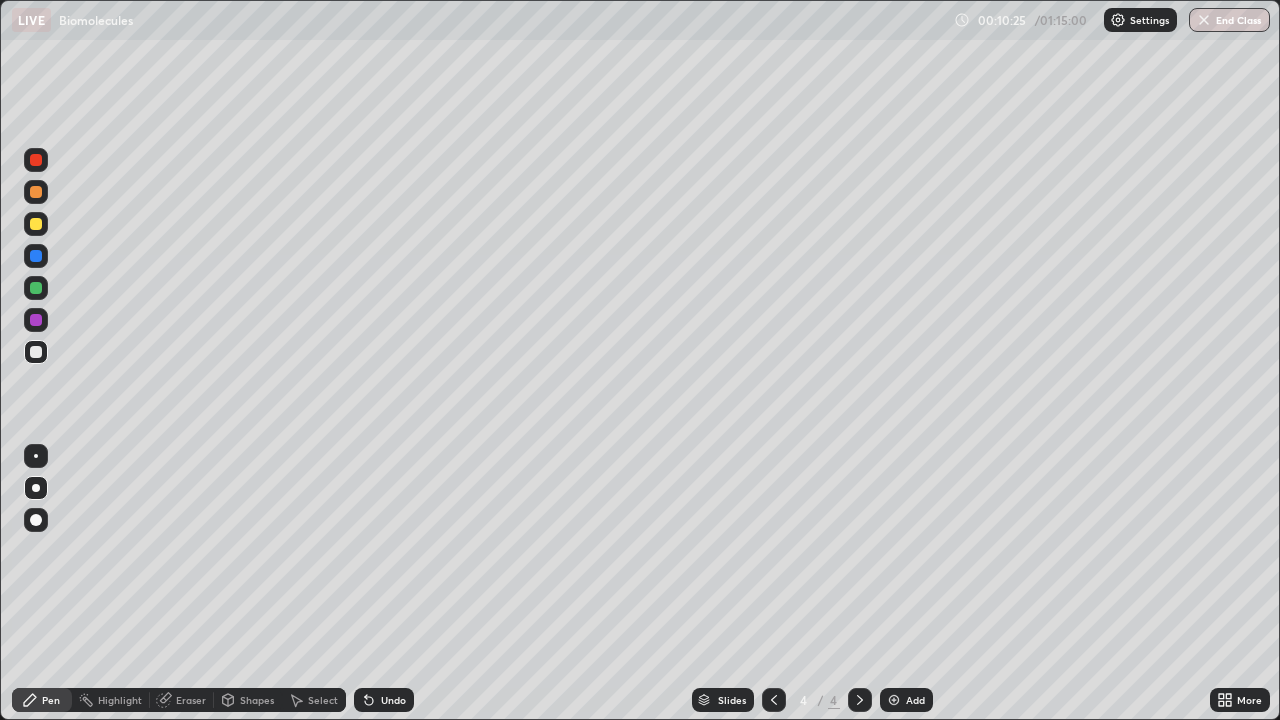 click at bounding box center (36, 288) 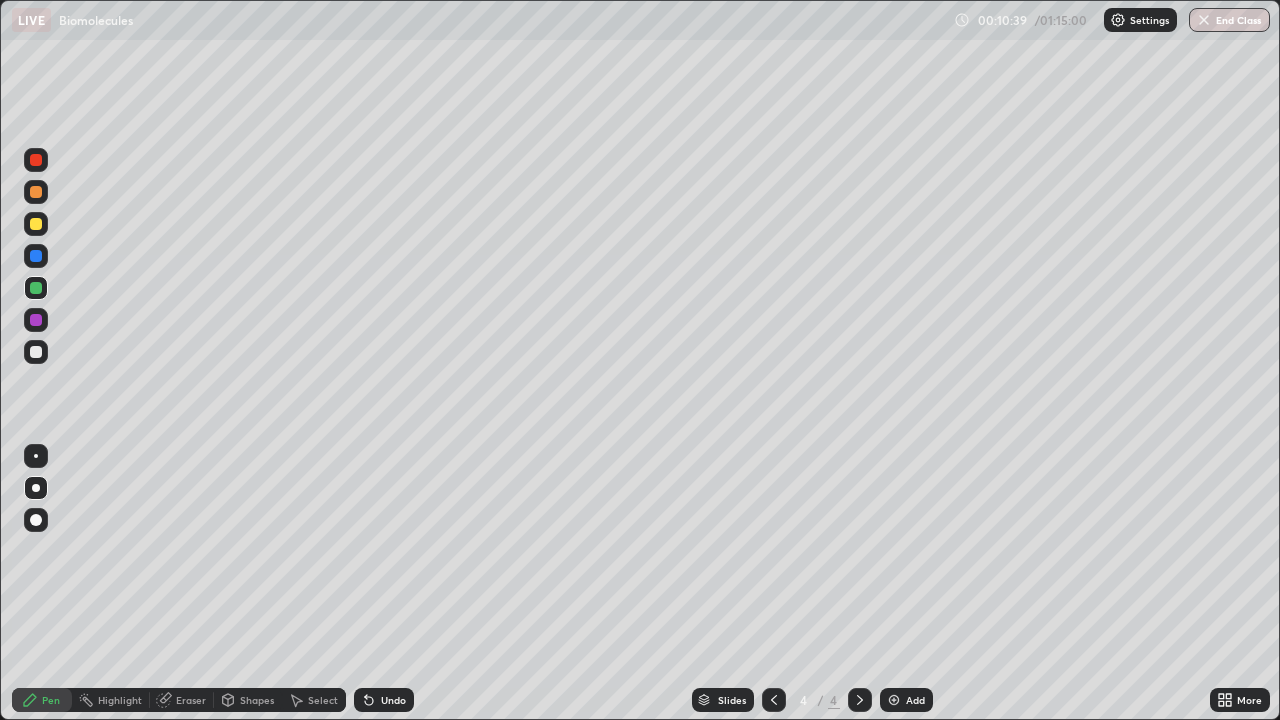 click on "Slides 4 / 4 Add" at bounding box center (812, 700) 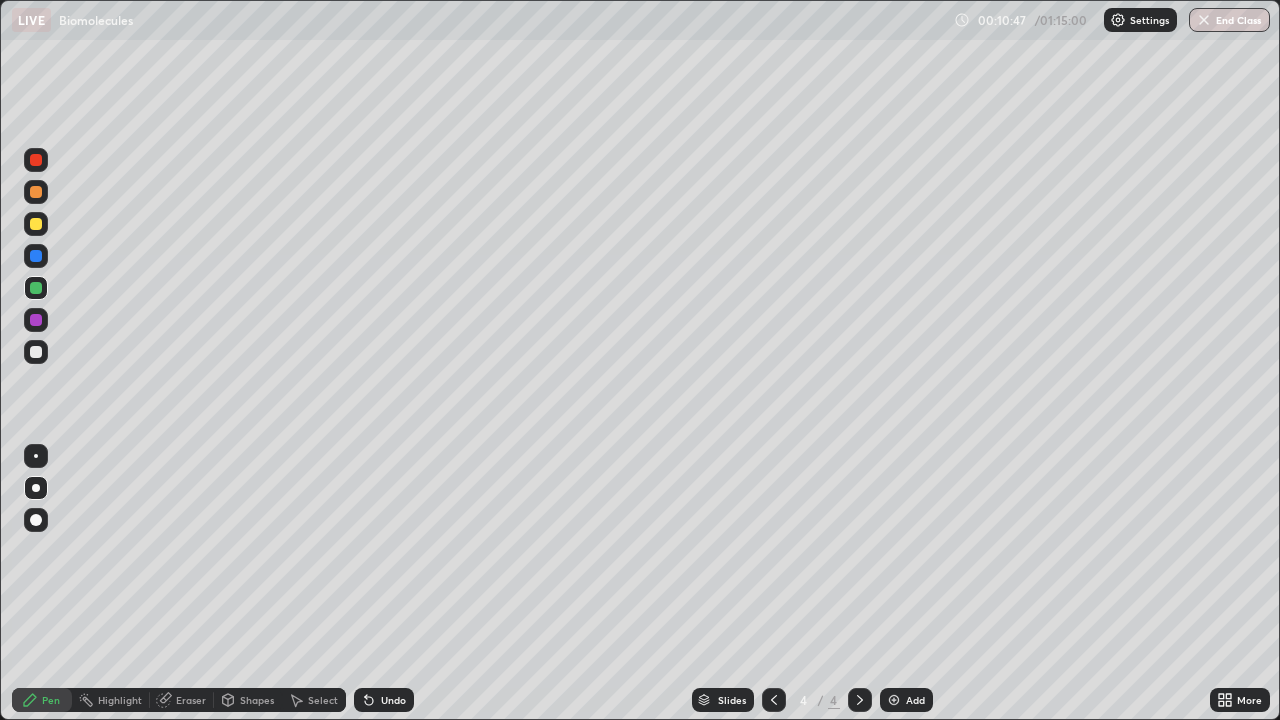click at bounding box center [36, 352] 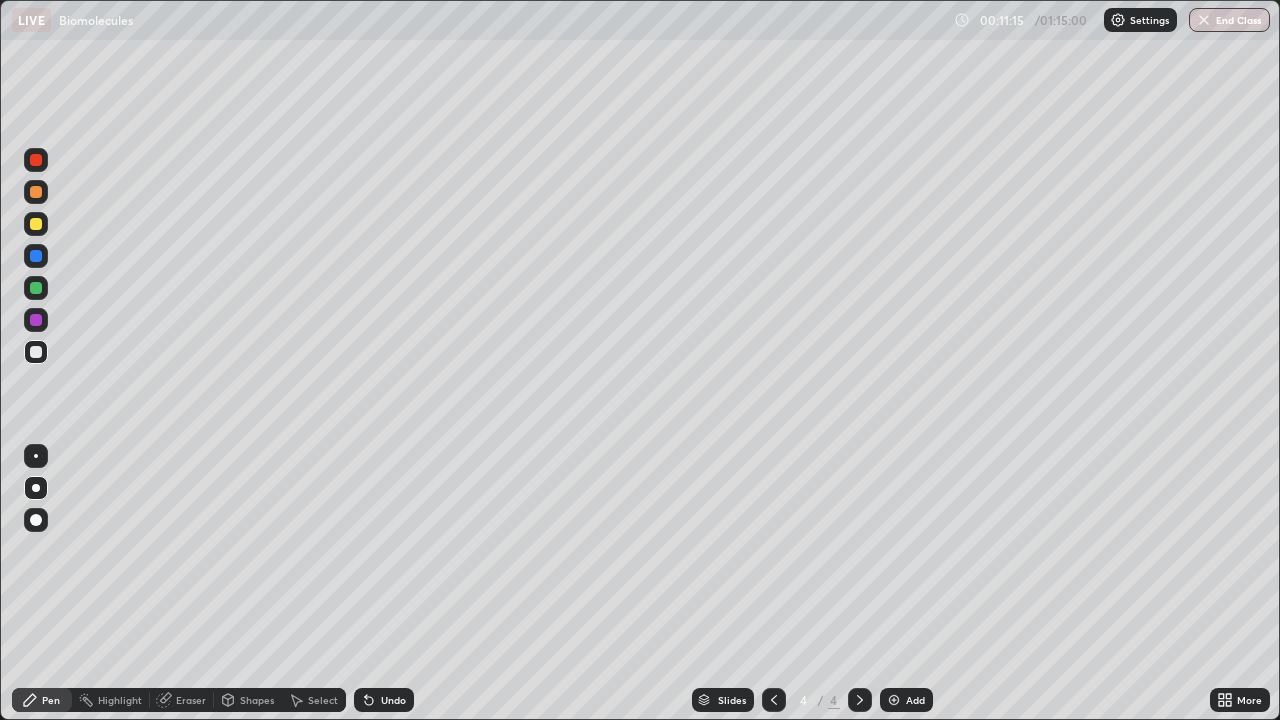 click at bounding box center [36, 288] 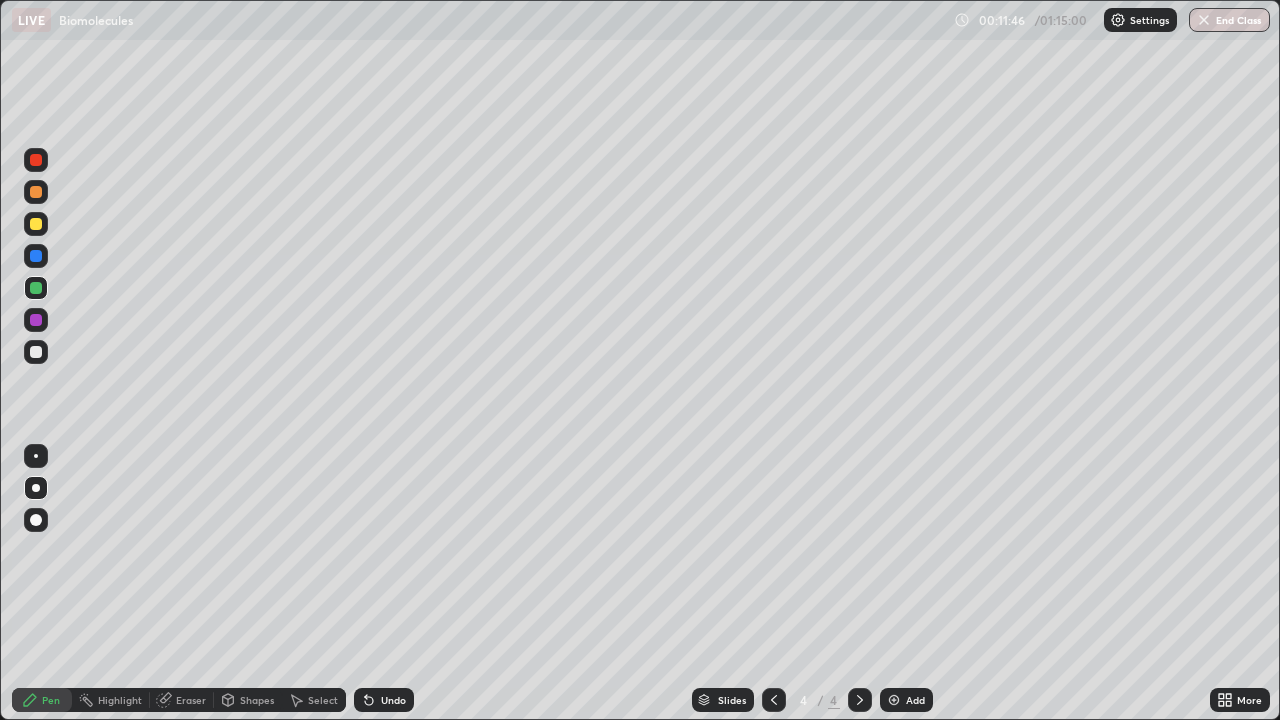click at bounding box center [36, 224] 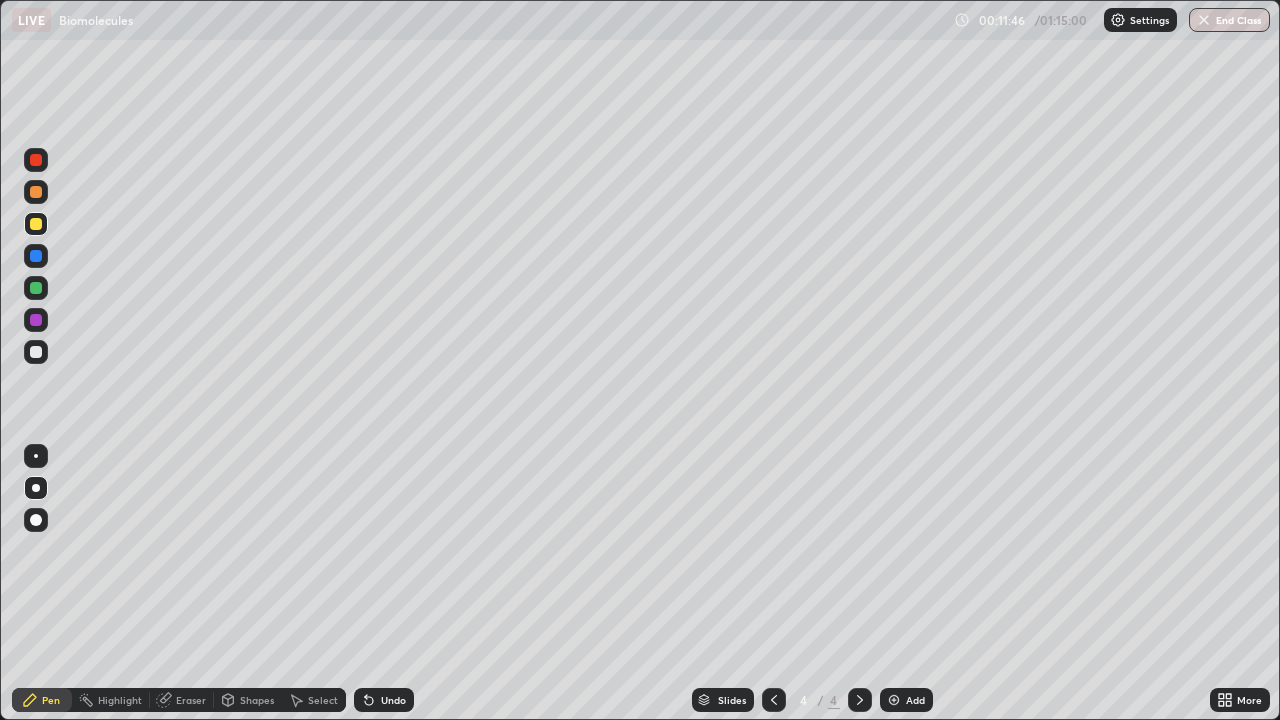 click at bounding box center [36, 520] 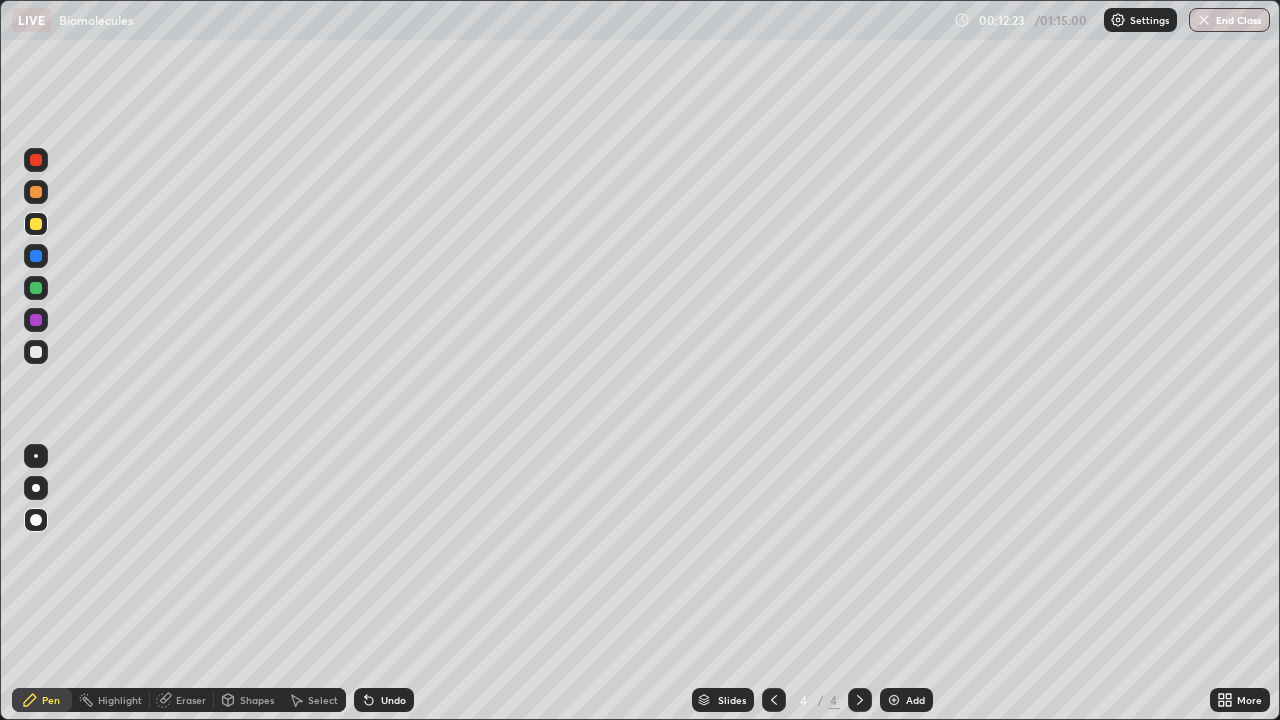 click at bounding box center (36, 352) 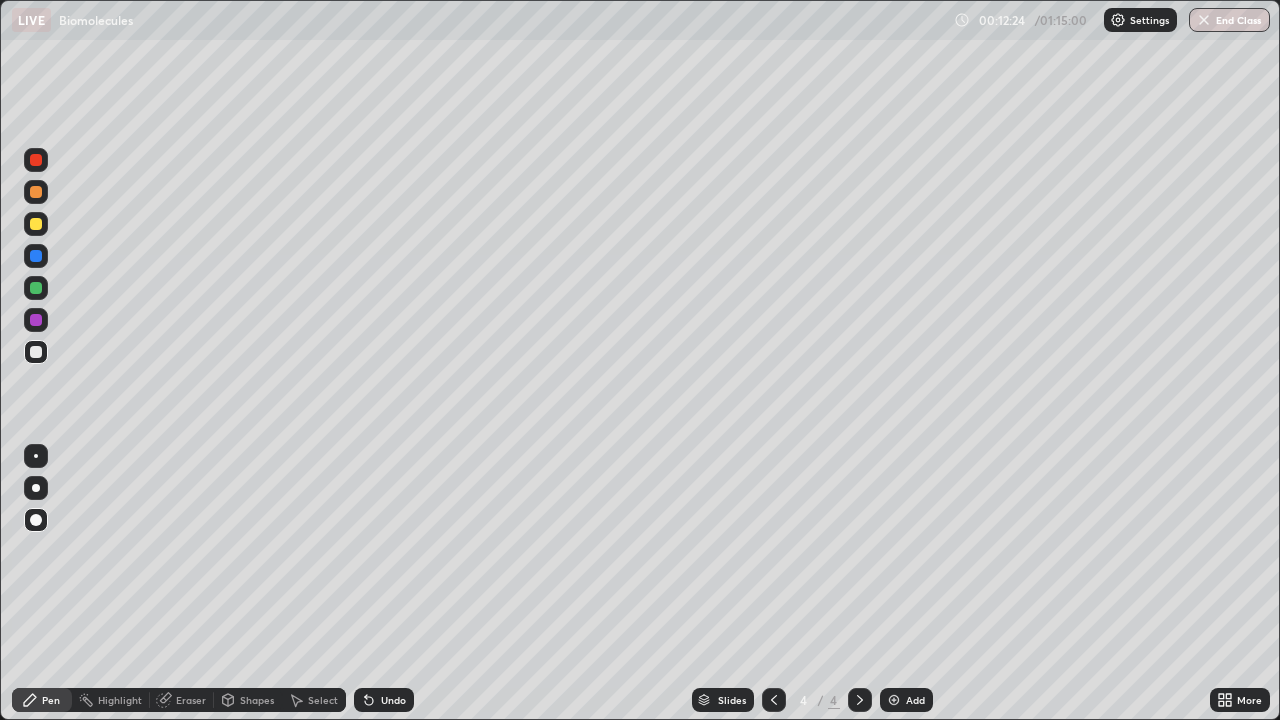 click on "Shapes" at bounding box center (257, 700) 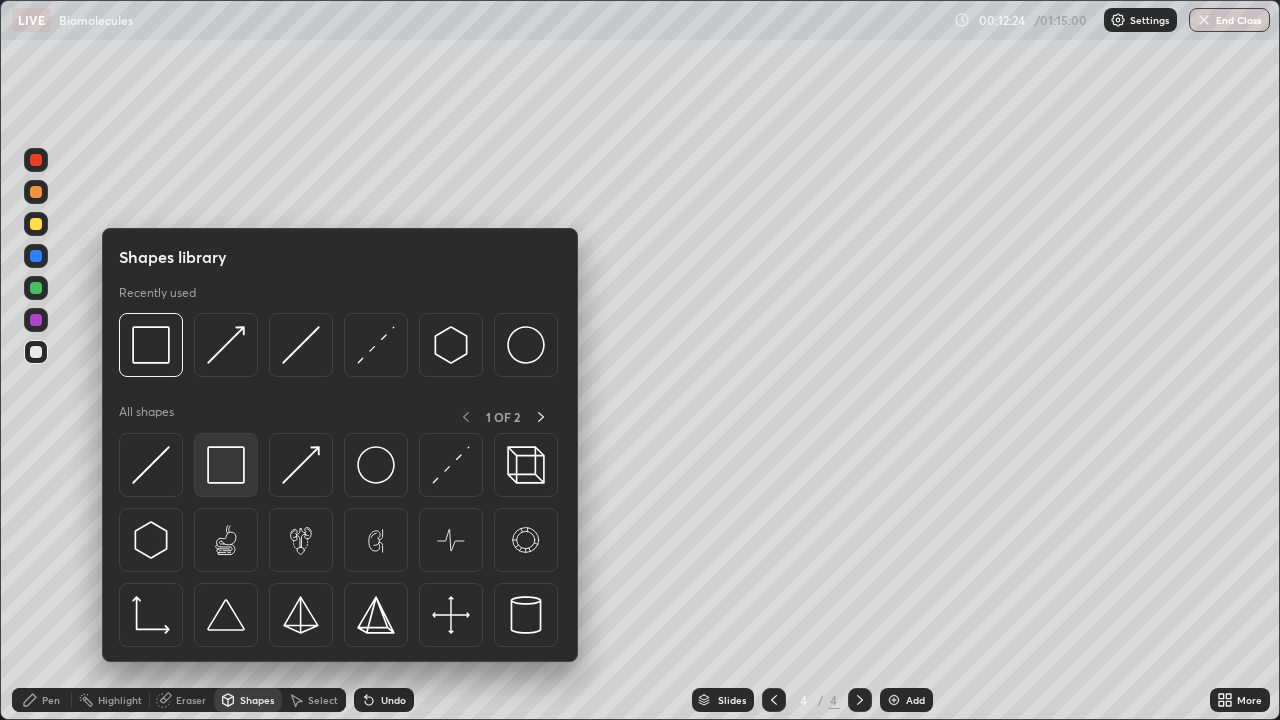 click at bounding box center (226, 465) 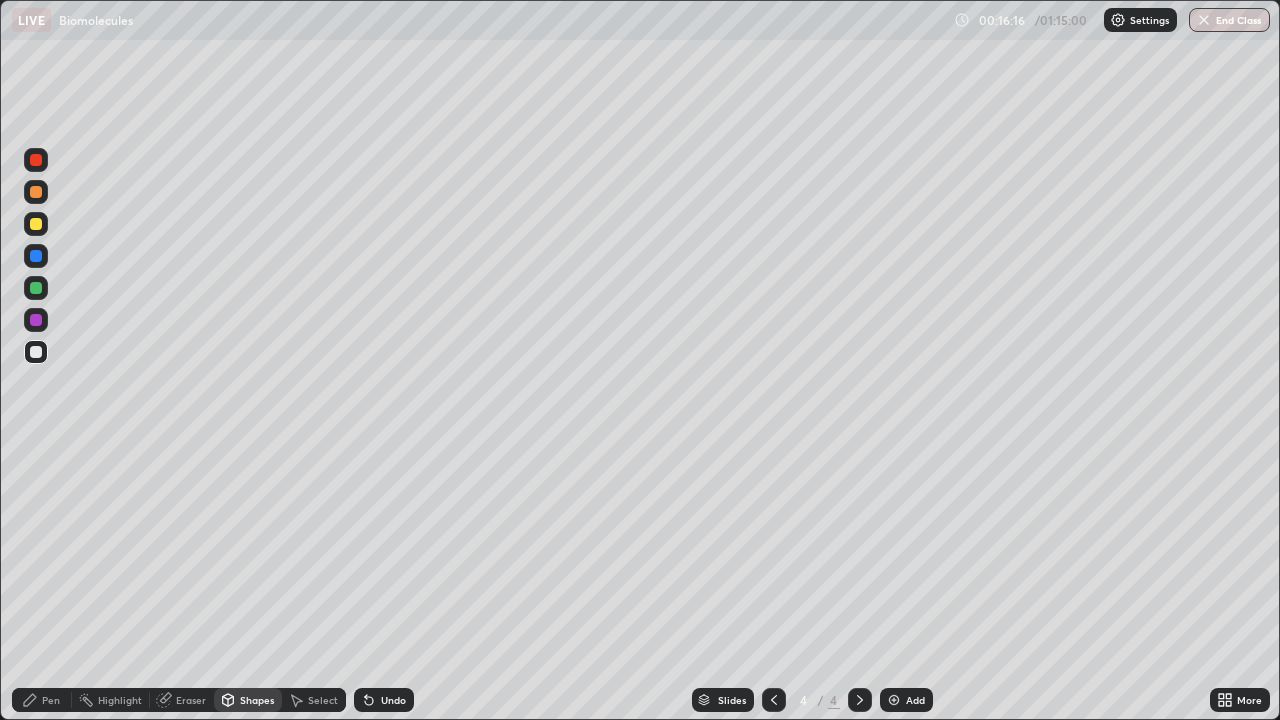 click on "Add" at bounding box center (915, 700) 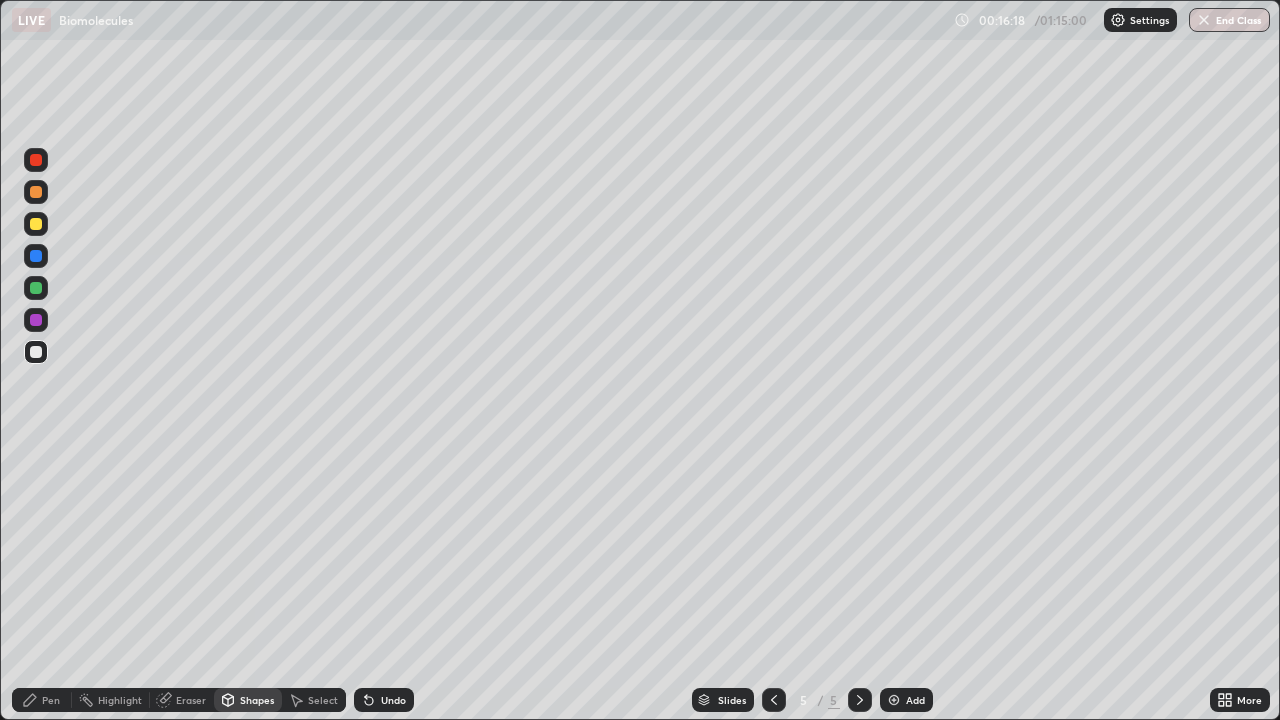 click at bounding box center [36, 352] 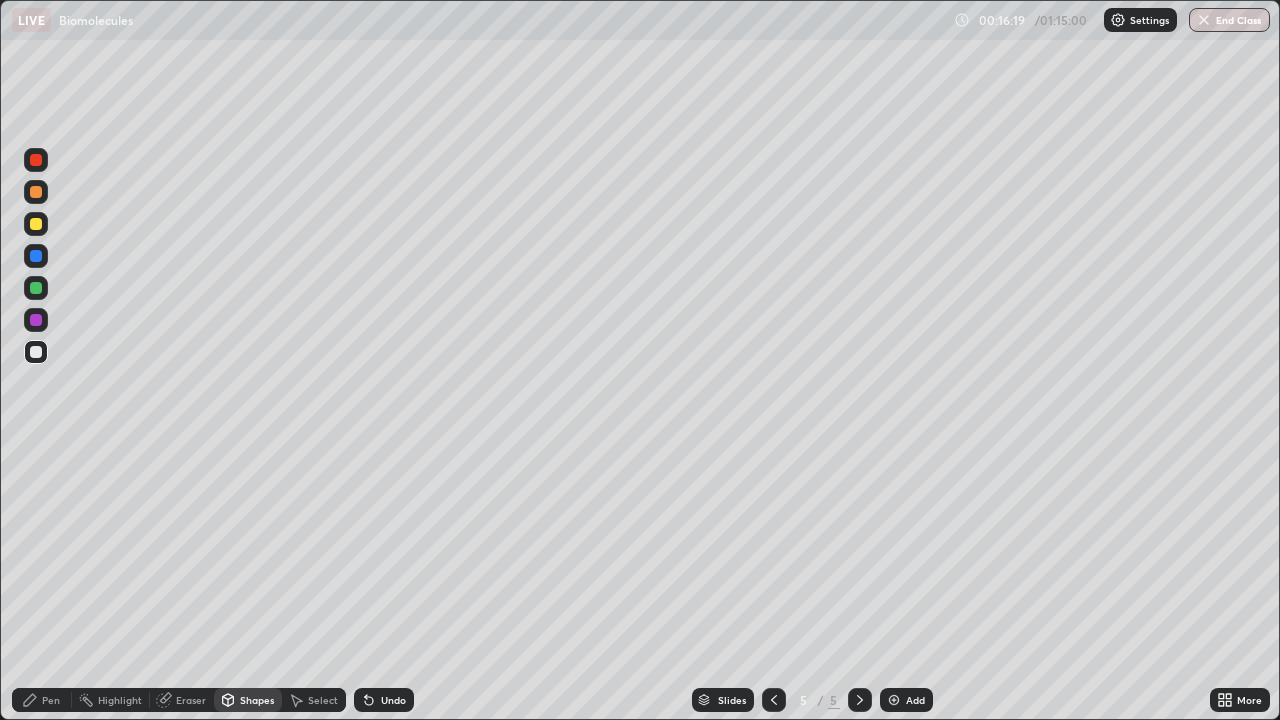 click on "Pen" at bounding box center (42, 700) 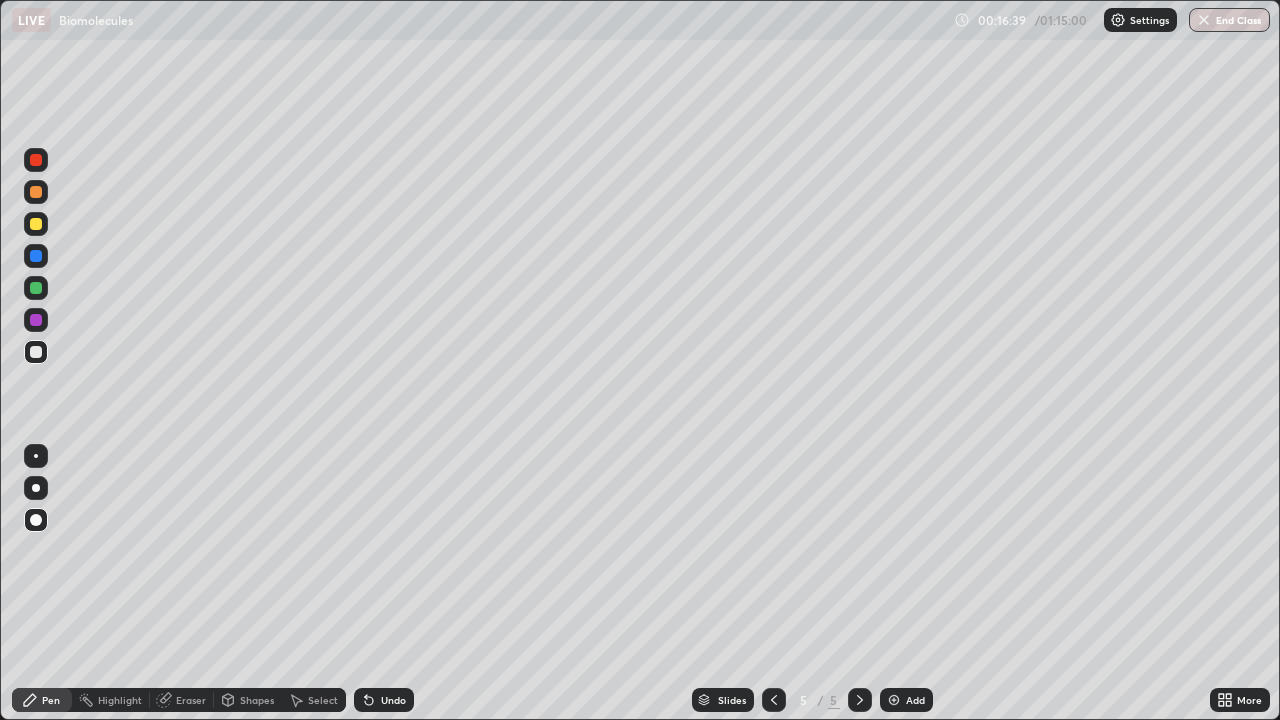 click on "Shapes" at bounding box center [257, 700] 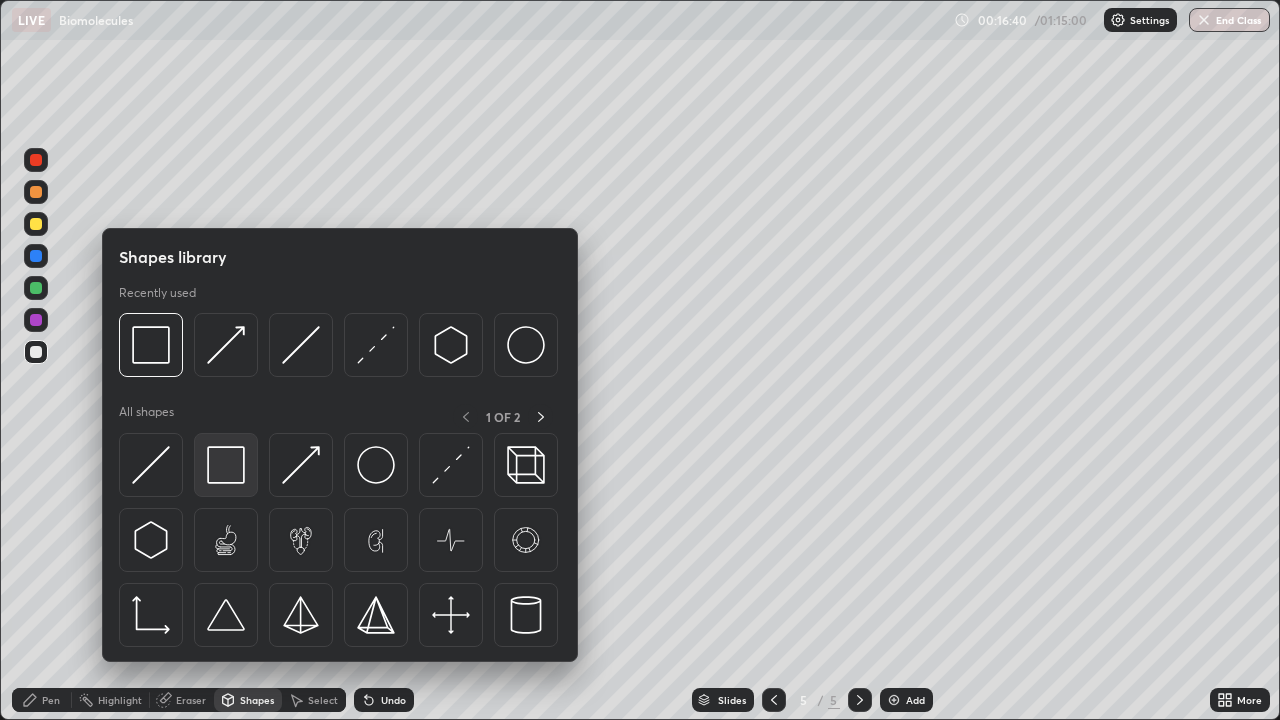 click at bounding box center [226, 465] 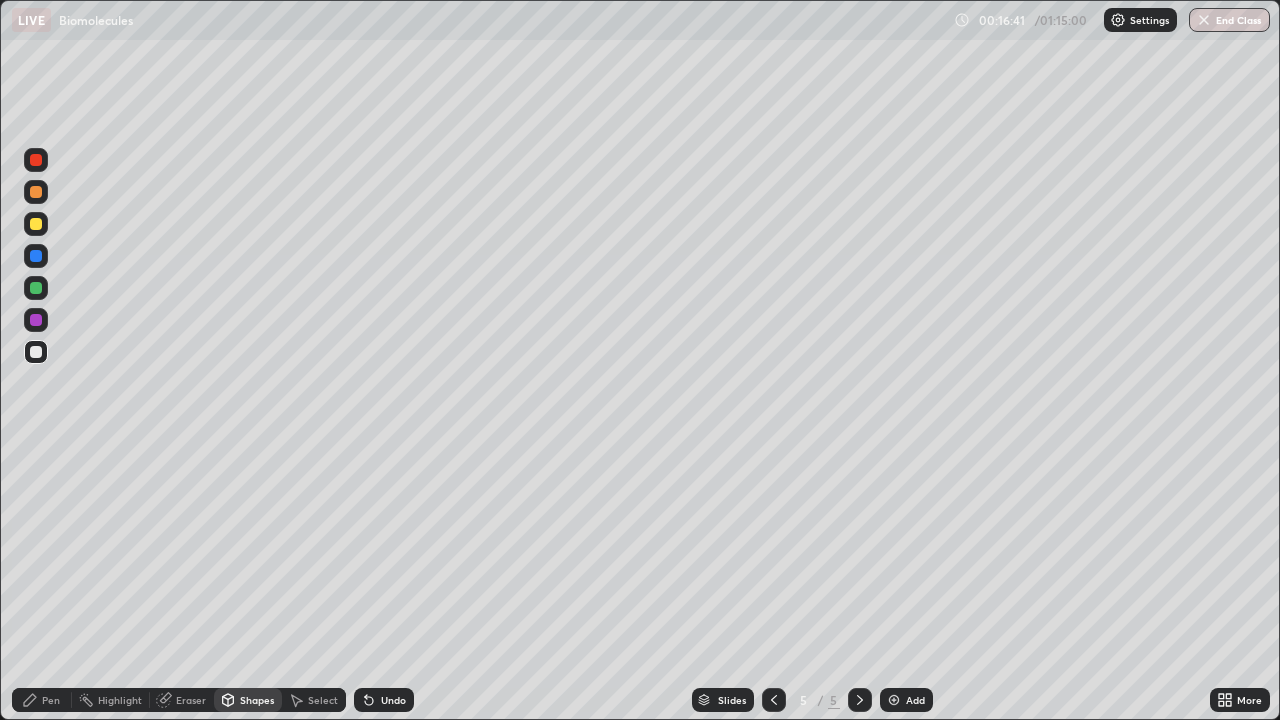 click at bounding box center [36, 256] 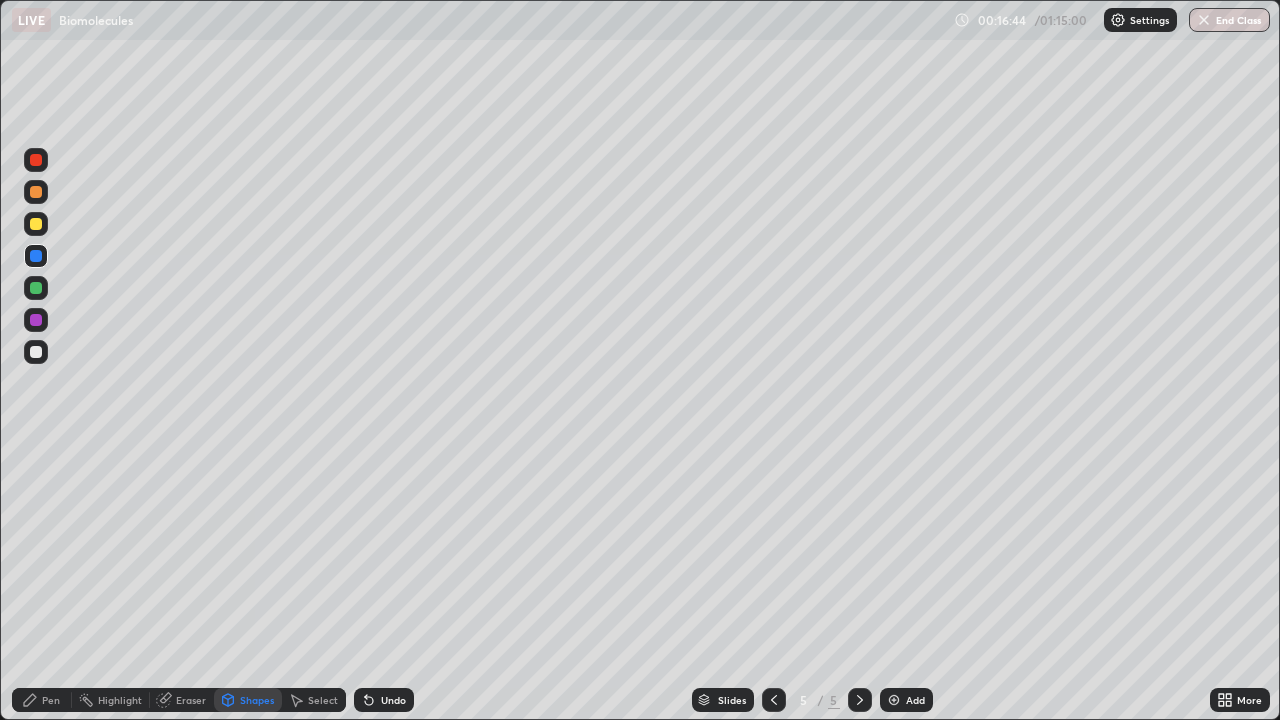click on "Pen" at bounding box center (51, 700) 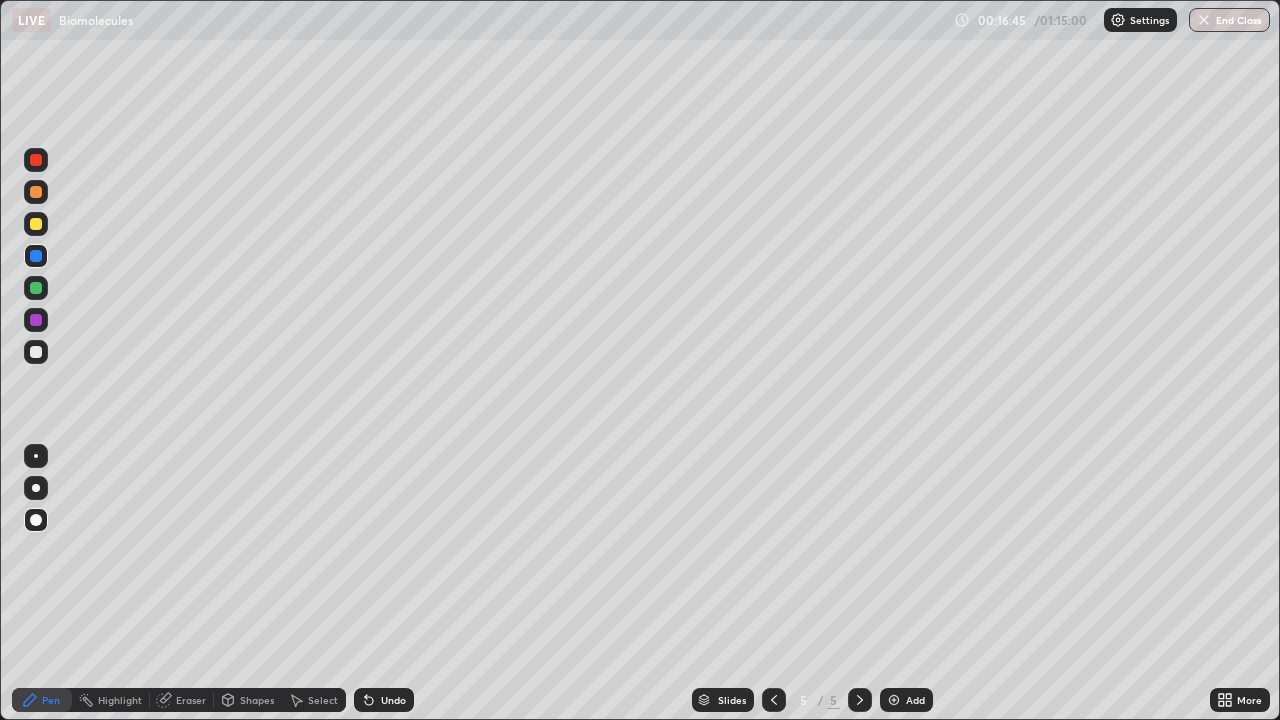 click at bounding box center (36, 352) 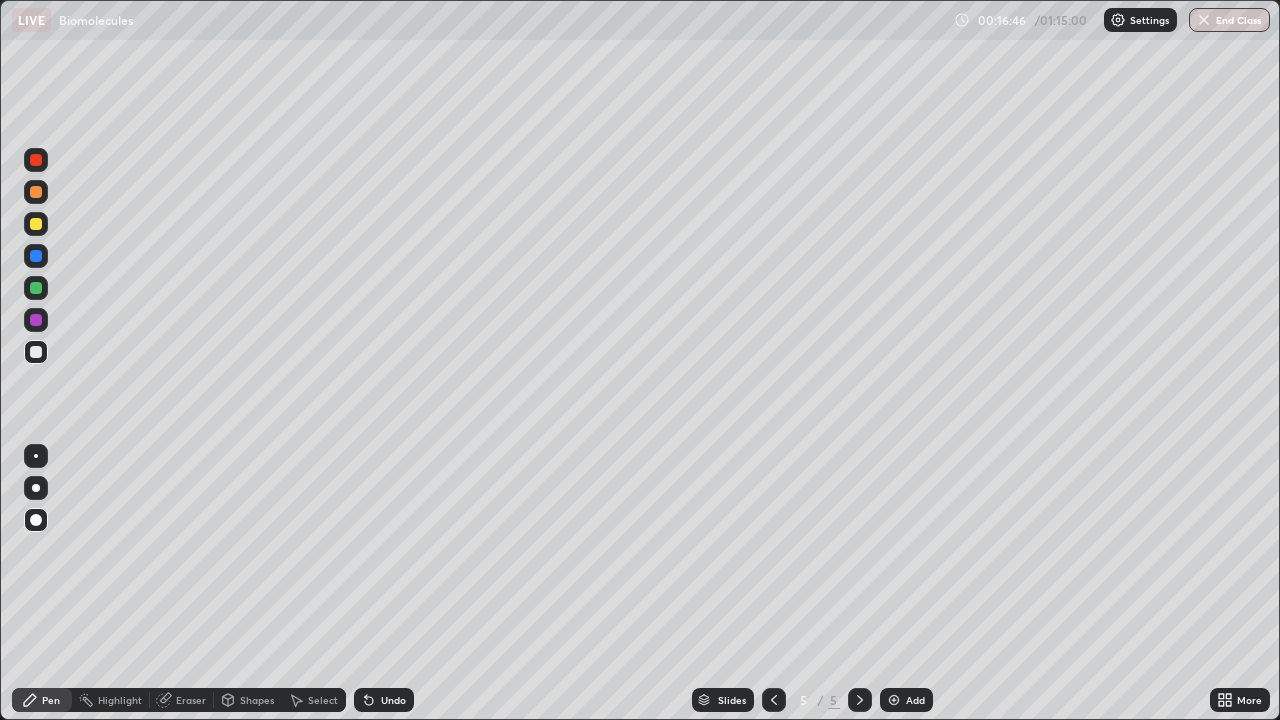 click at bounding box center (36, 224) 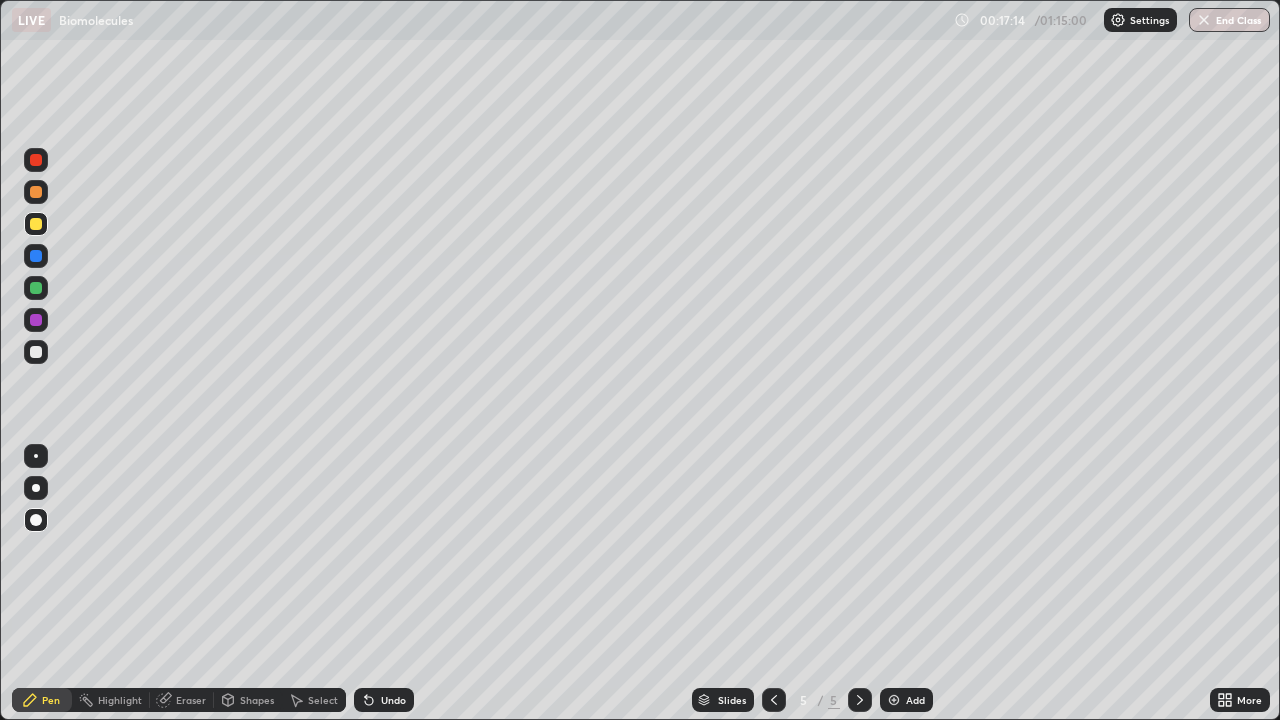click at bounding box center [36, 352] 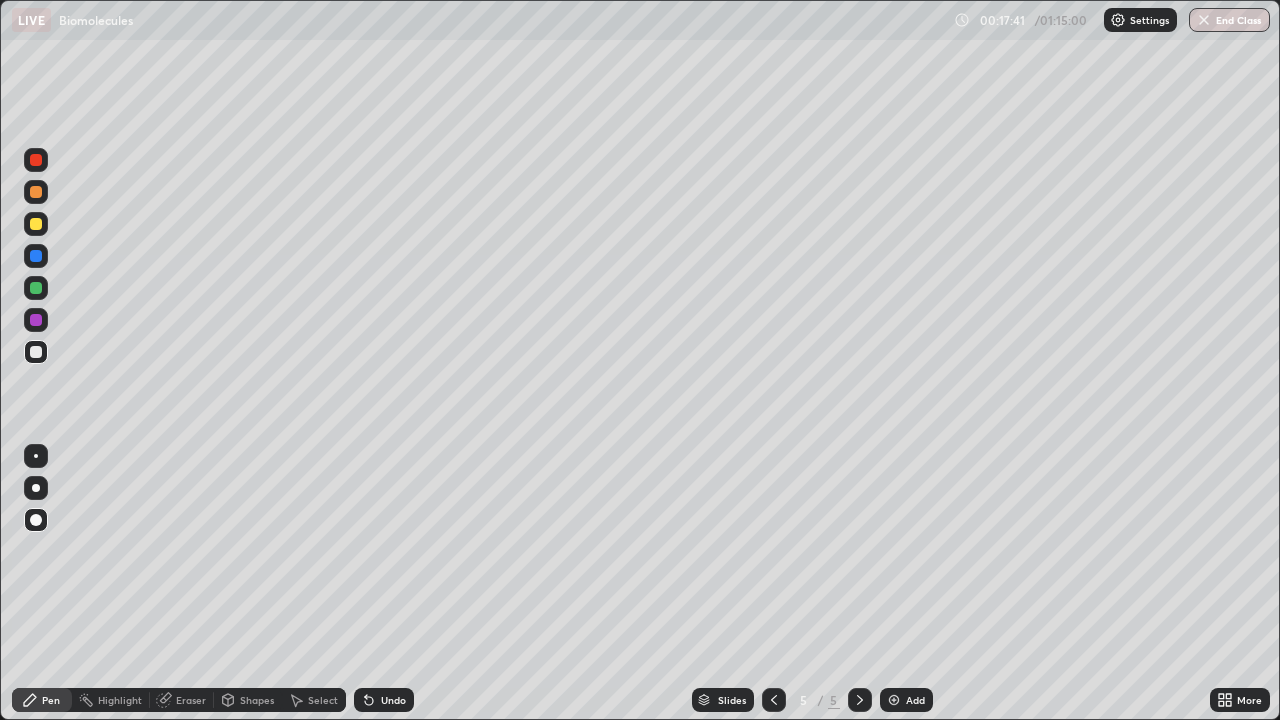 click on "Undo" at bounding box center [393, 700] 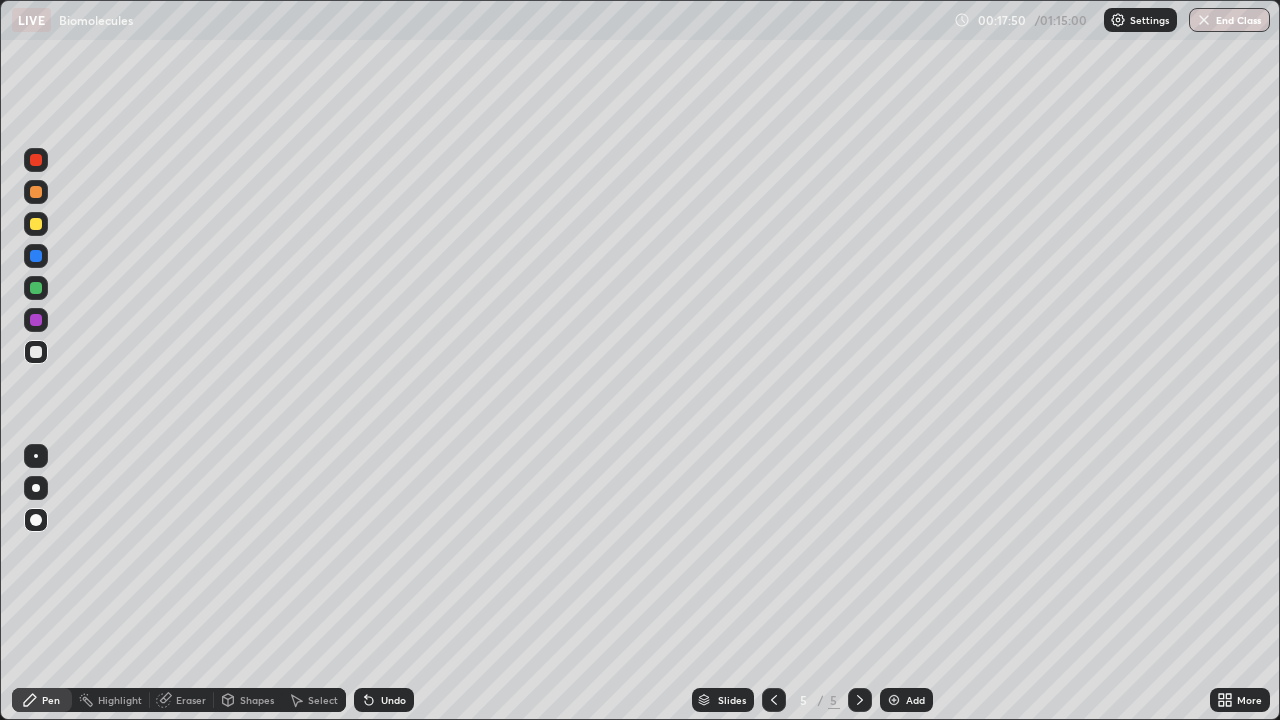 click at bounding box center [36, 256] 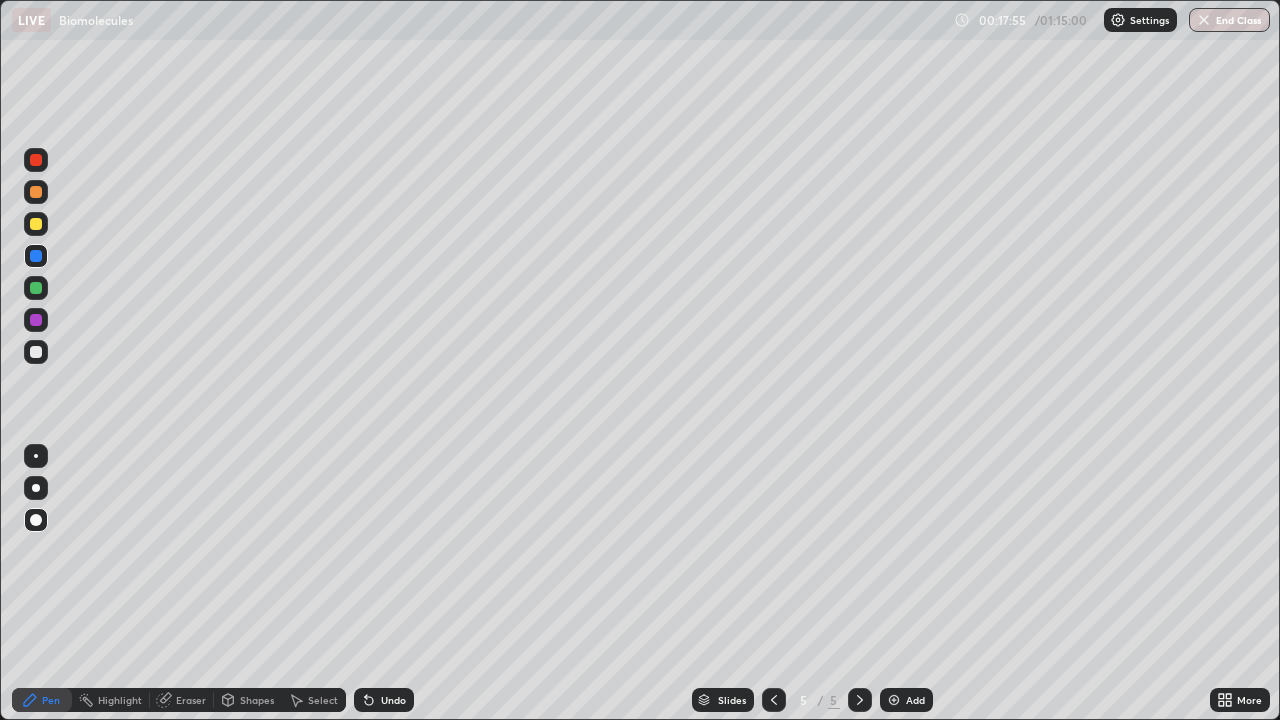click at bounding box center (36, 320) 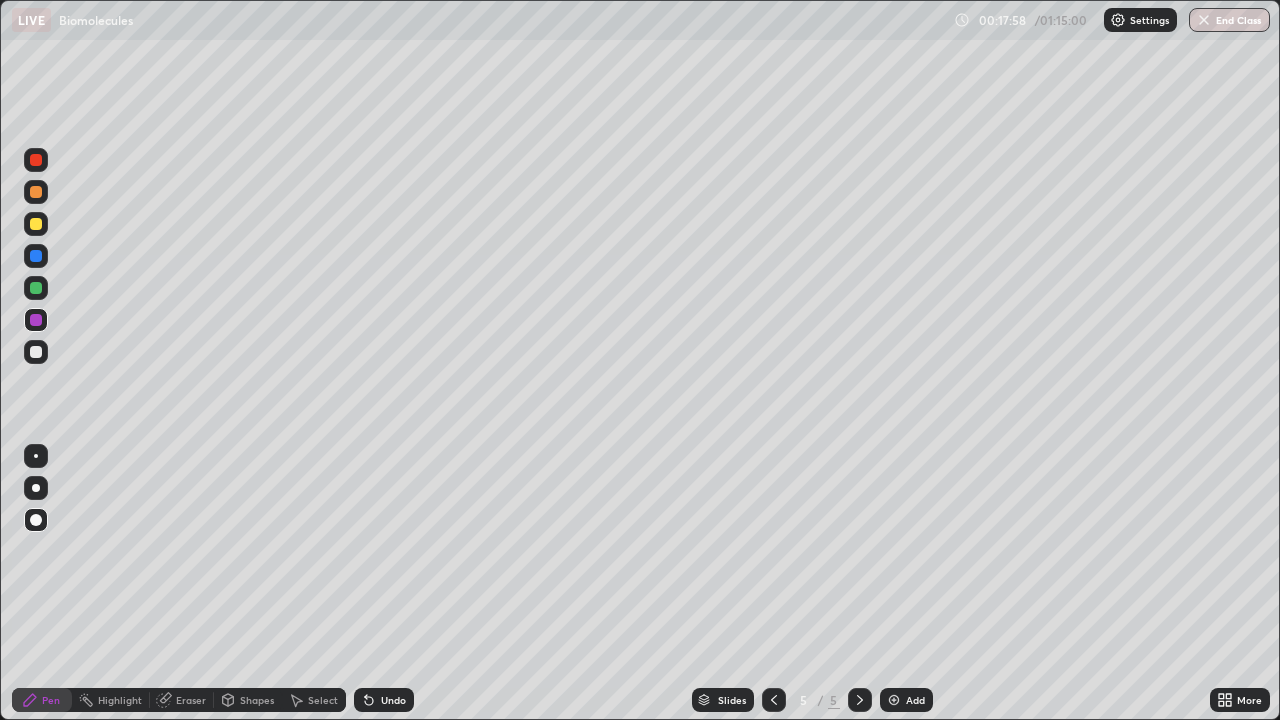 click 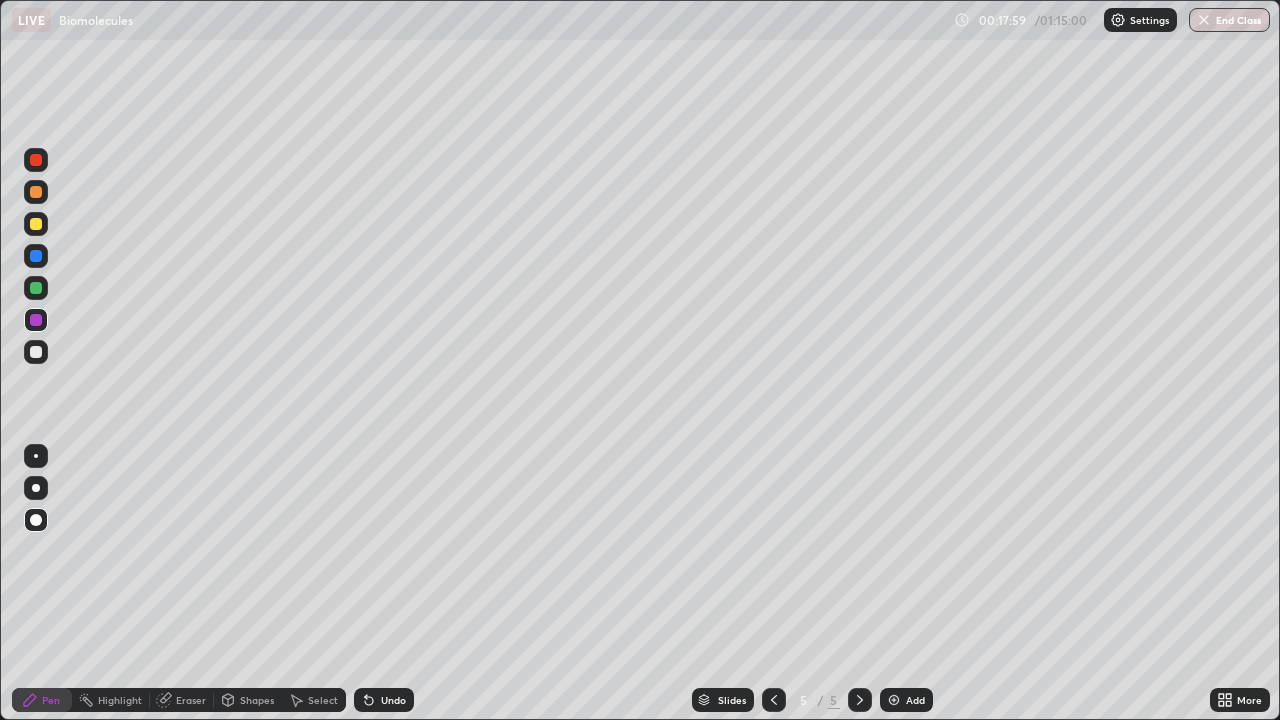click 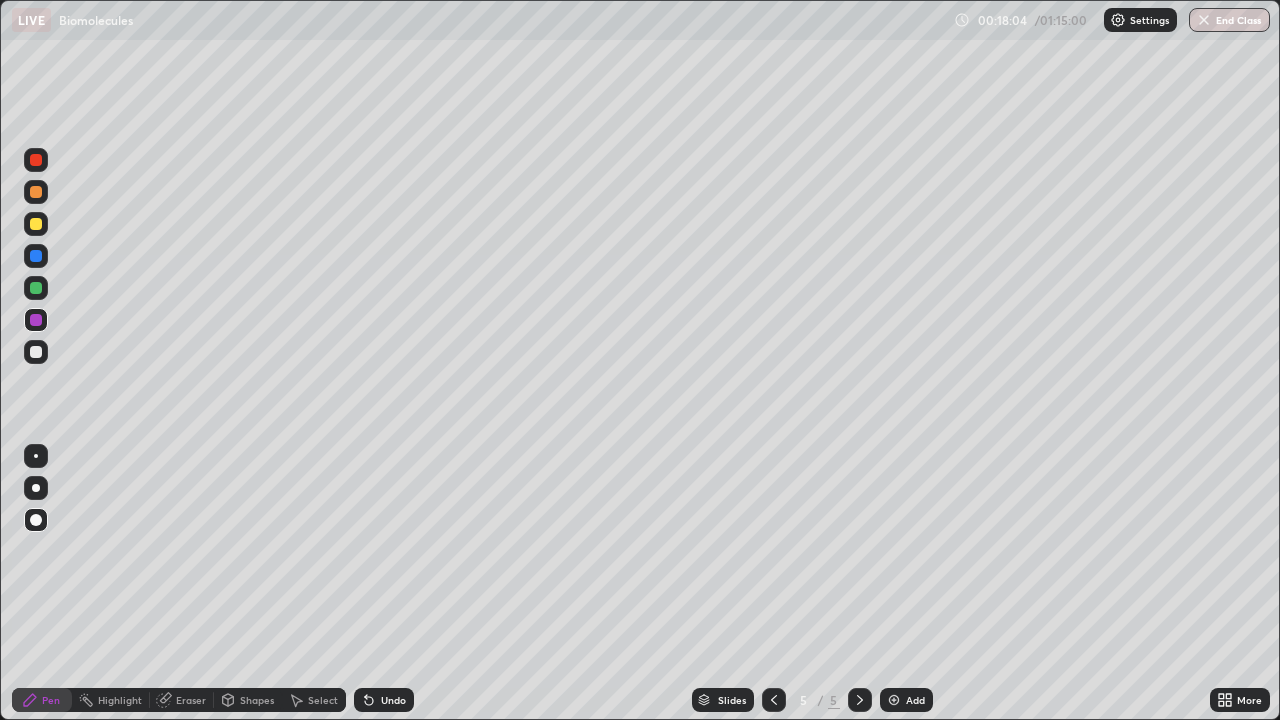 click at bounding box center [36, 352] 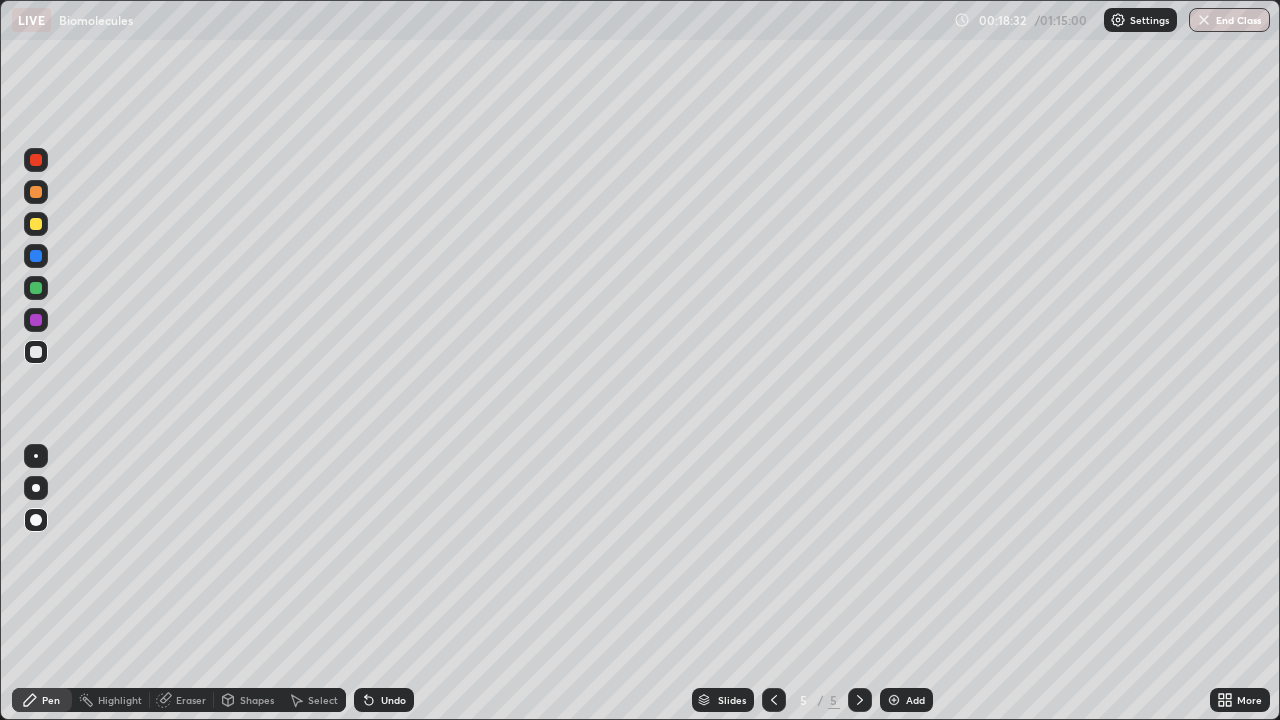 click at bounding box center [36, 256] 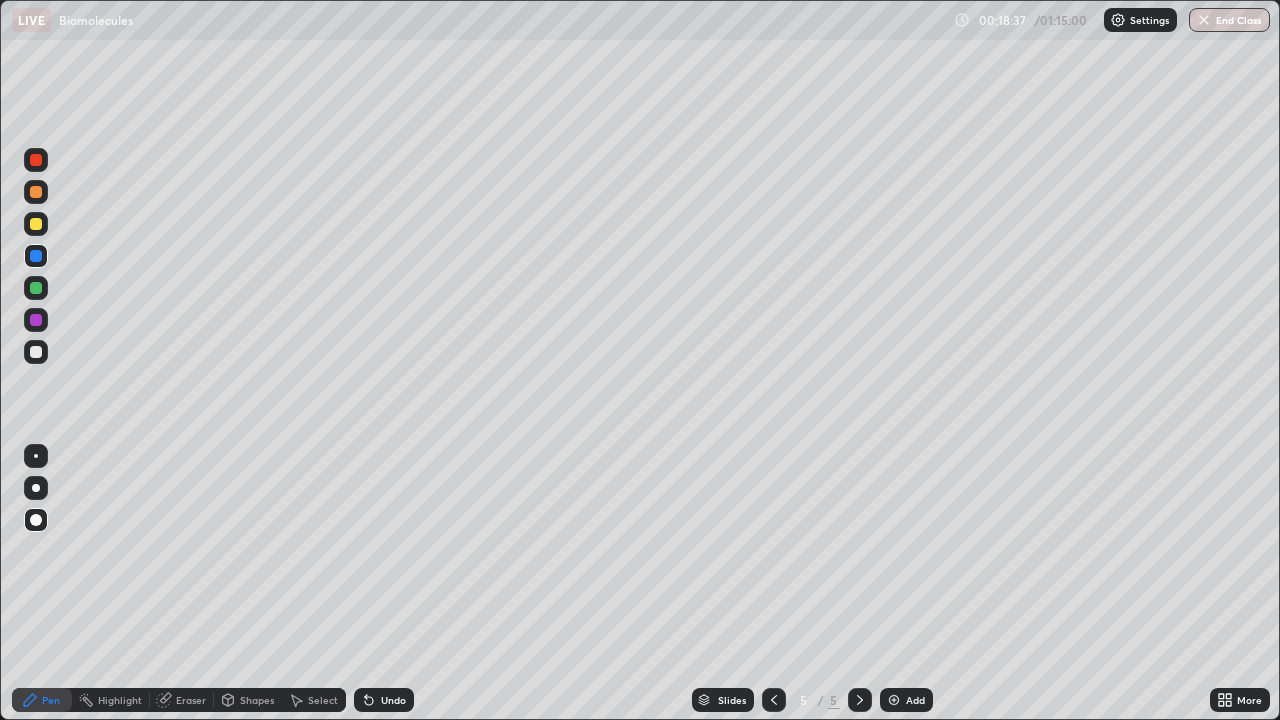 click at bounding box center (36, 288) 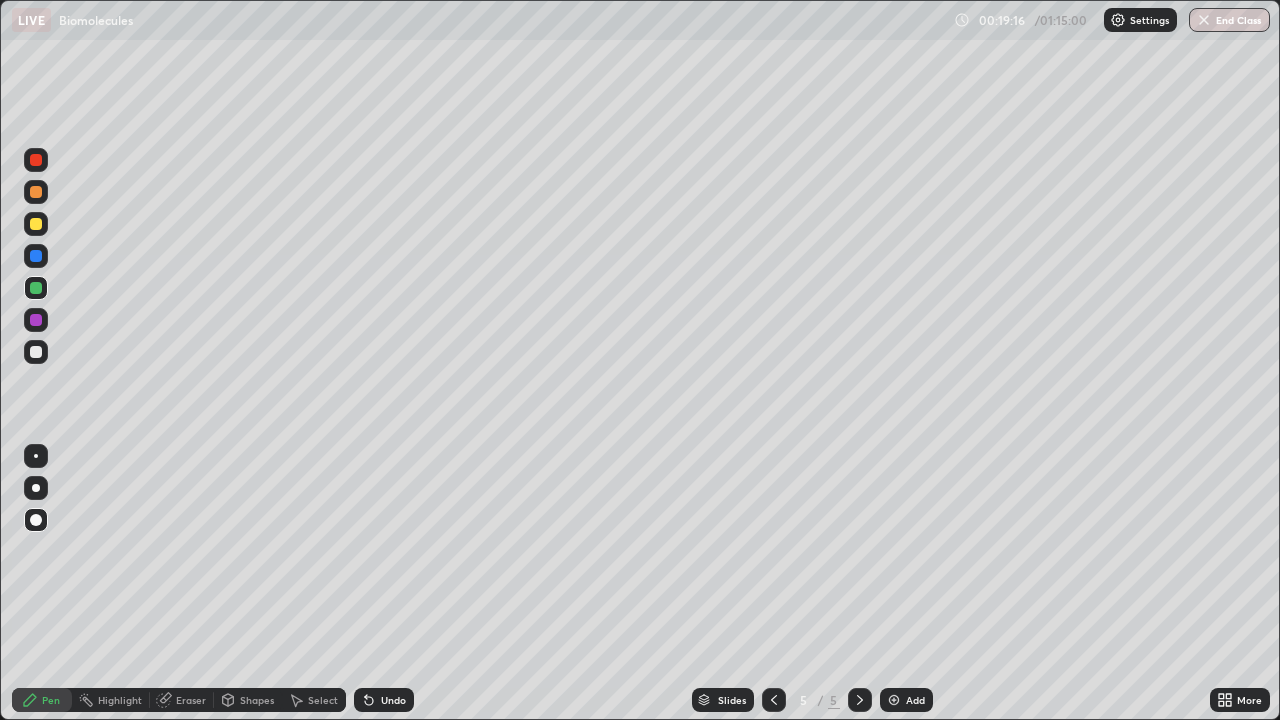 click at bounding box center [36, 352] 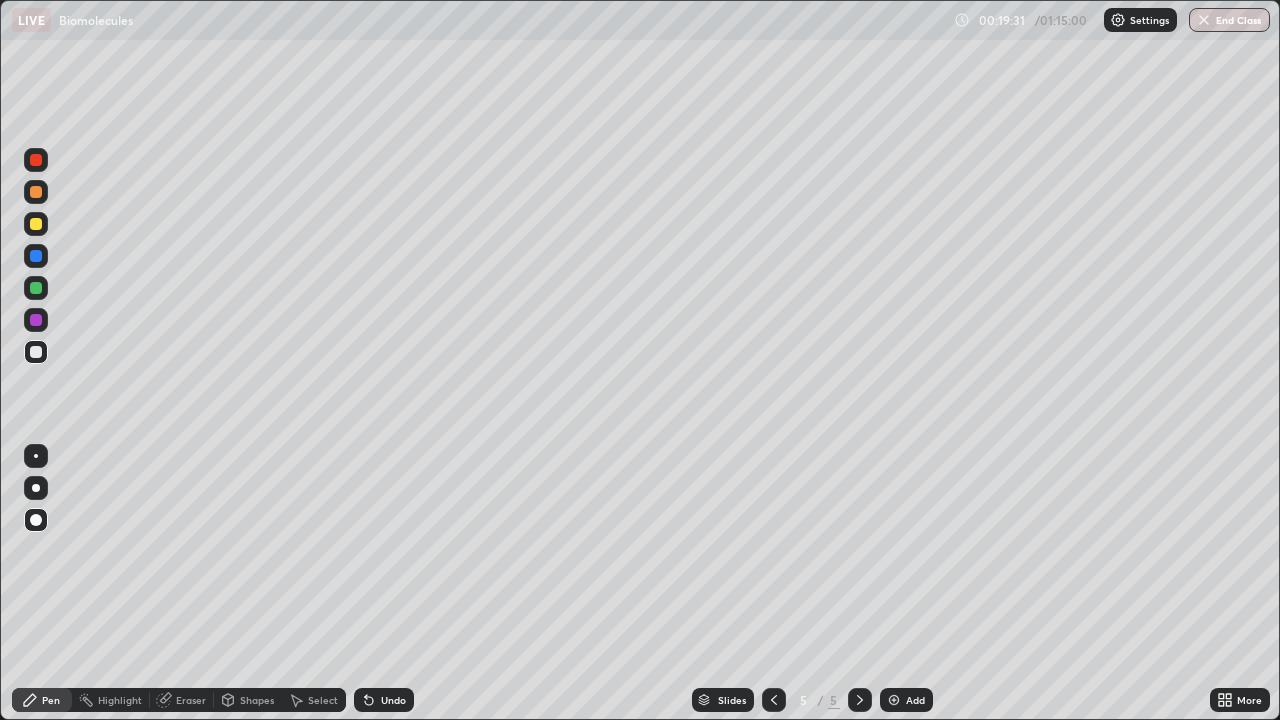 click at bounding box center (36, 288) 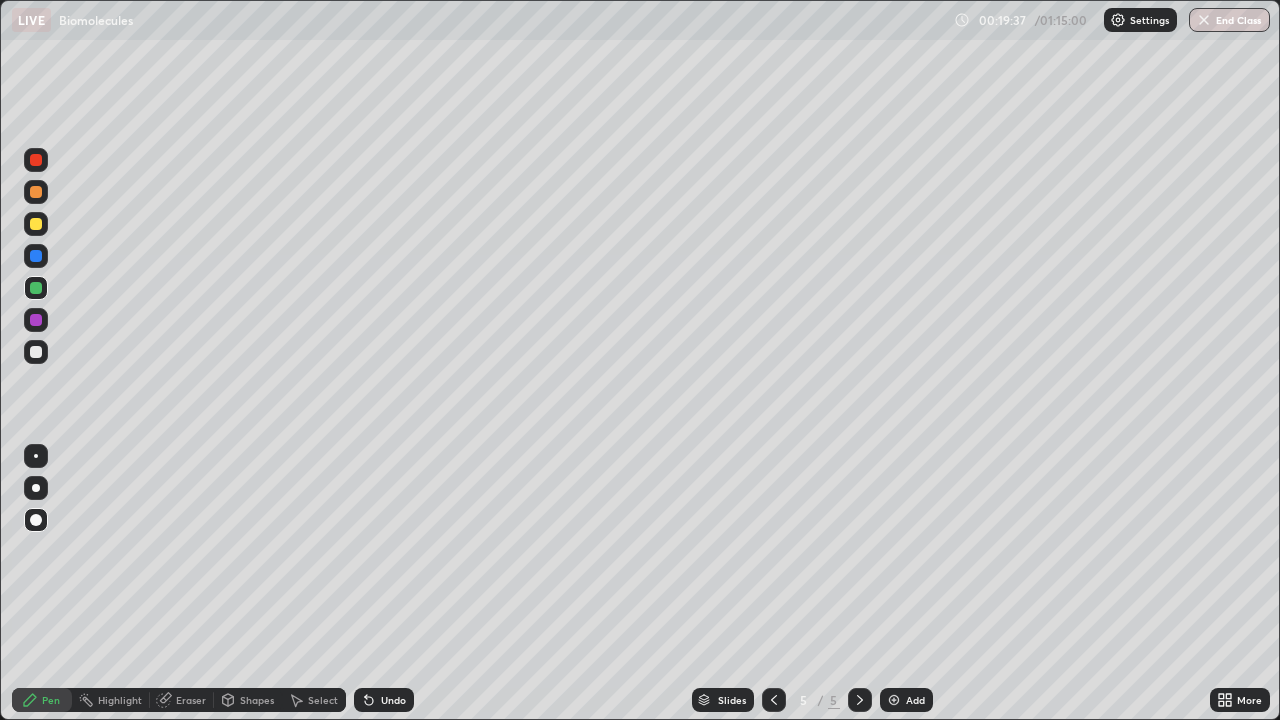 click at bounding box center [36, 224] 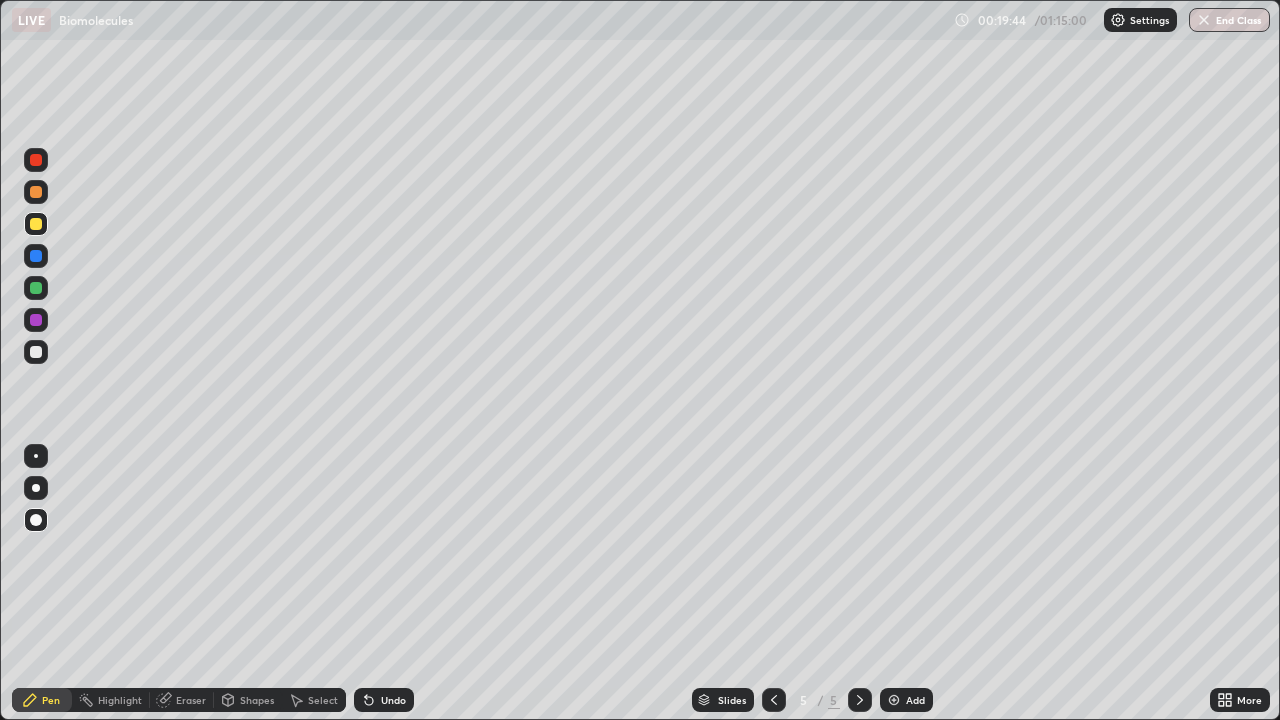 click on "Undo" at bounding box center [384, 700] 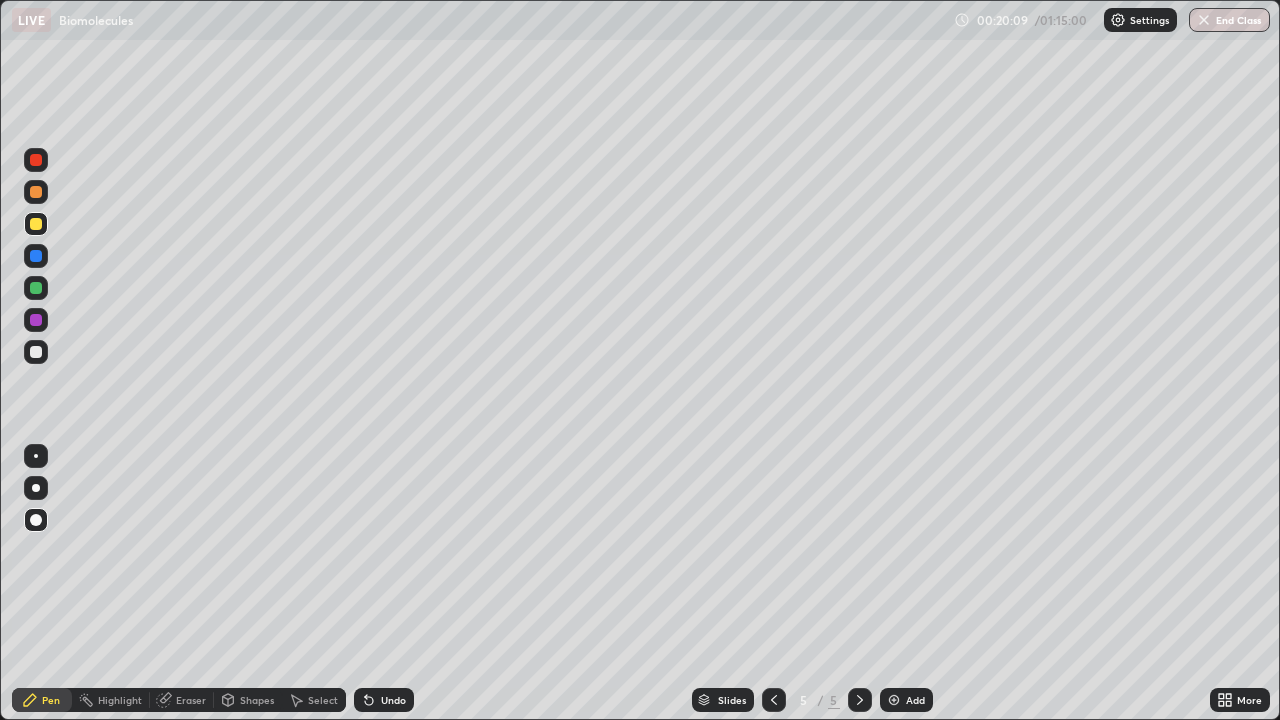 click at bounding box center [36, 352] 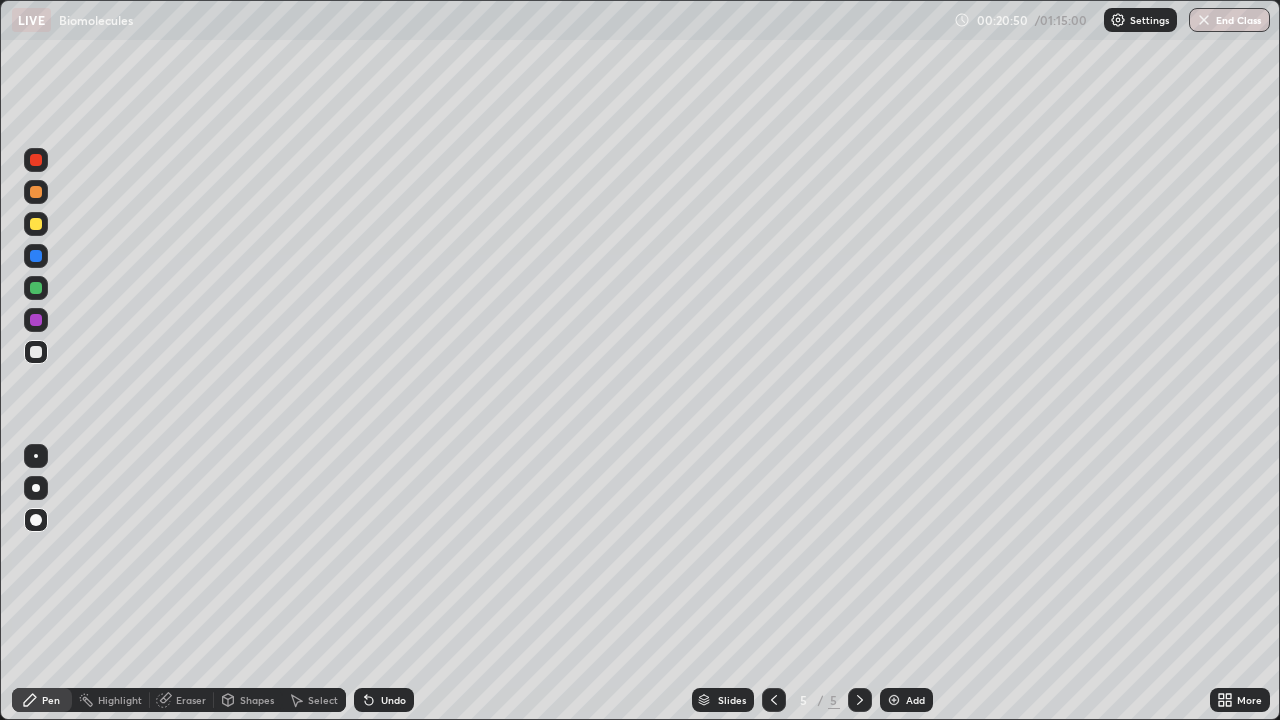 click at bounding box center [36, 224] 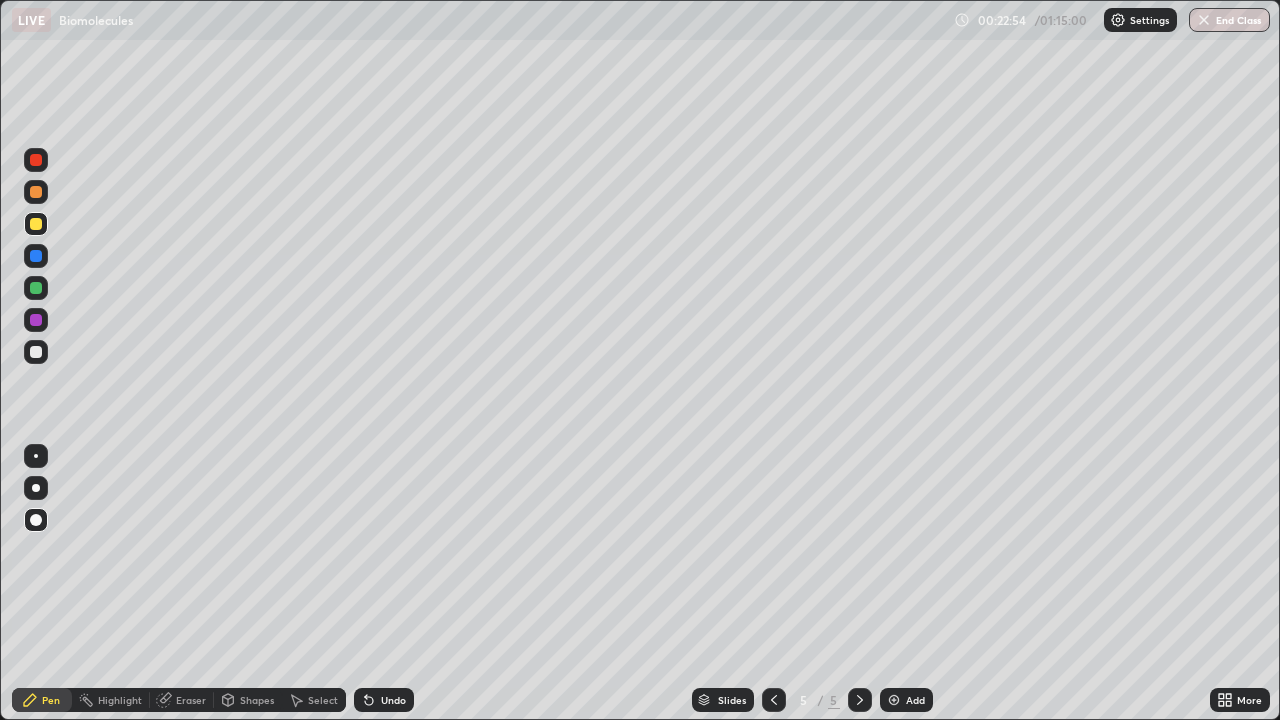 click on "Add" at bounding box center [906, 700] 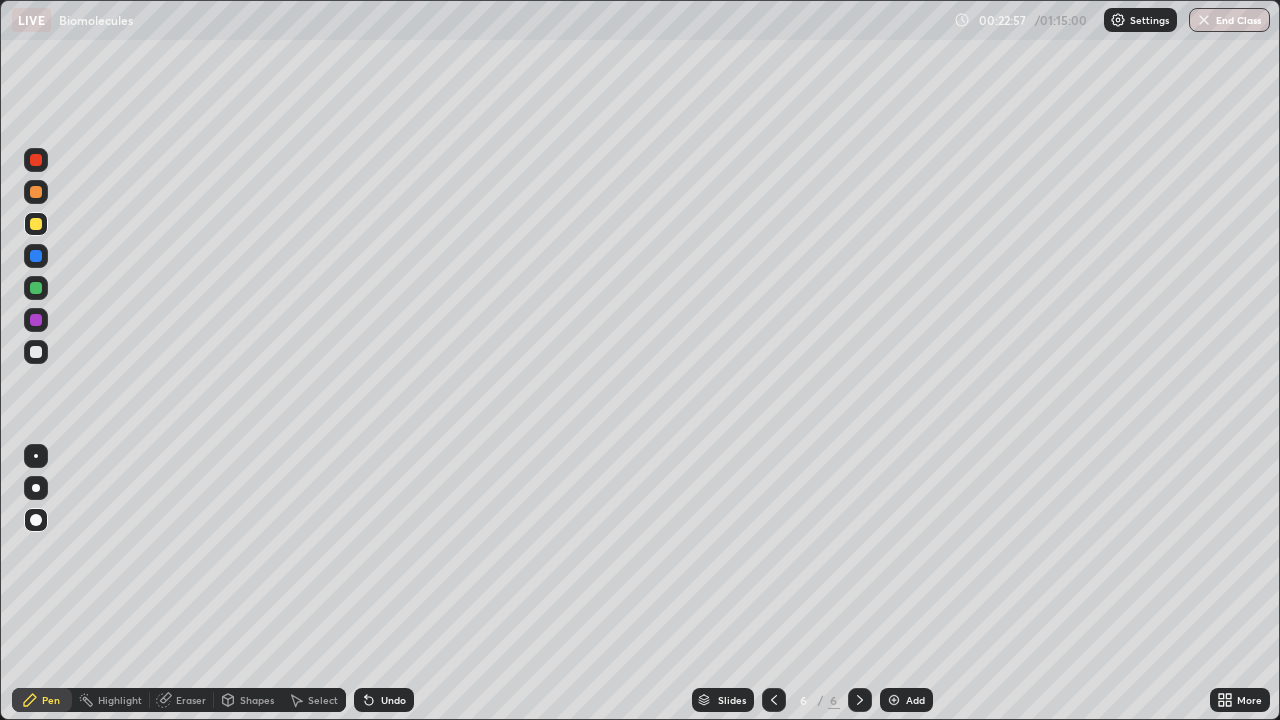 click 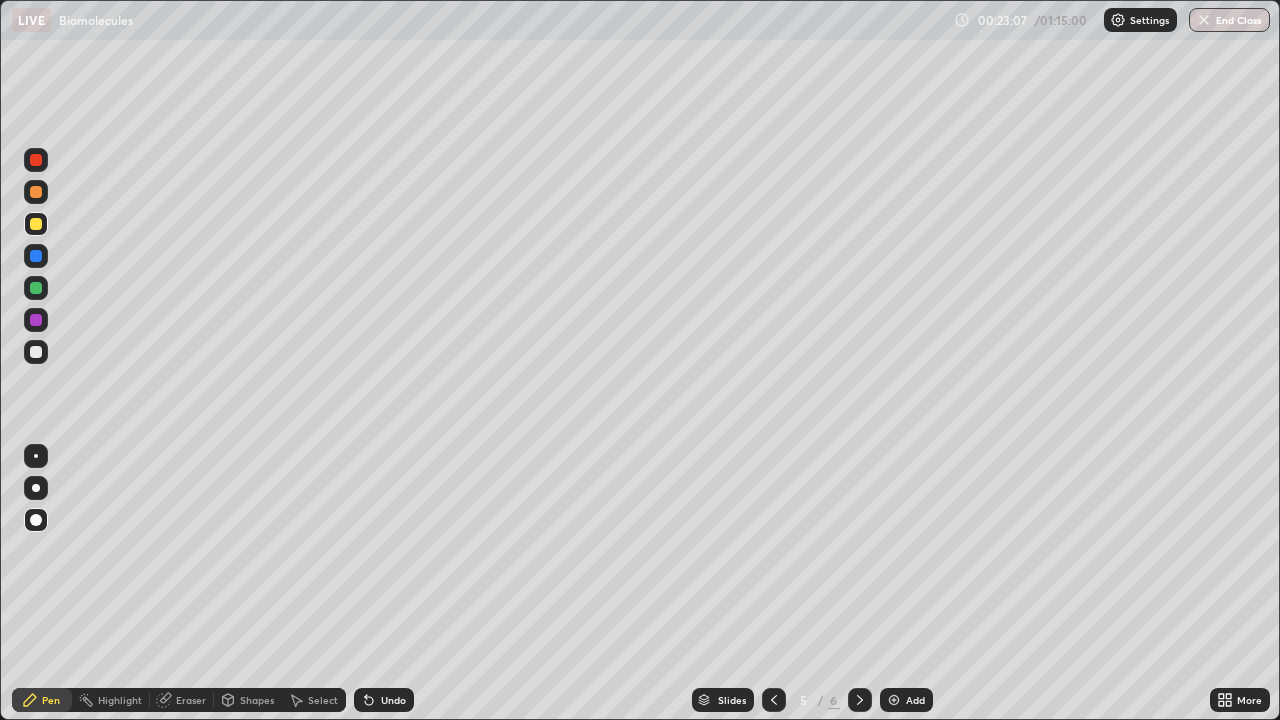 click 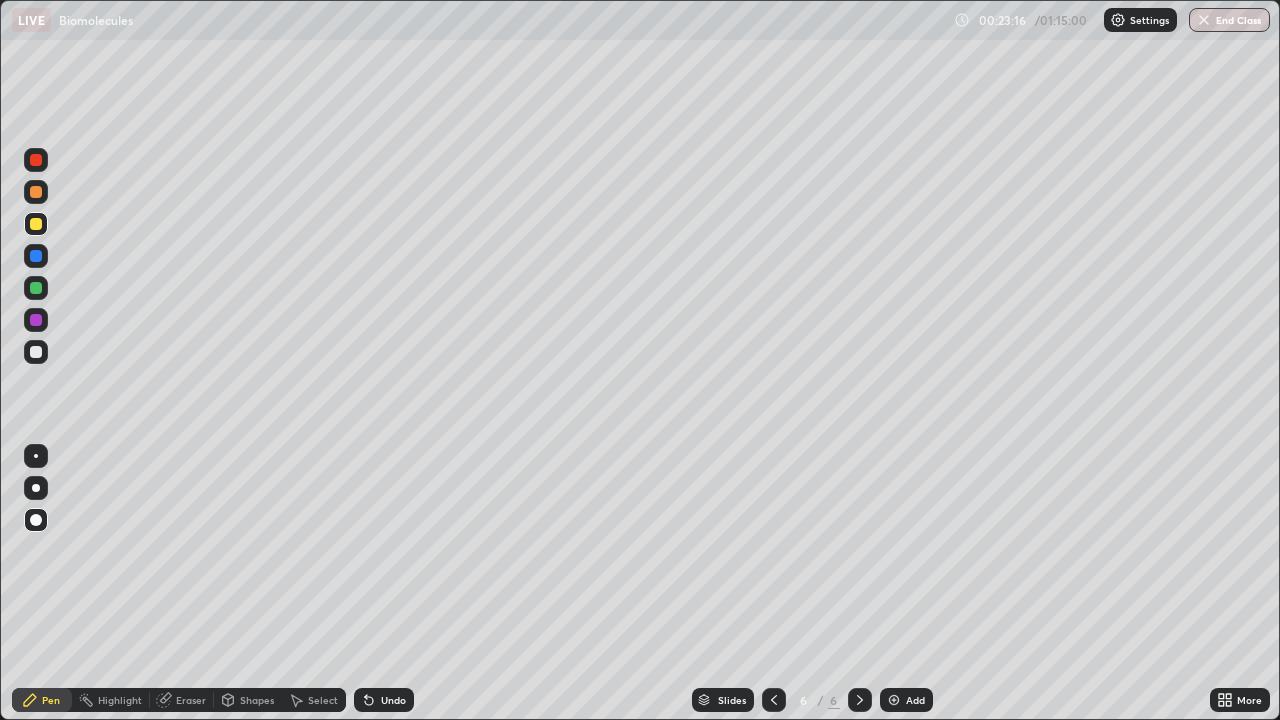 click at bounding box center [36, 256] 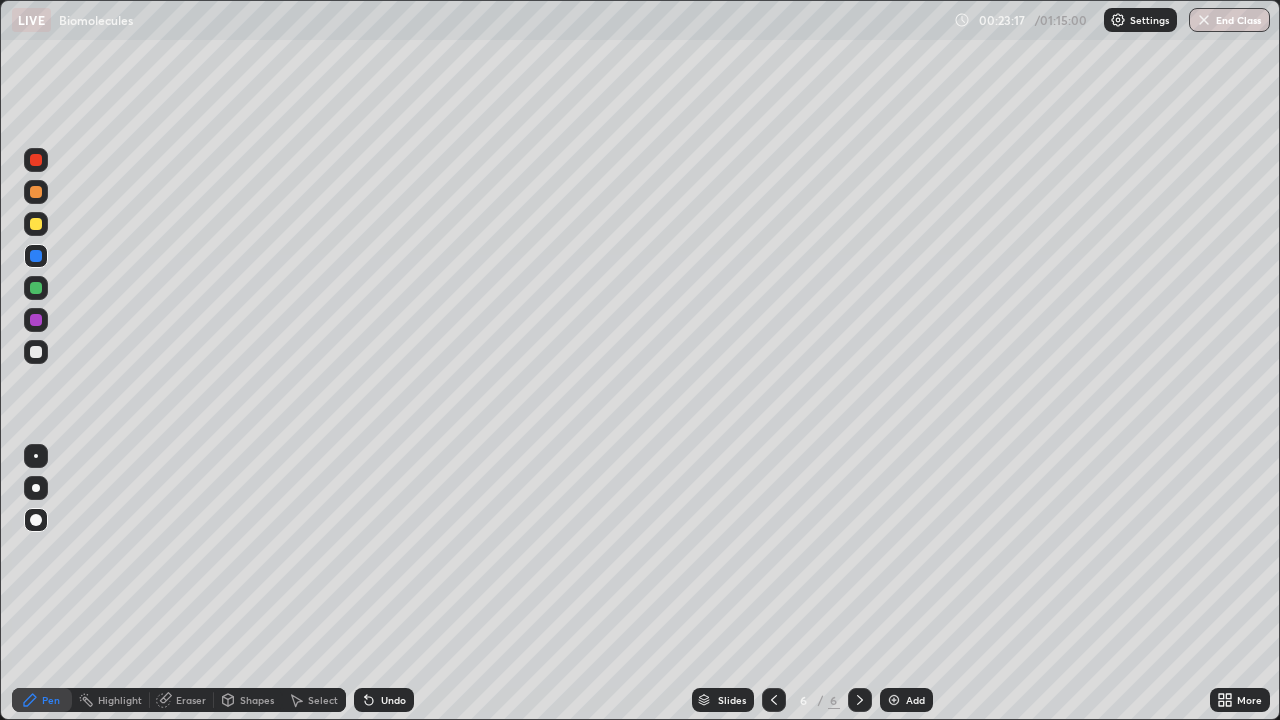 click at bounding box center [36, 352] 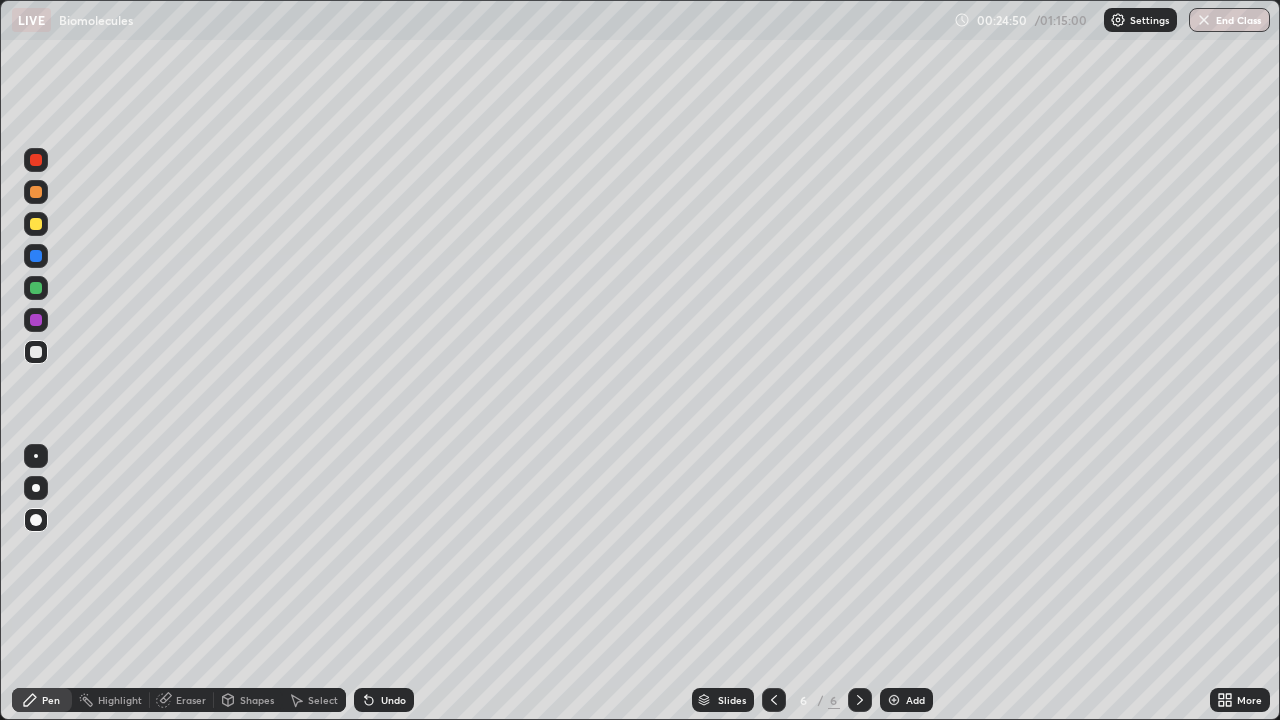 click at bounding box center [36, 256] 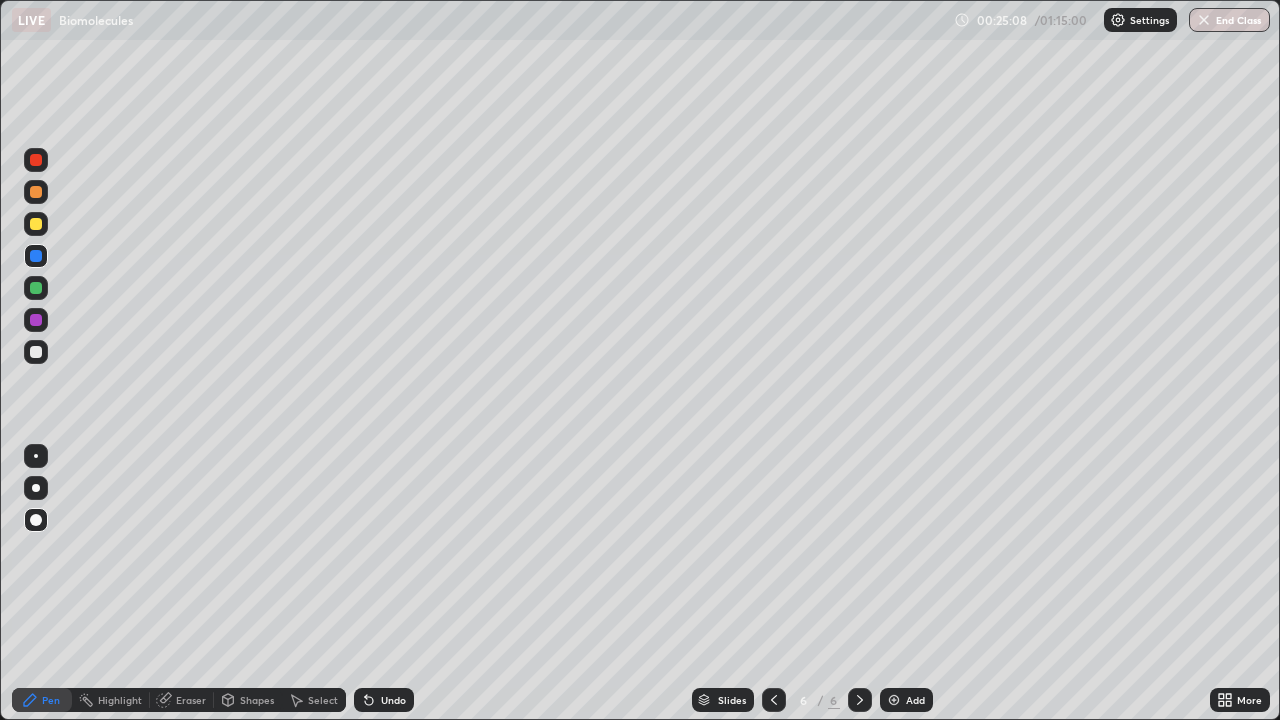 click at bounding box center (36, 352) 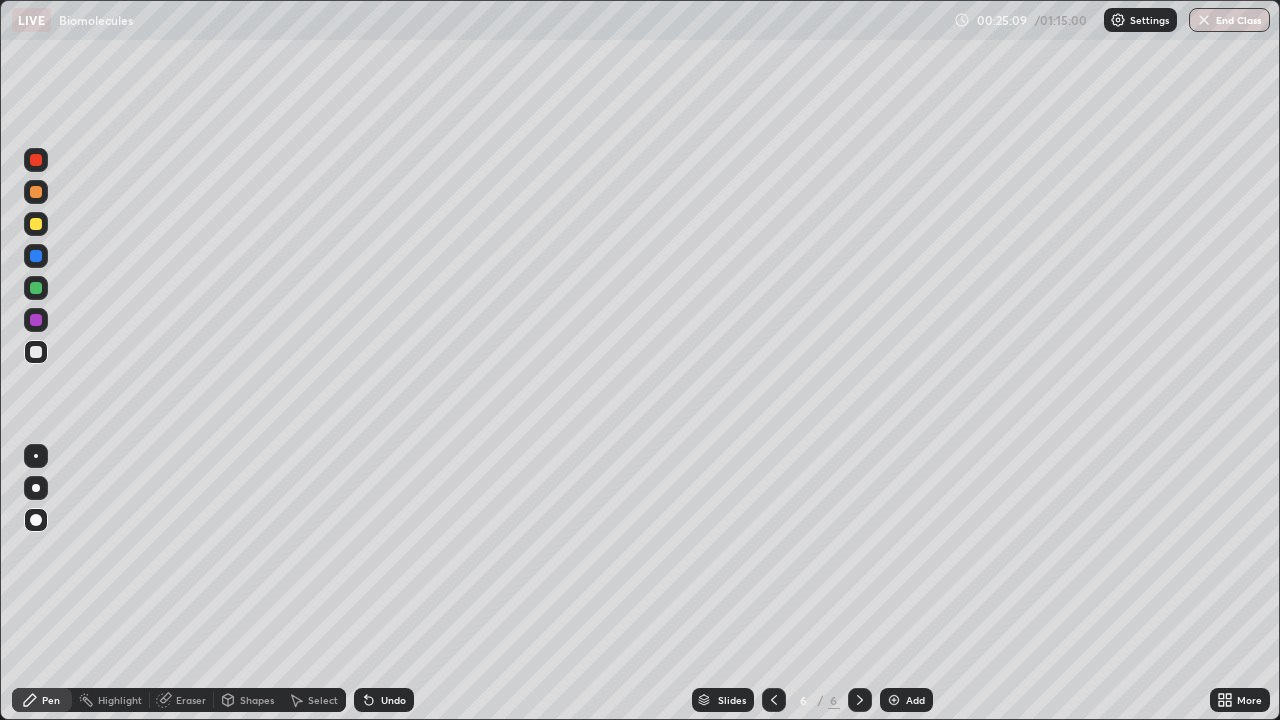 click on "Pen" at bounding box center [51, 700] 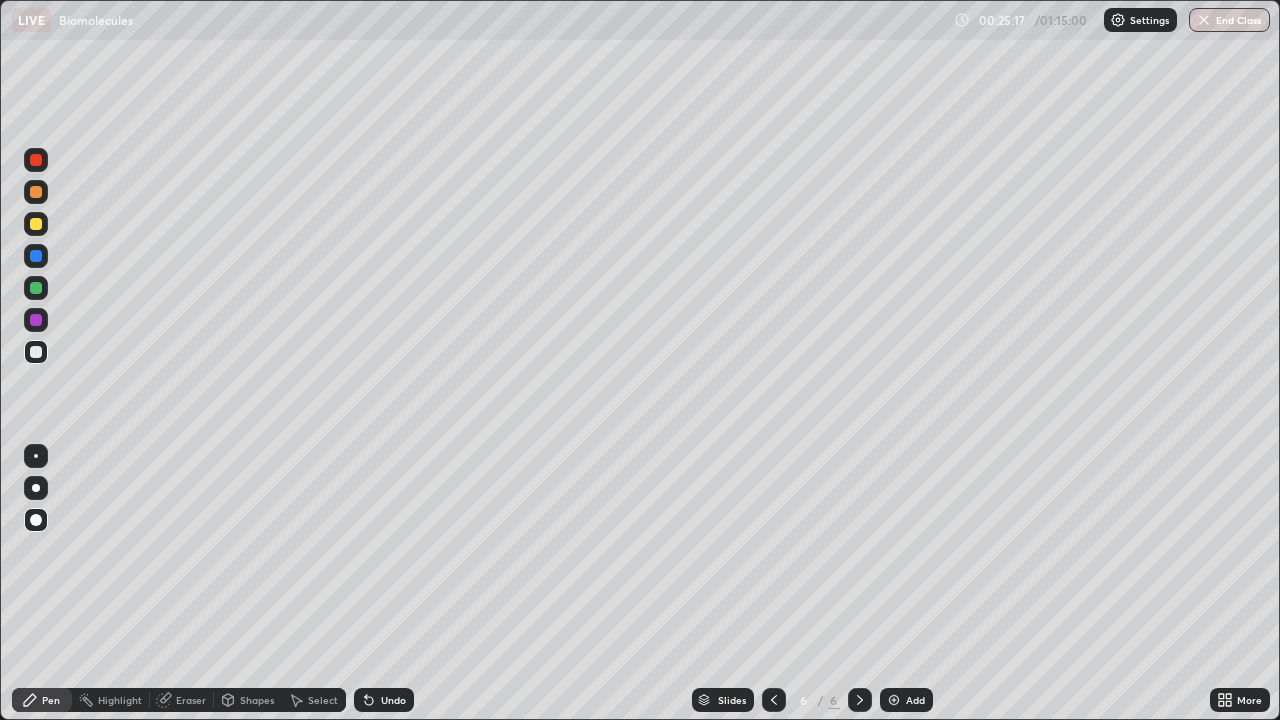 click on "Undo" at bounding box center [384, 700] 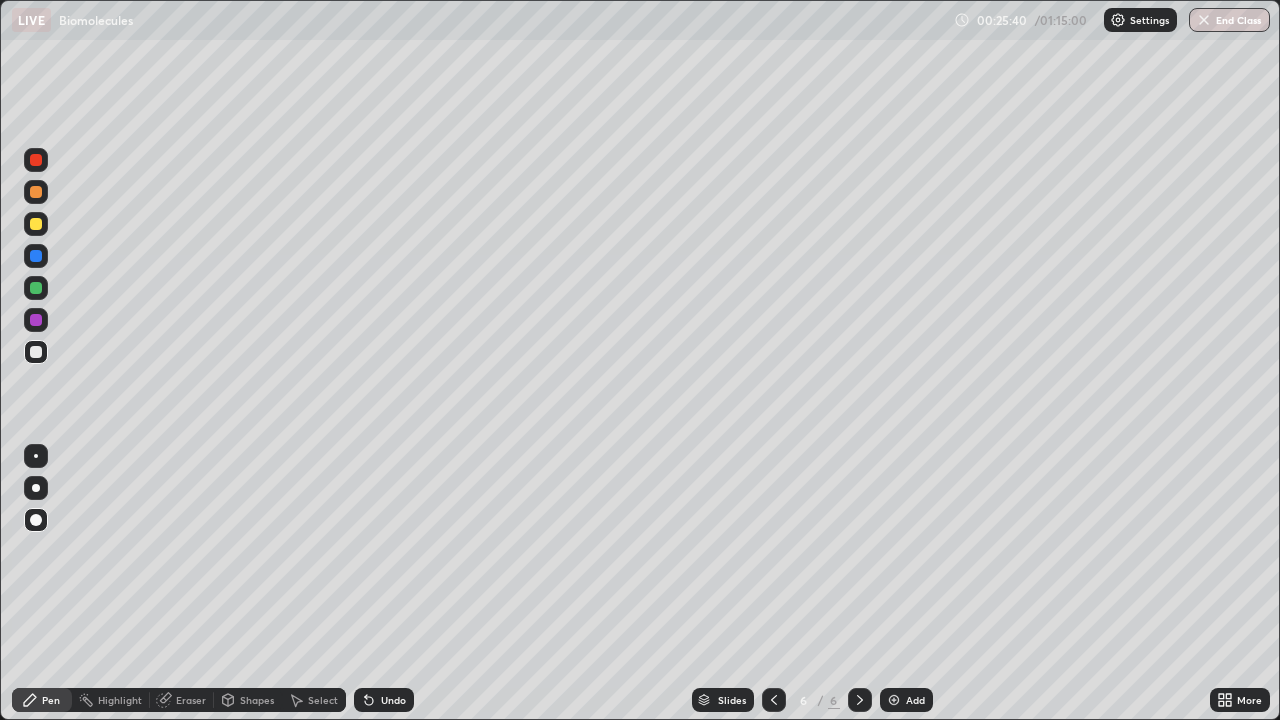 click at bounding box center (36, 224) 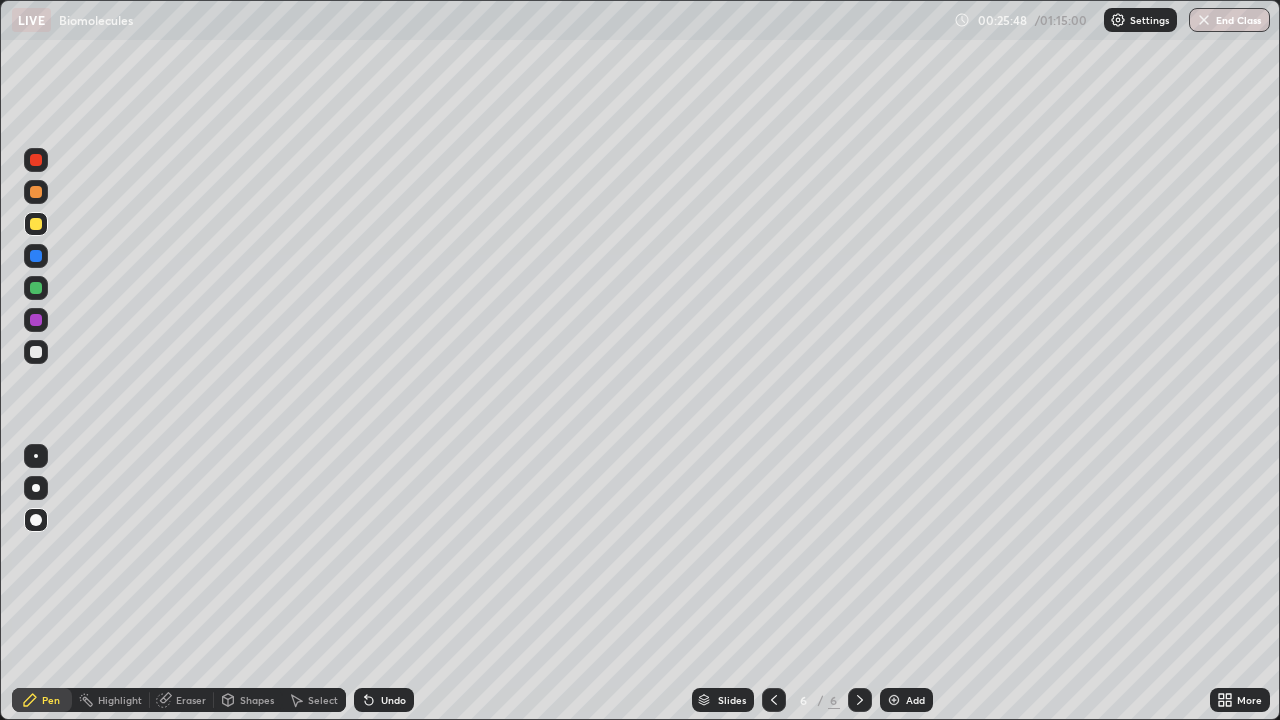 click on "Undo" at bounding box center (384, 700) 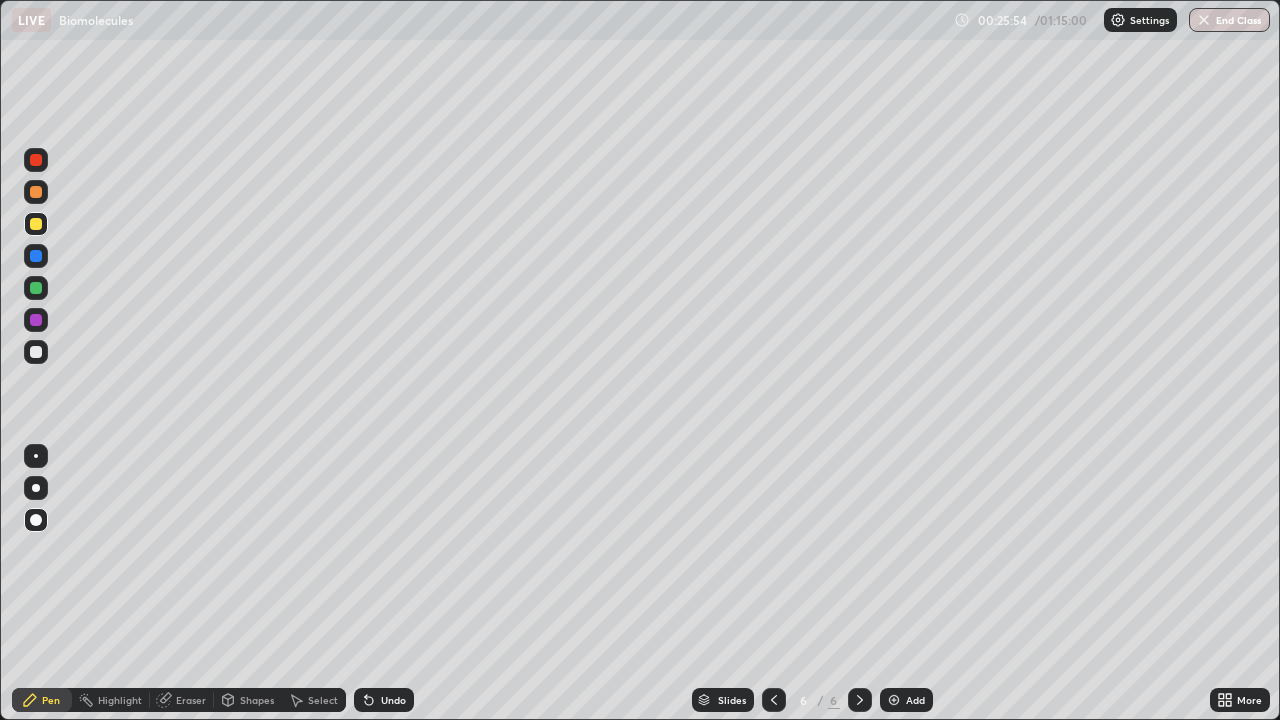 click on "Undo" at bounding box center (384, 700) 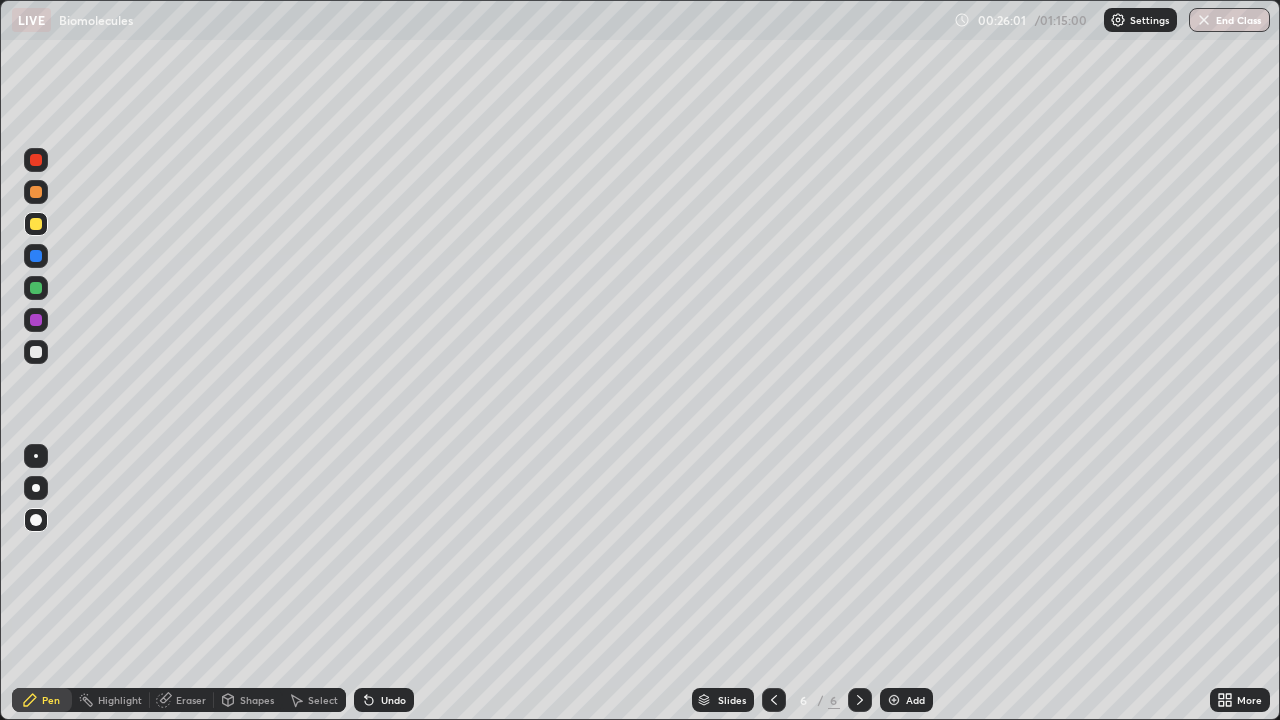 click at bounding box center (36, 352) 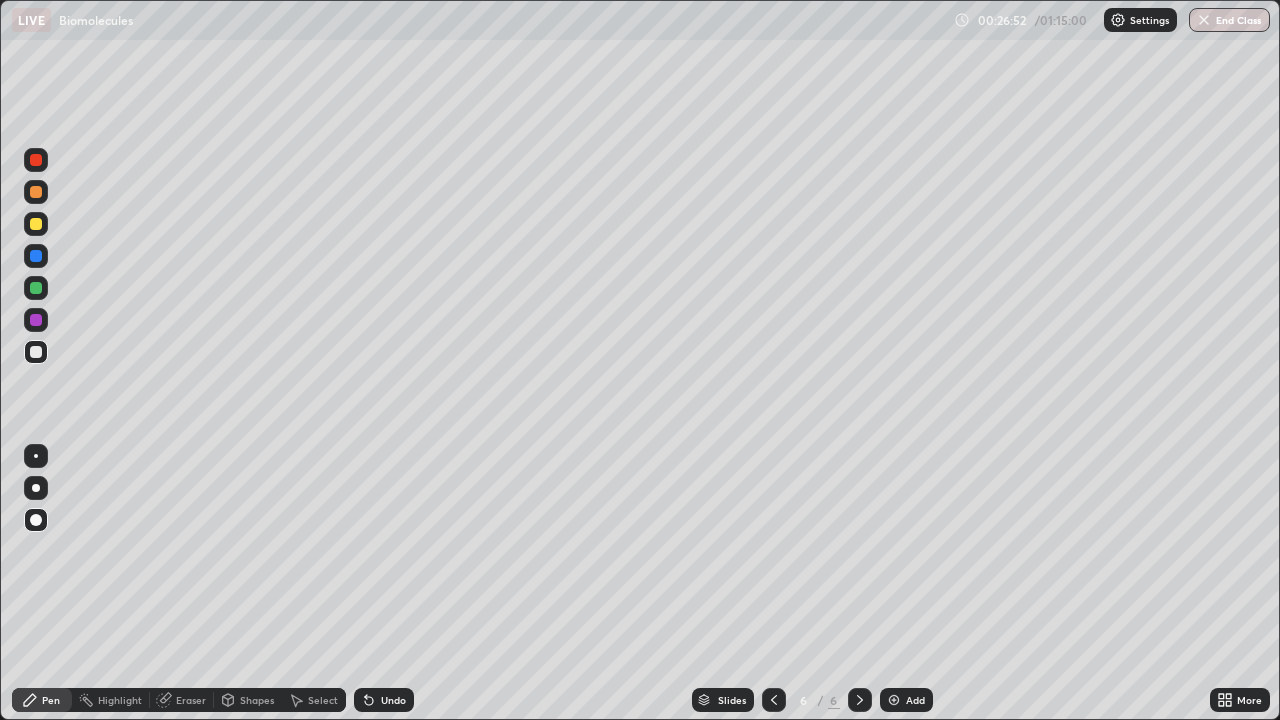 click at bounding box center [36, 224] 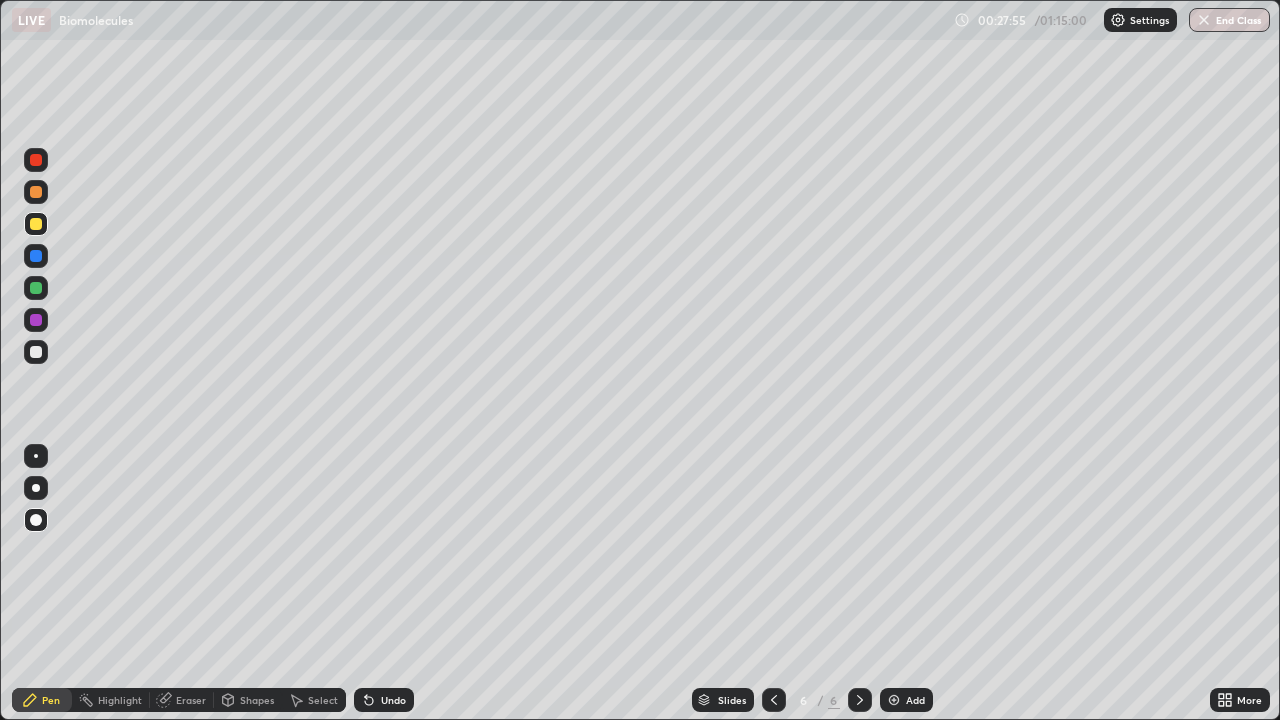 click at bounding box center [36, 352] 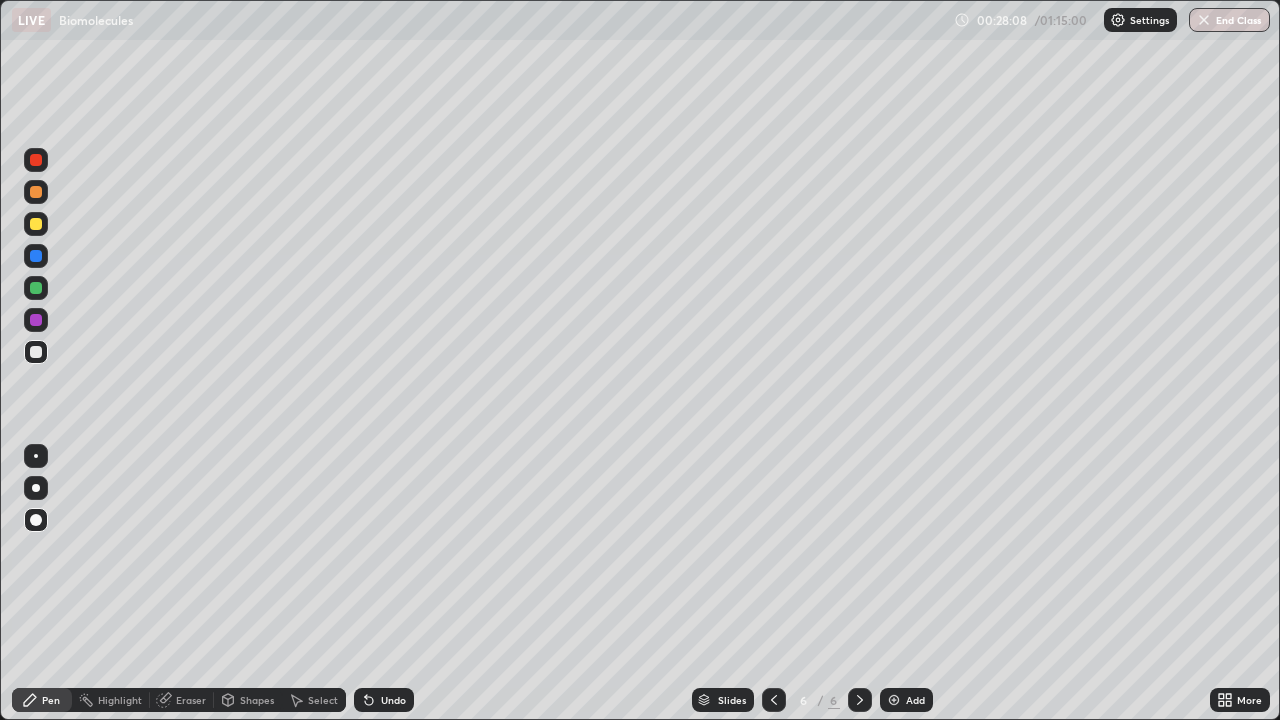 click at bounding box center [36, 320] 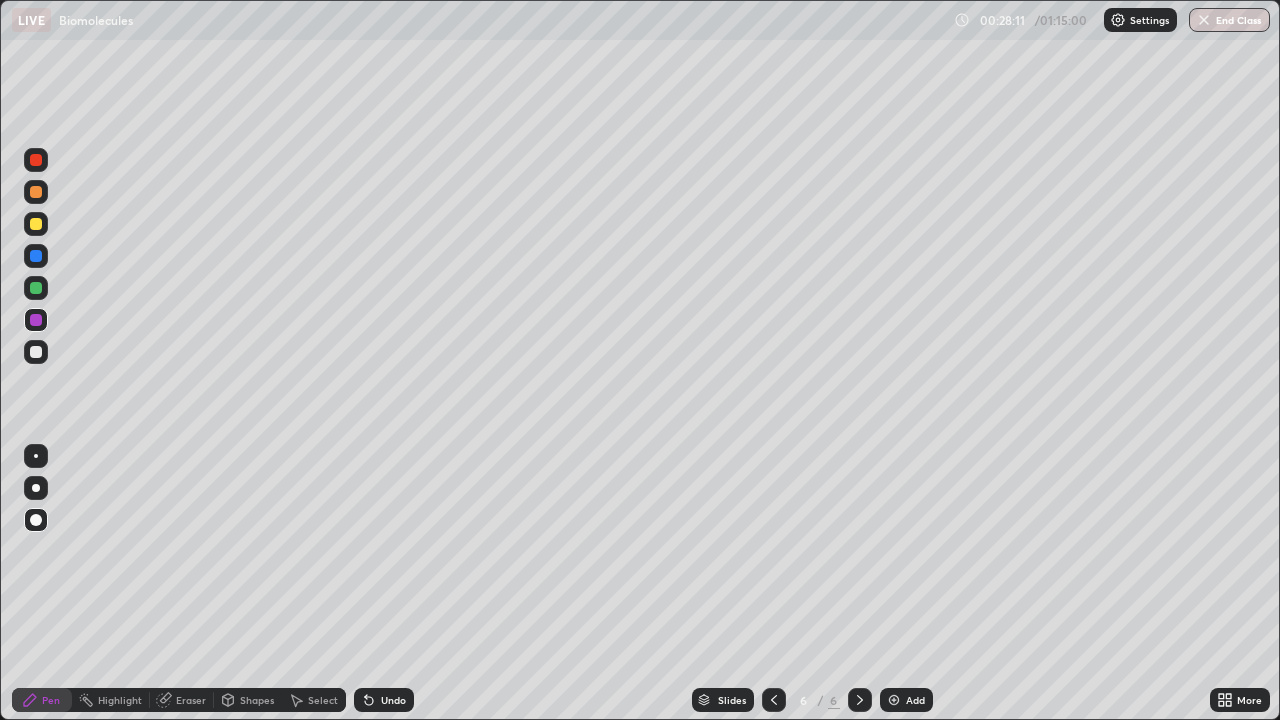 click at bounding box center (36, 352) 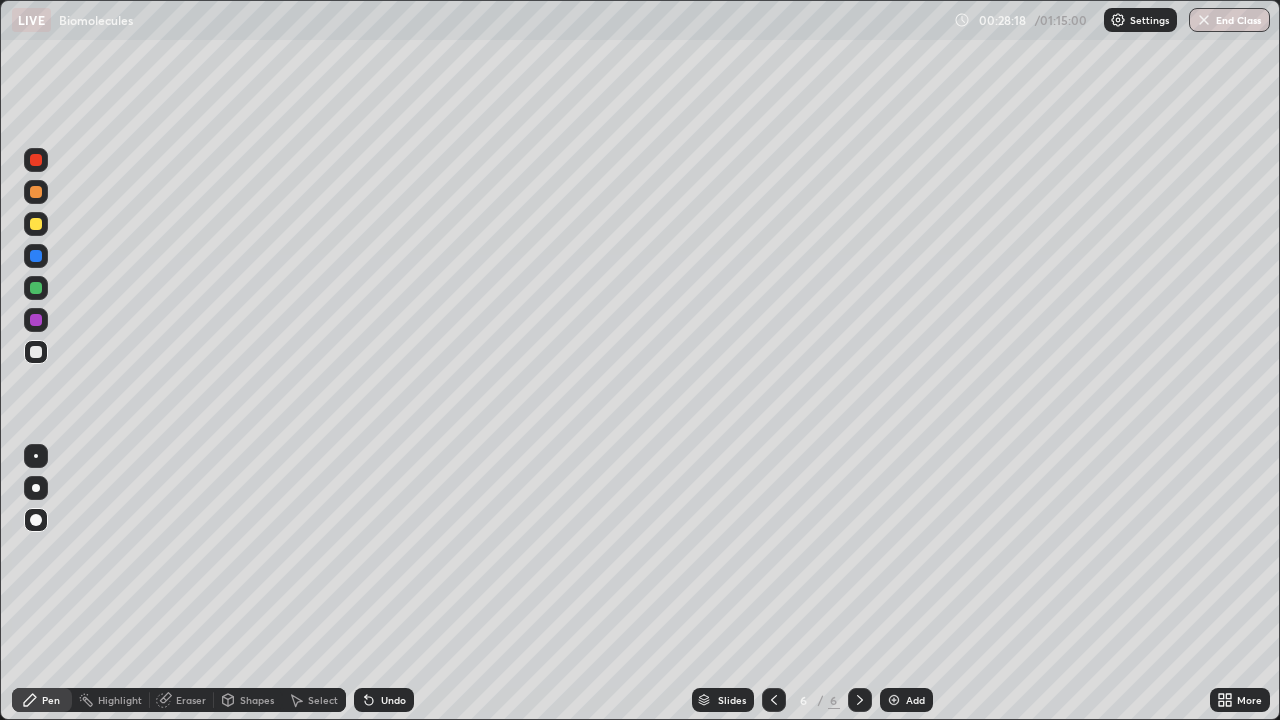 click at bounding box center (36, 224) 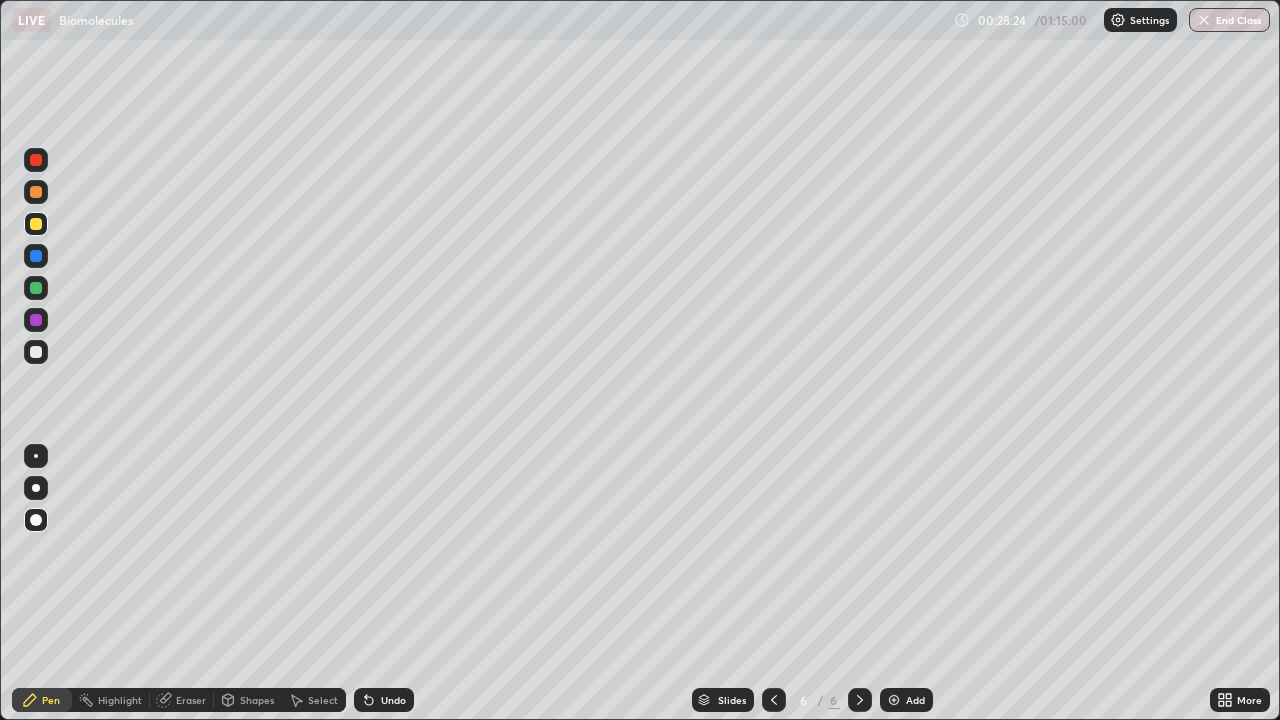 click at bounding box center [36, 352] 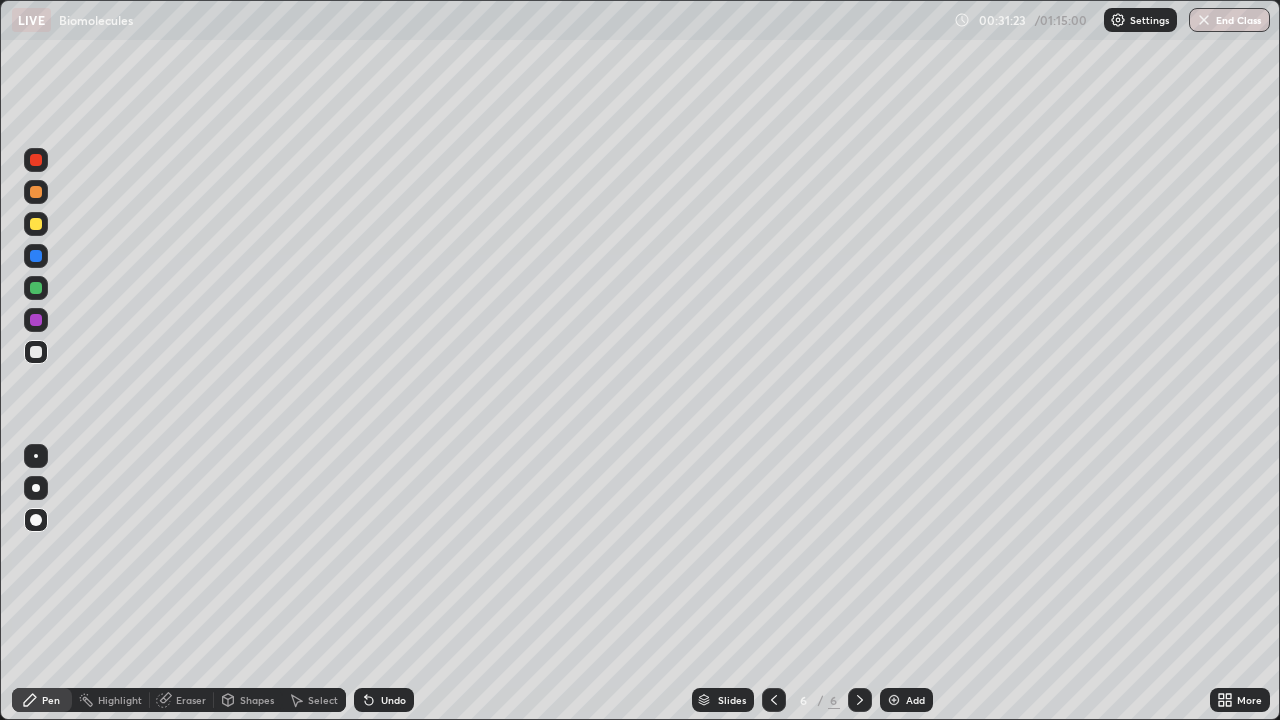 click on "Add" at bounding box center (906, 700) 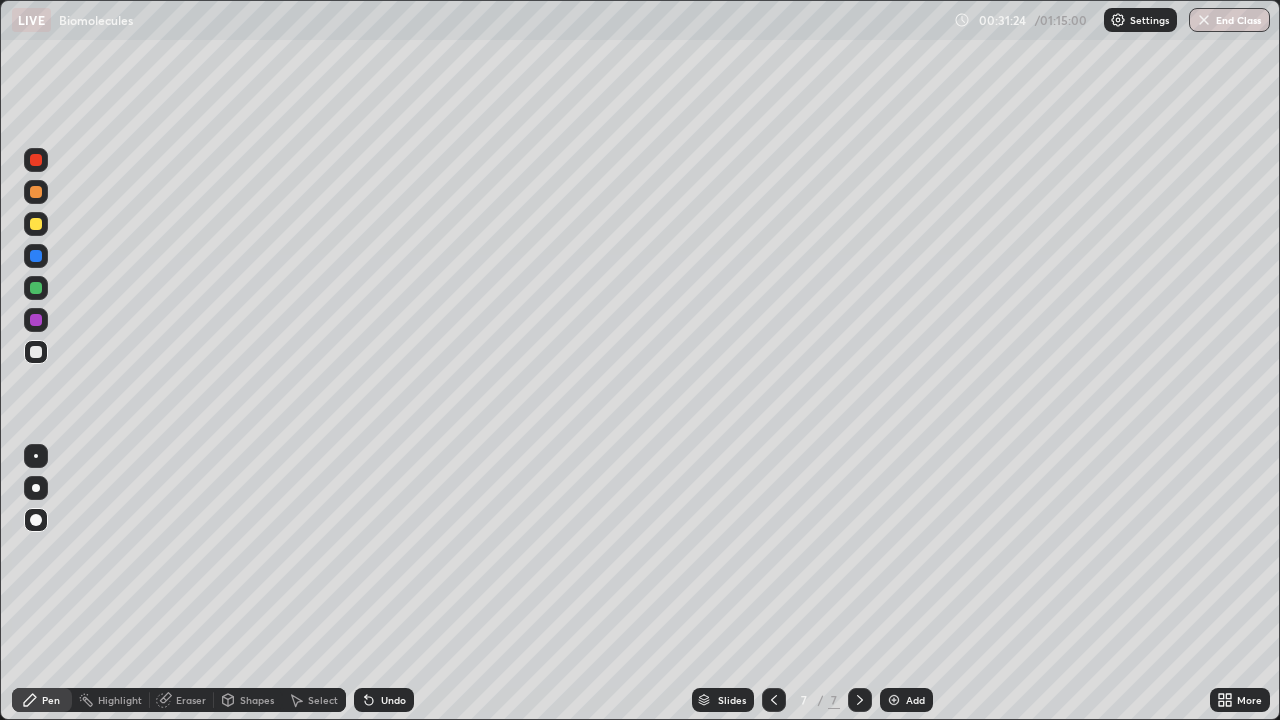 click at bounding box center [36, 224] 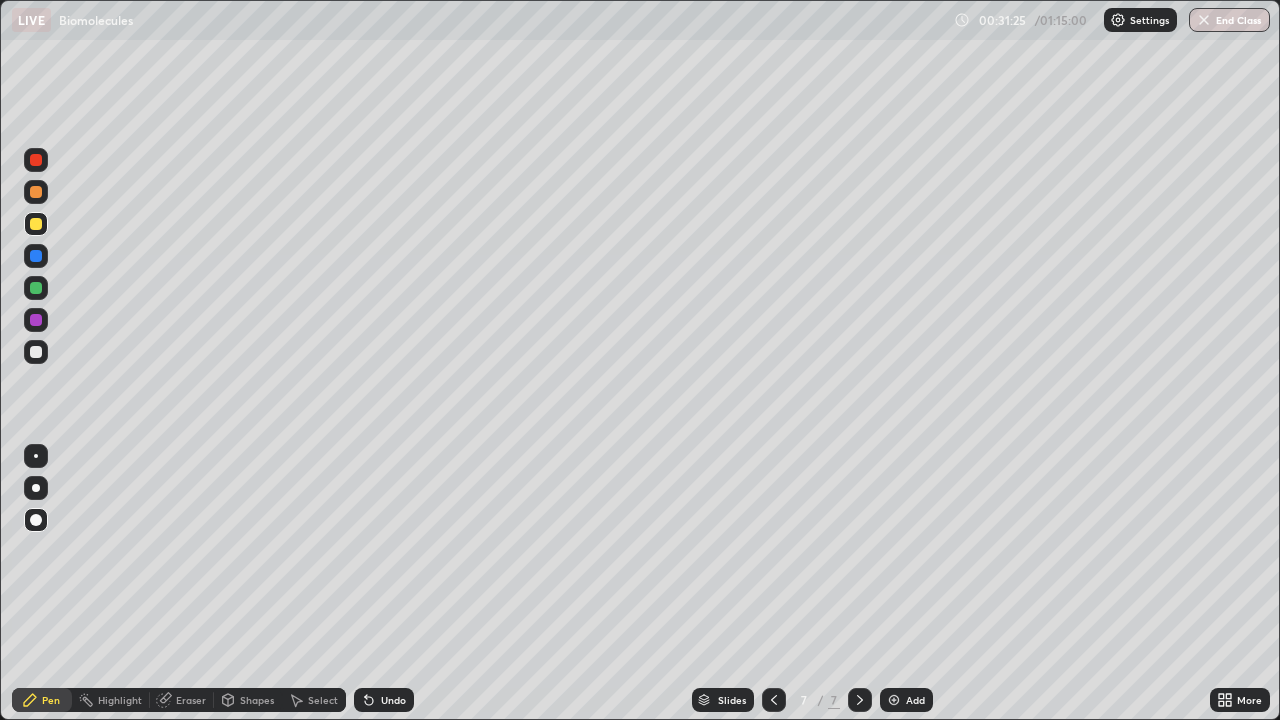 click on "Pen" at bounding box center (42, 700) 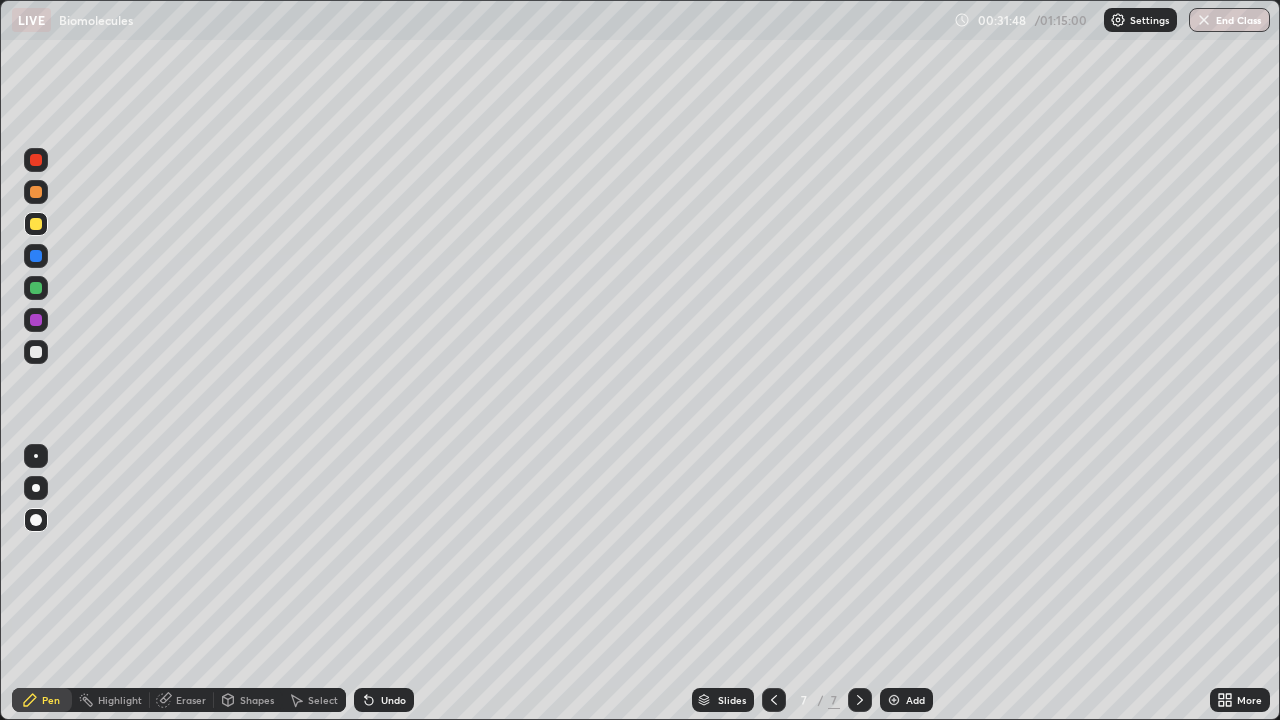 click on "Eraser" at bounding box center (191, 700) 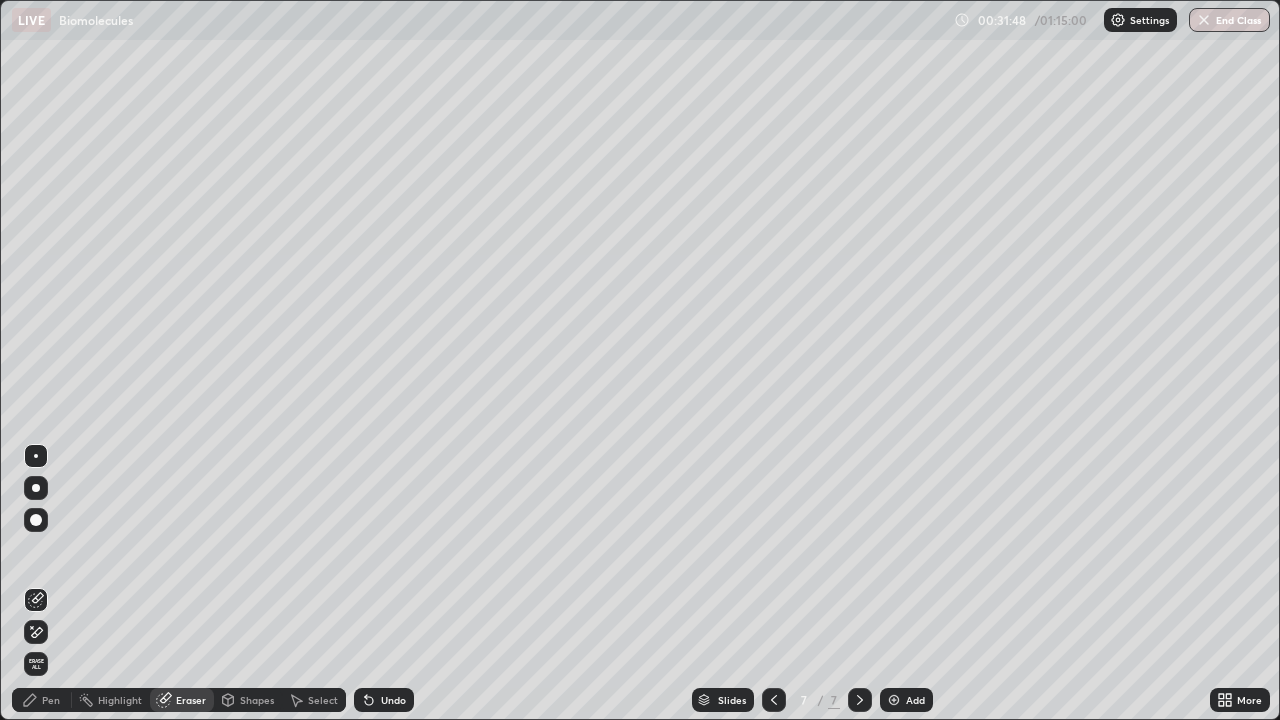 click 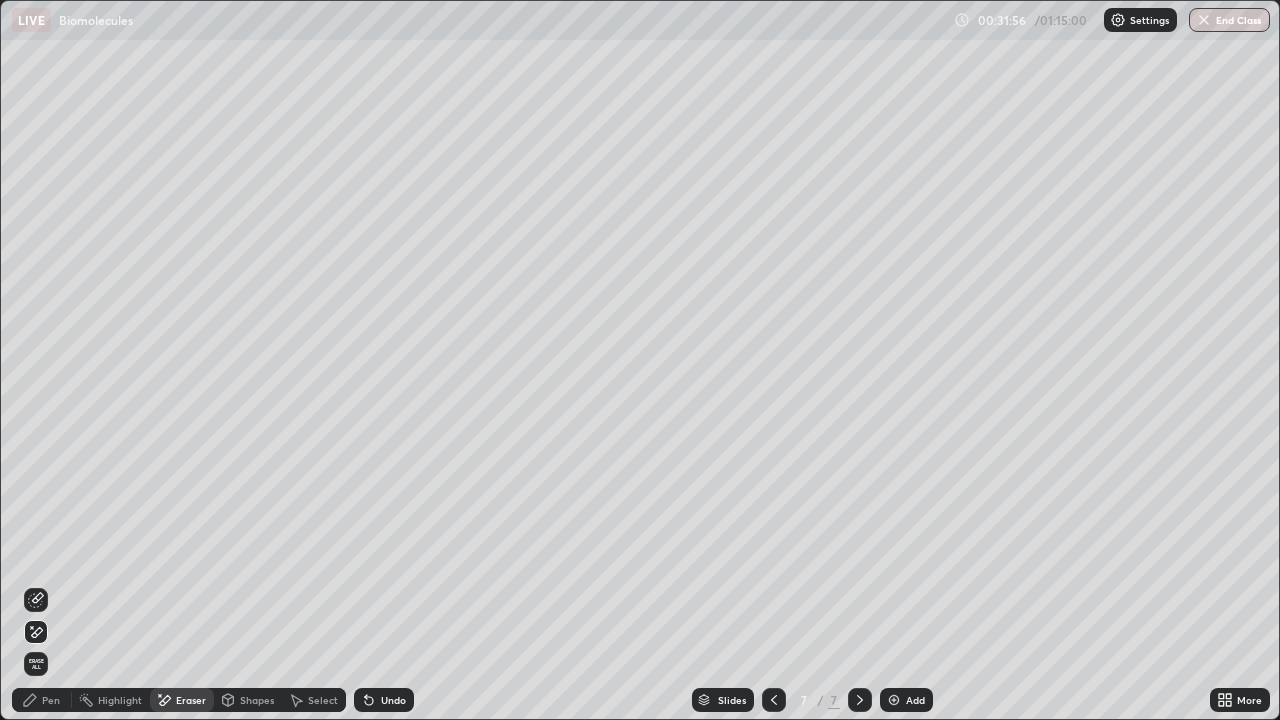 click on "Pen" at bounding box center (51, 700) 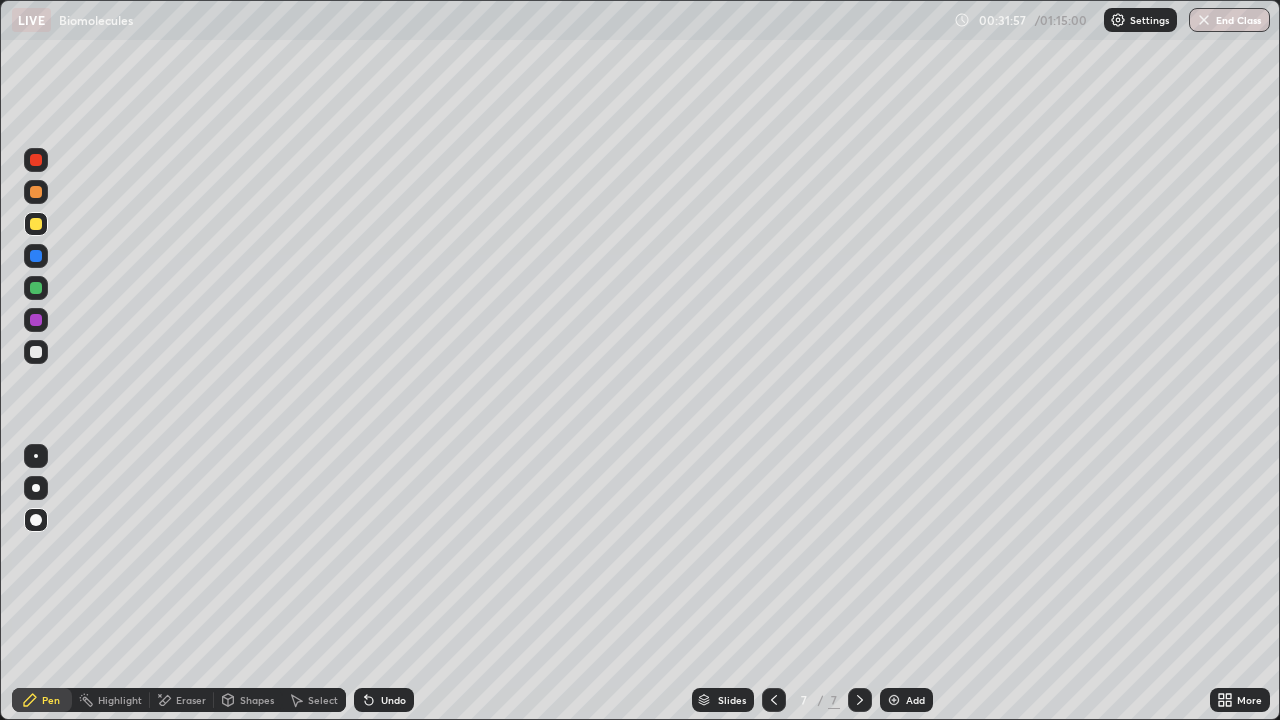 click at bounding box center [36, 352] 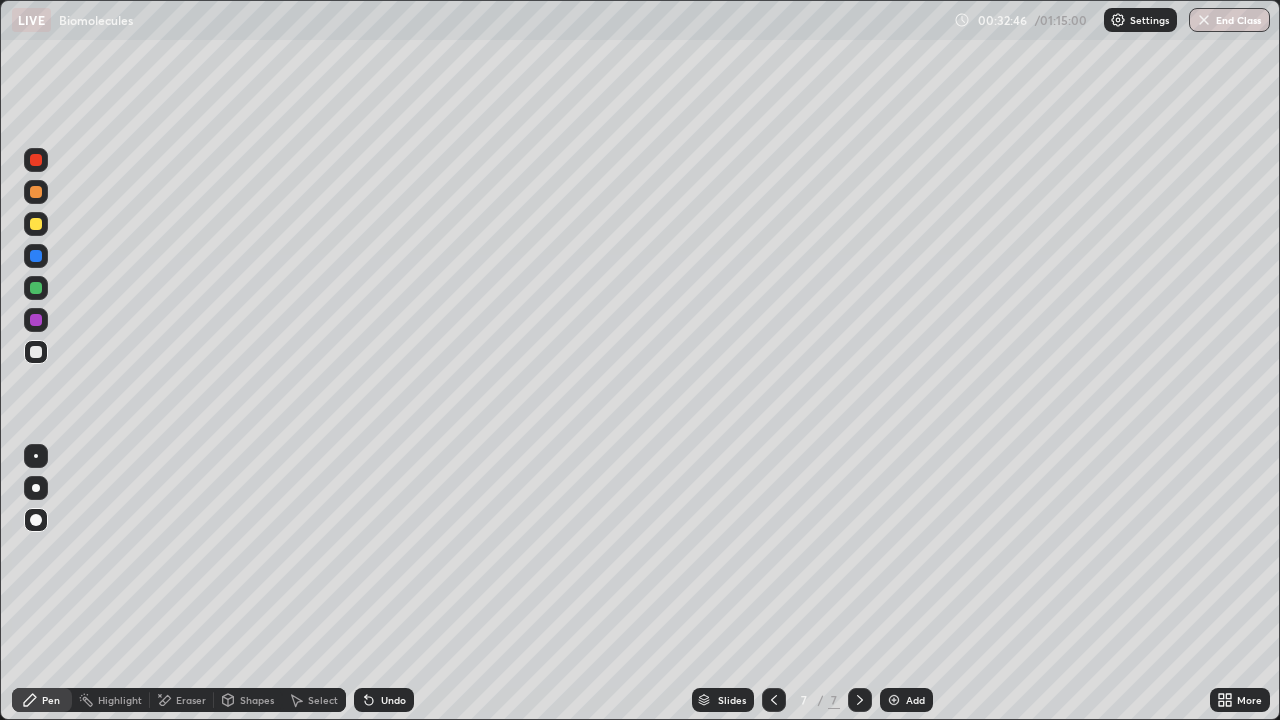click on "Shapes" at bounding box center (248, 700) 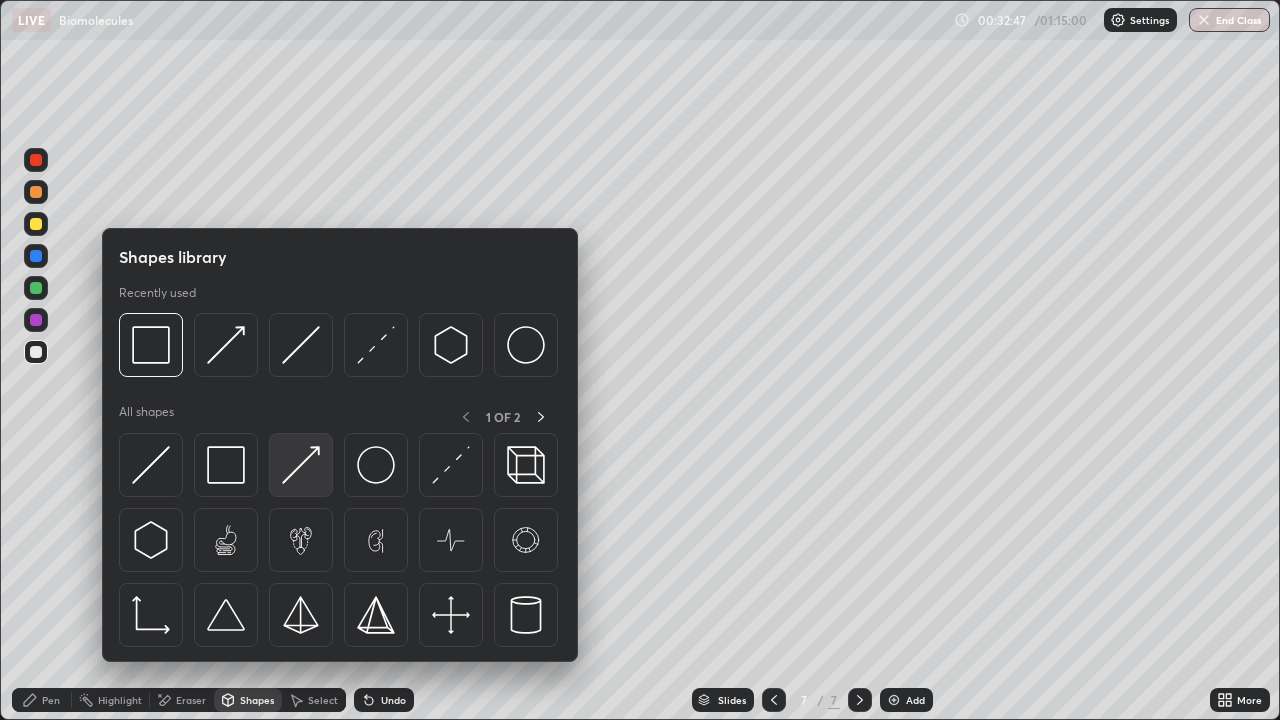 click at bounding box center [301, 465] 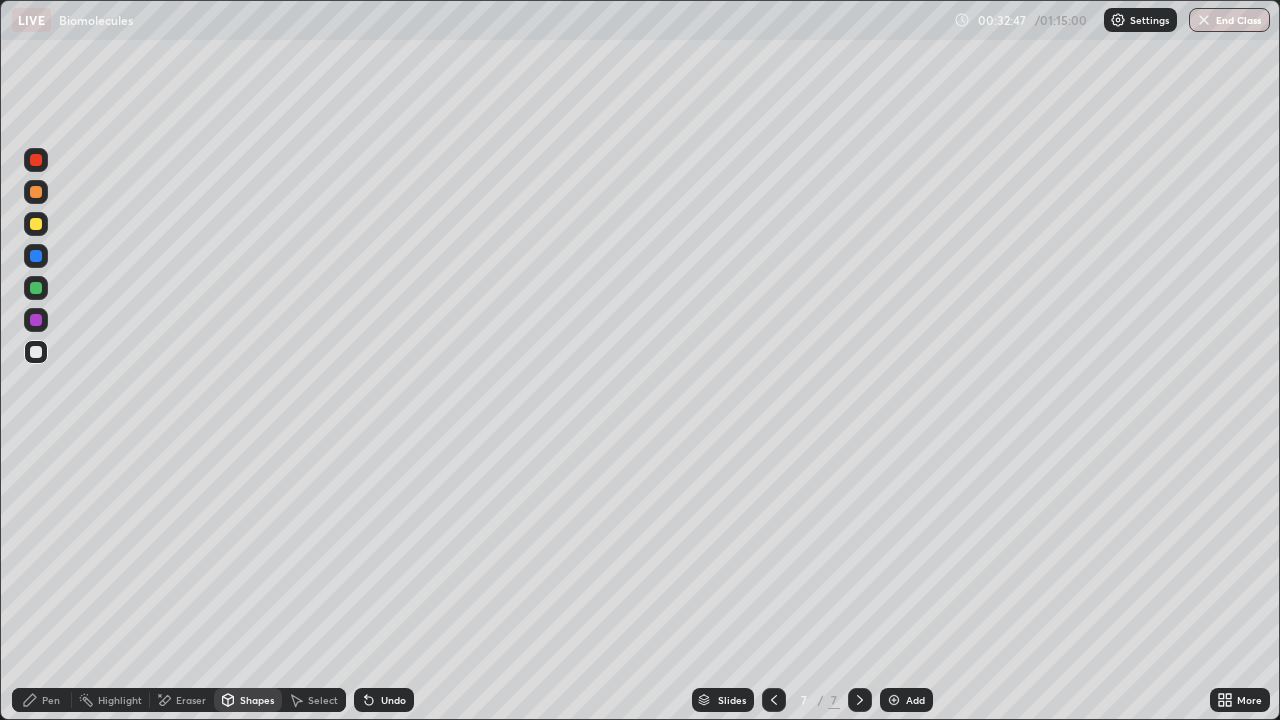 click on "Pen" at bounding box center [42, 700] 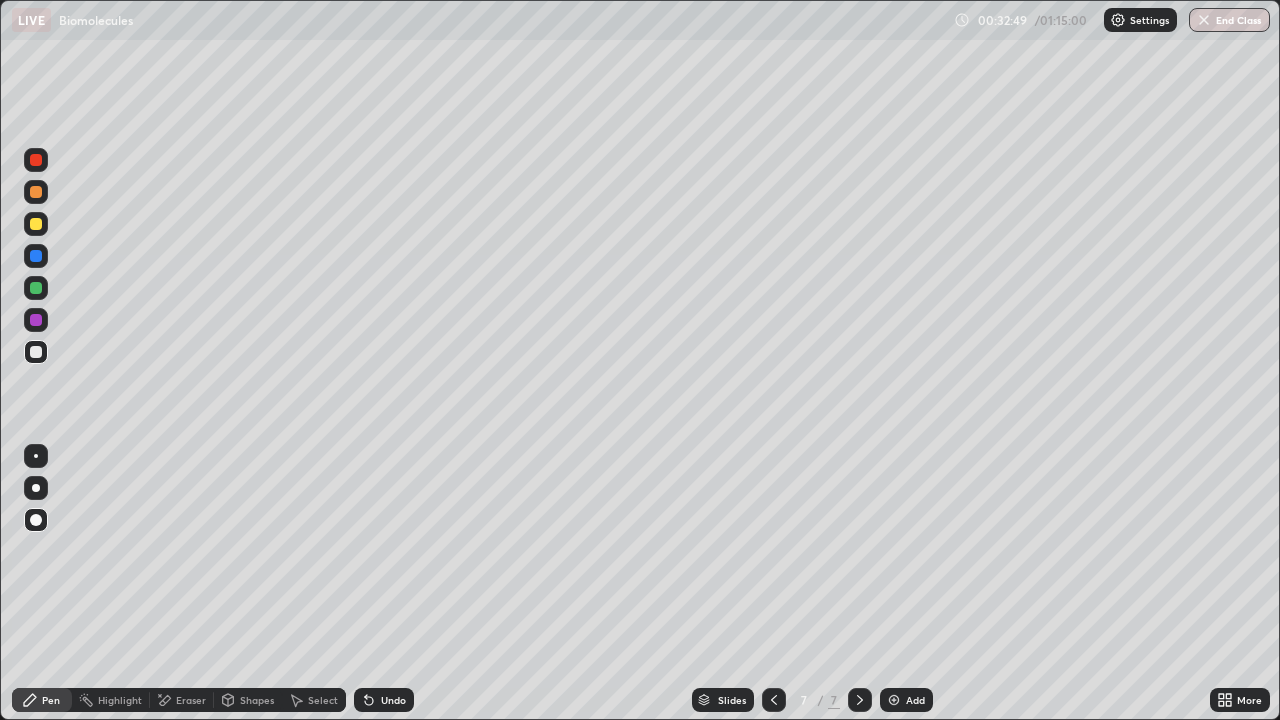 click on "Shapes" at bounding box center (257, 700) 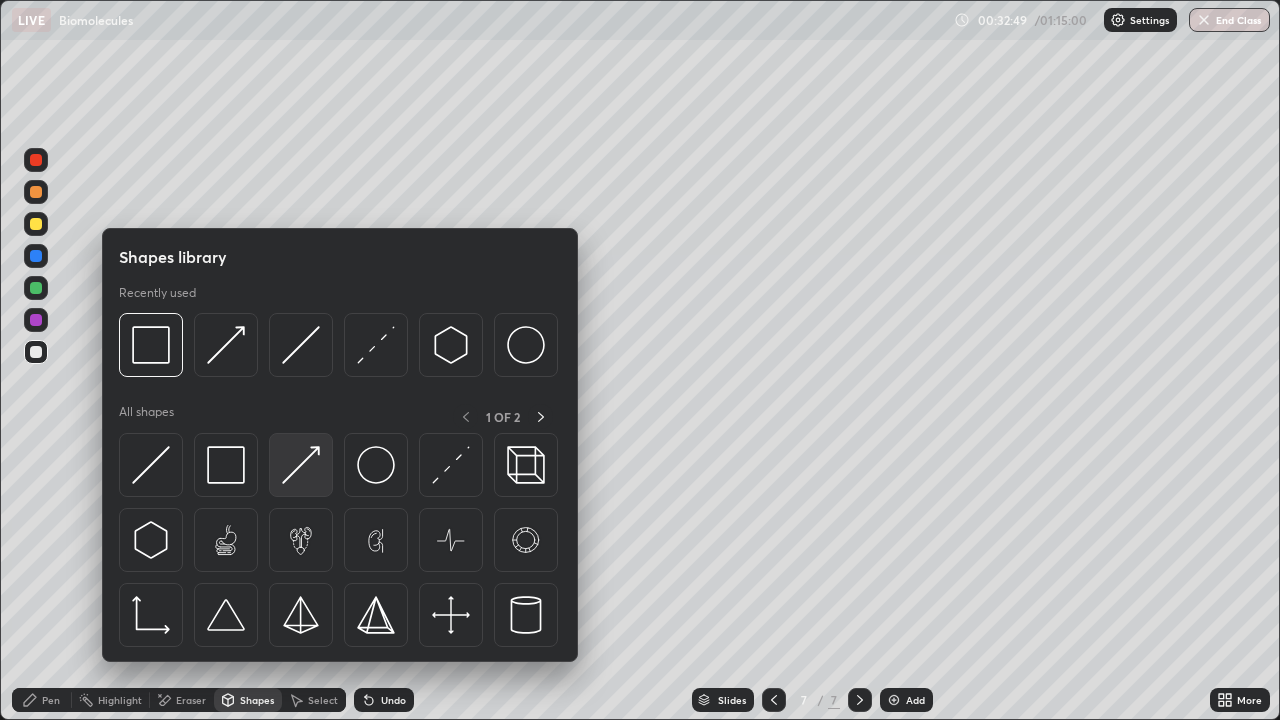 click at bounding box center [301, 465] 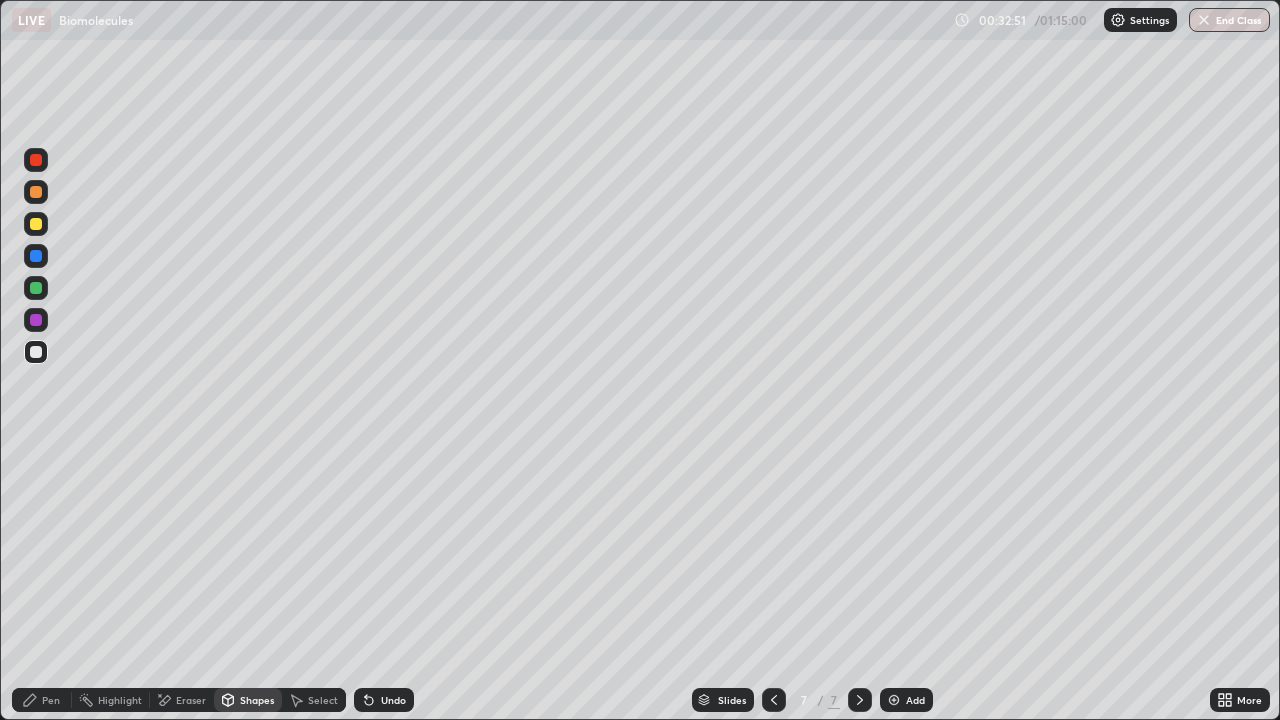 click on "Undo" at bounding box center (393, 700) 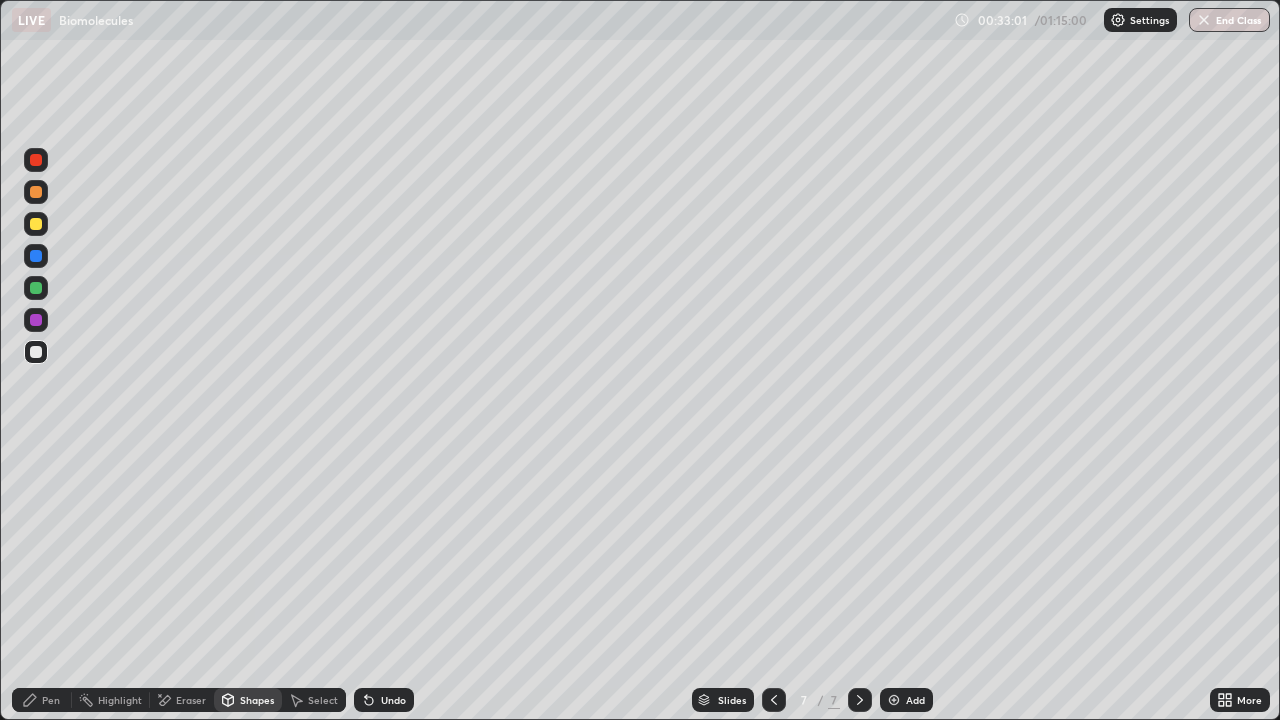 click on "Shapes" at bounding box center (257, 700) 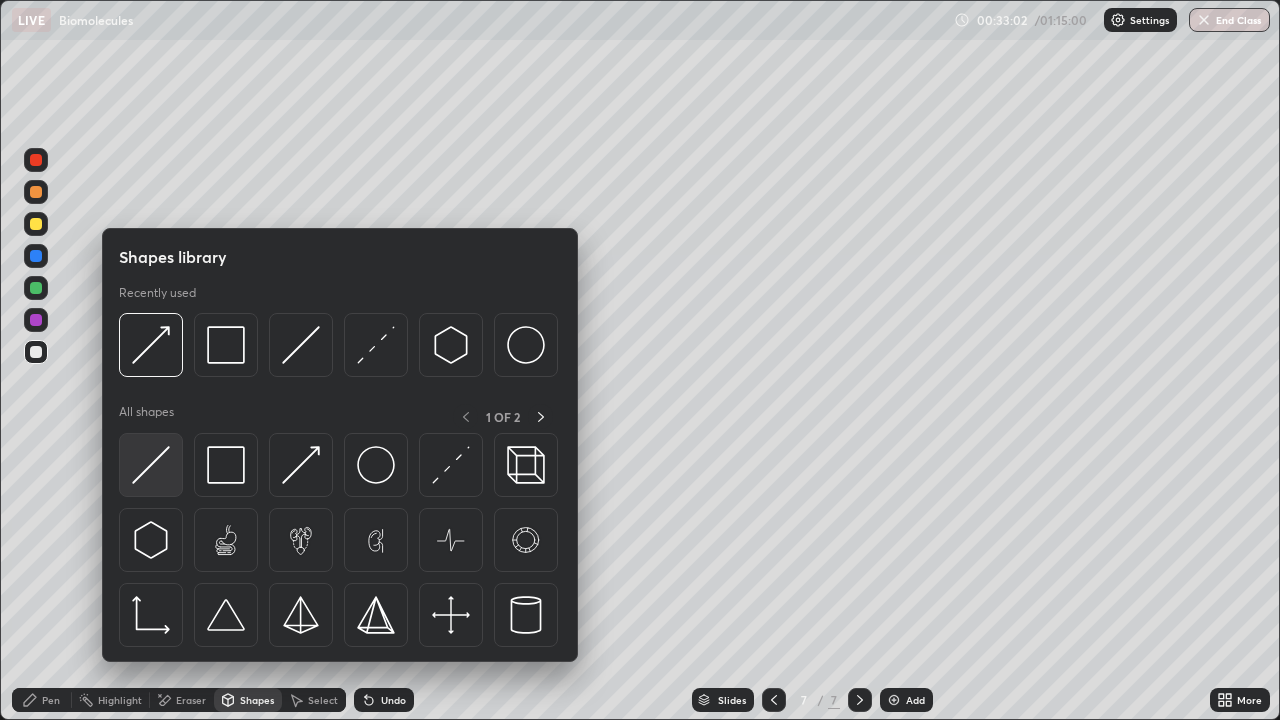 click at bounding box center [151, 465] 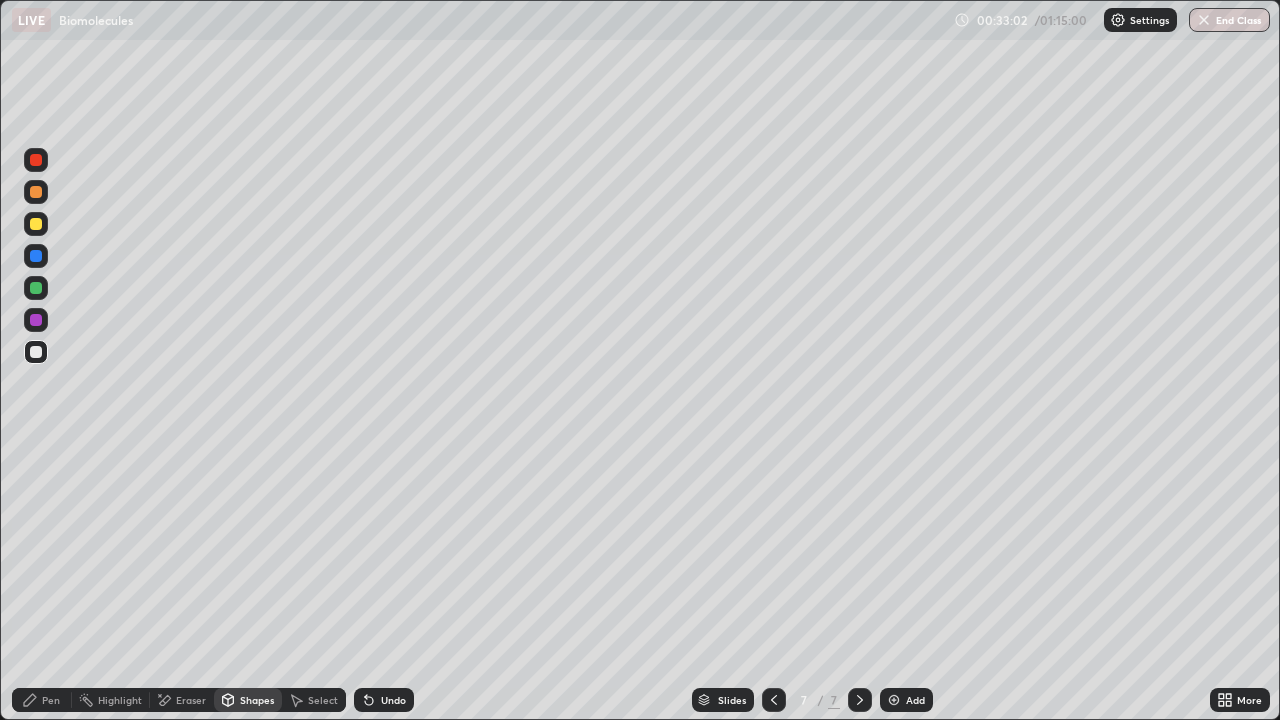 click at bounding box center [36, 320] 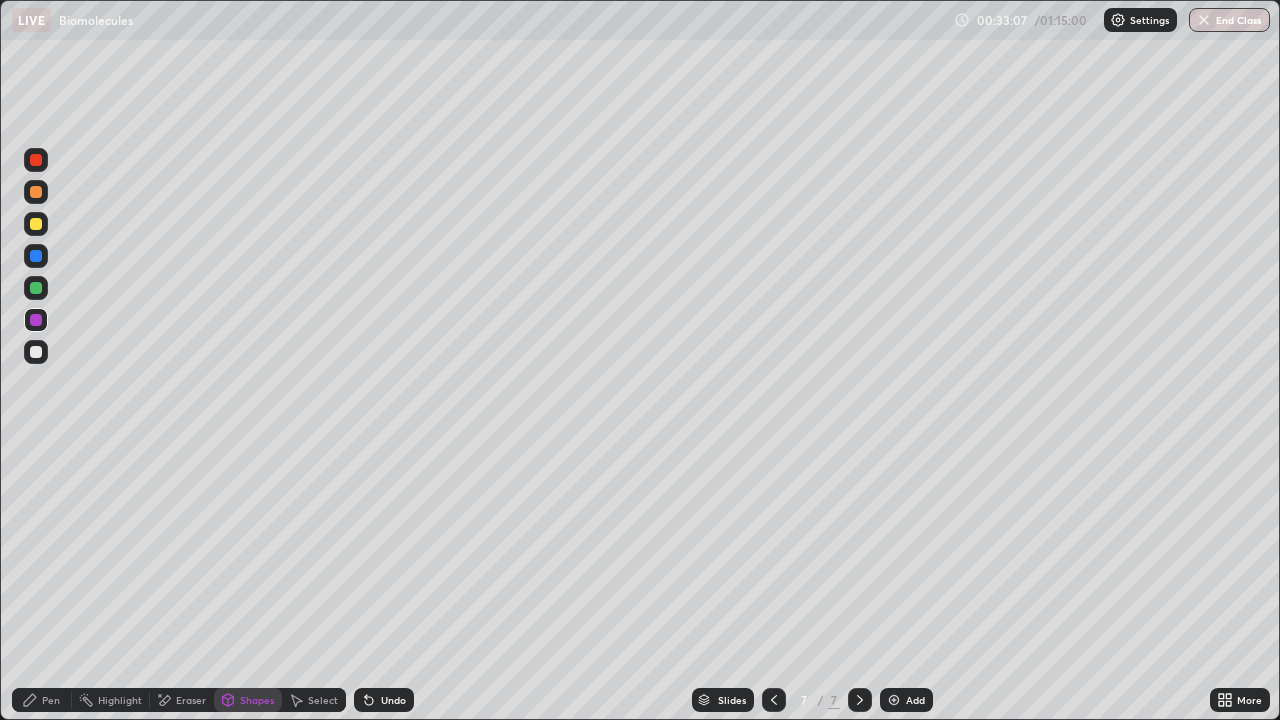 click on "Pen" at bounding box center (42, 700) 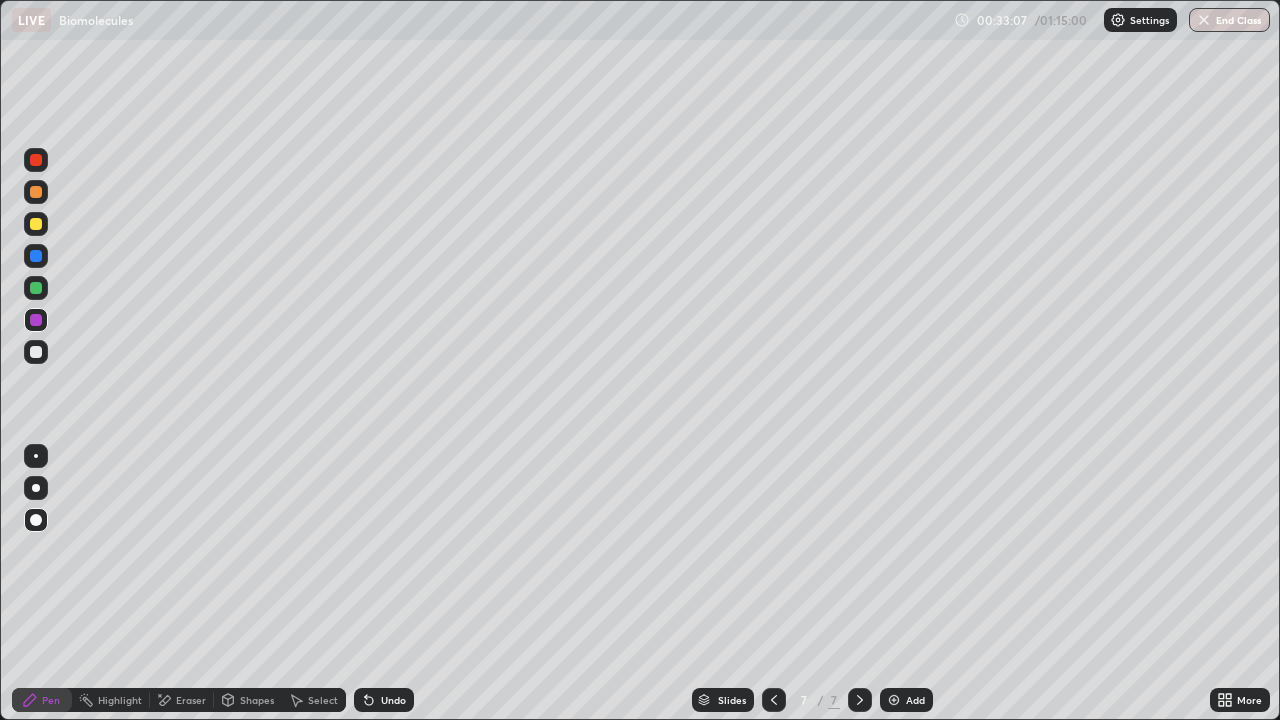 click at bounding box center [36, 224] 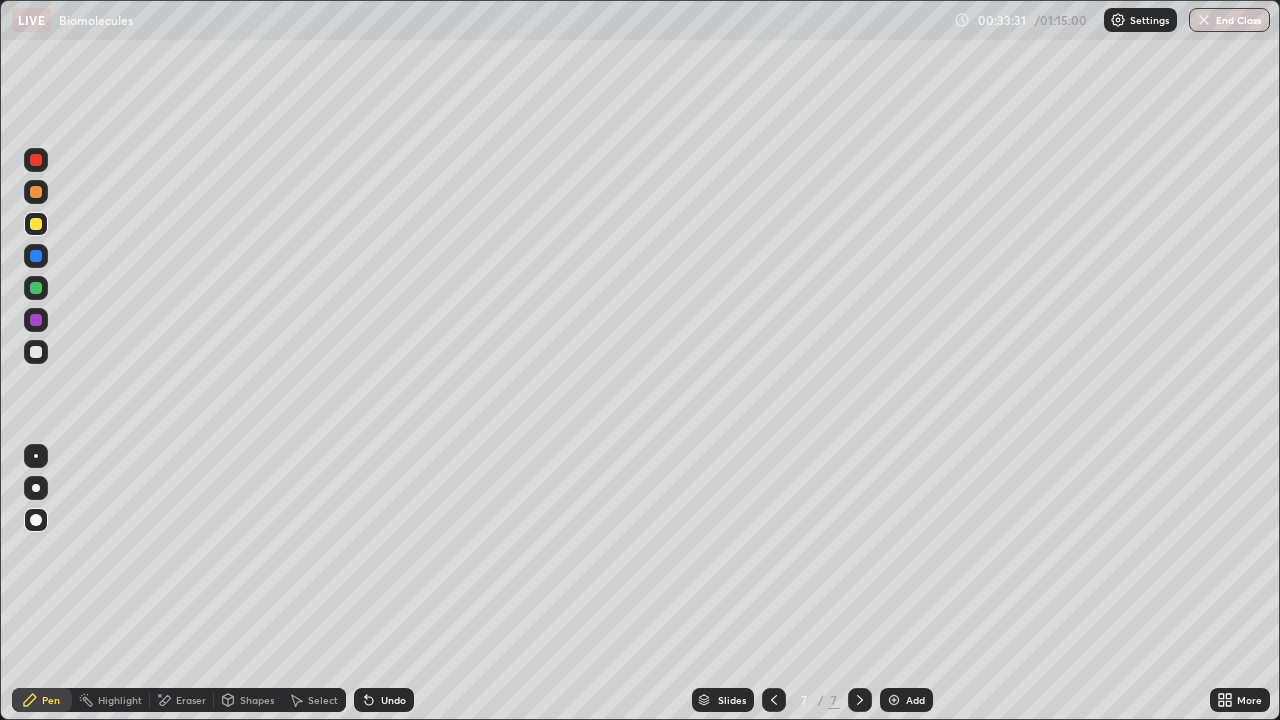 click at bounding box center [36, 320] 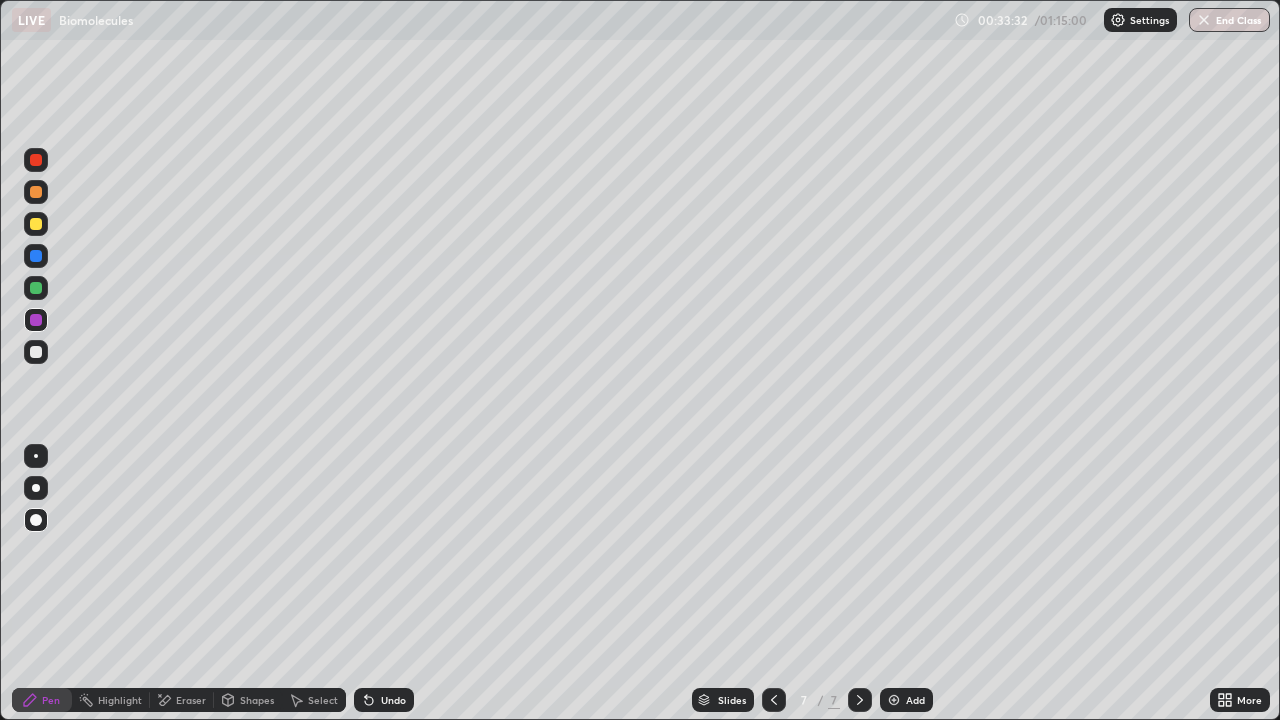click at bounding box center (36, 288) 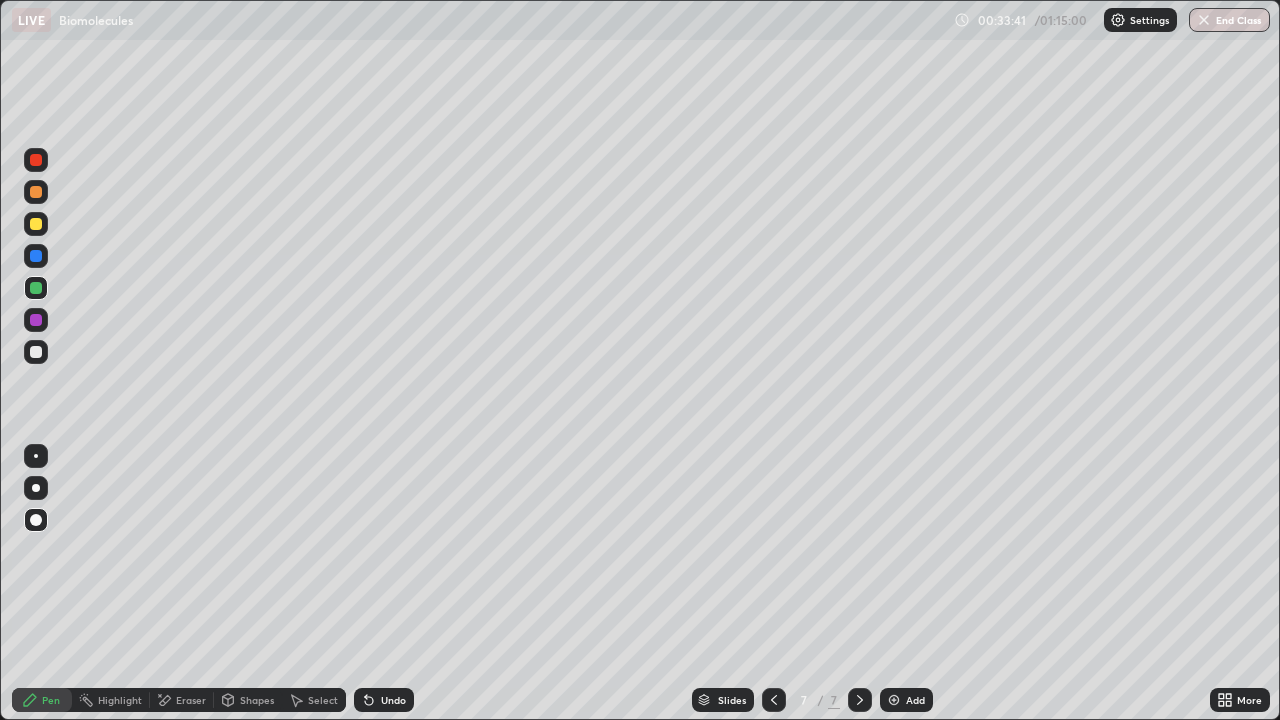 click at bounding box center [36, 256] 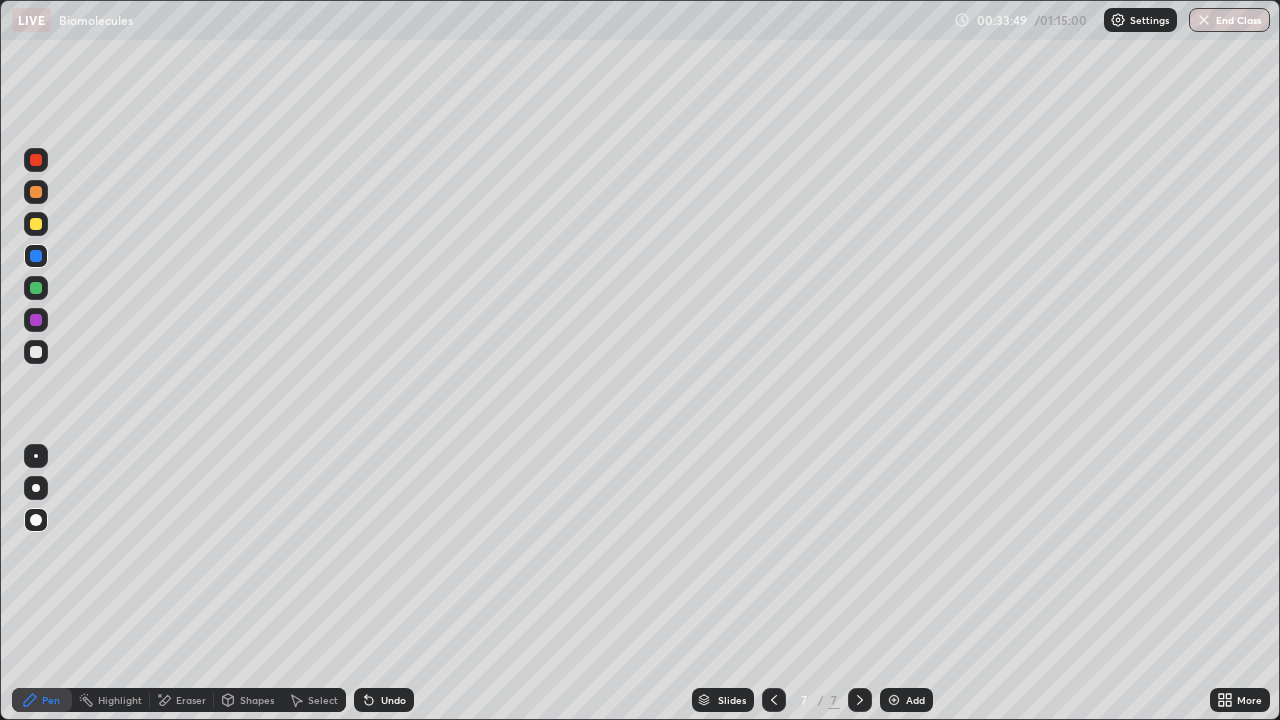 click at bounding box center (36, 192) 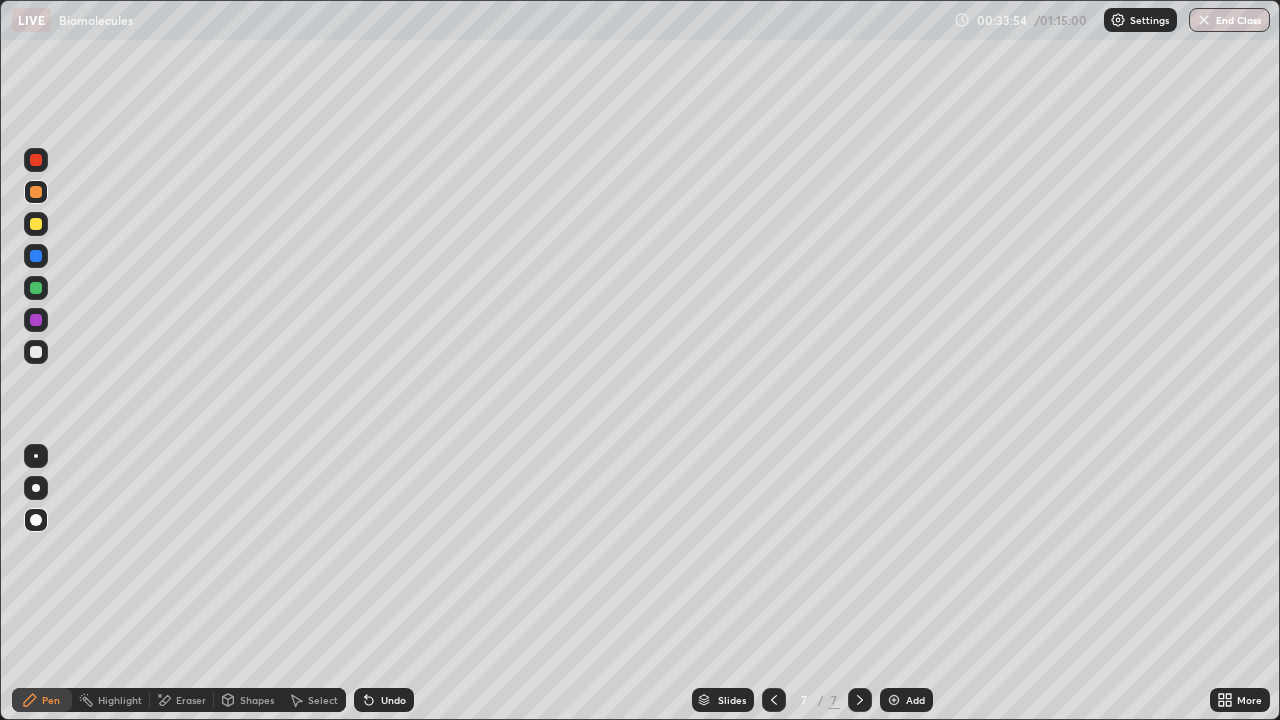 click at bounding box center (36, 352) 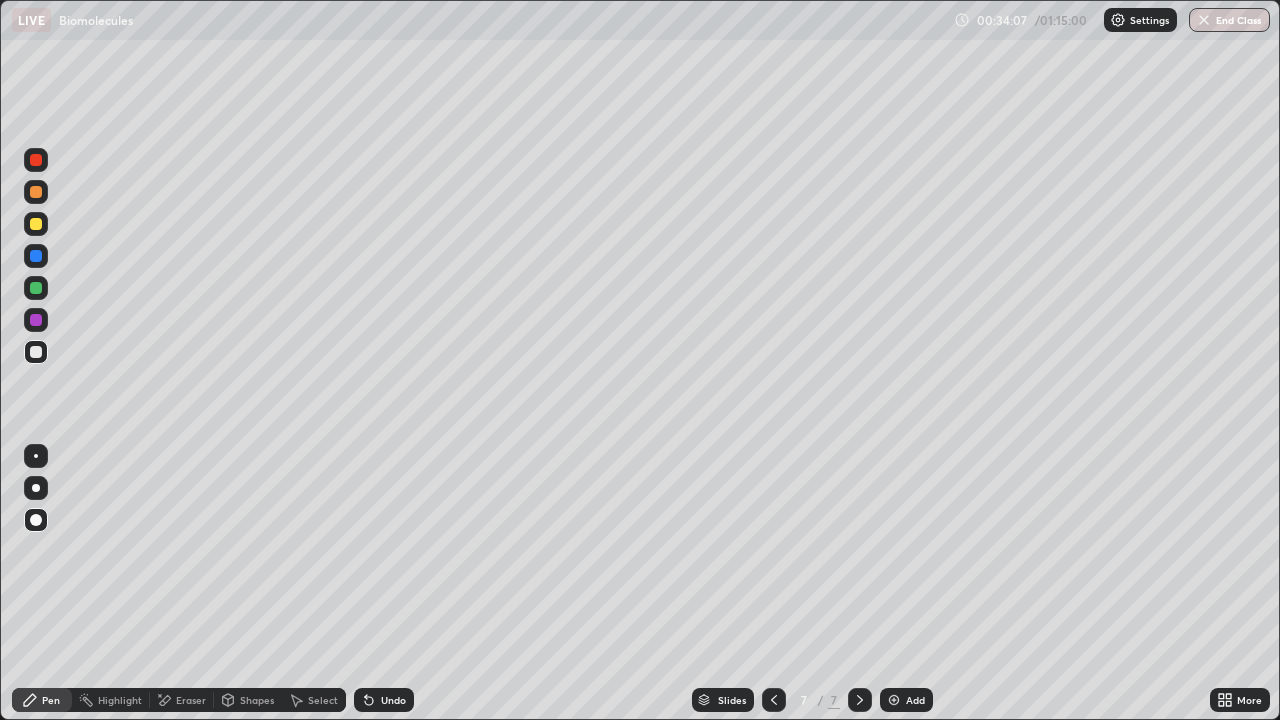 click at bounding box center [36, 288] 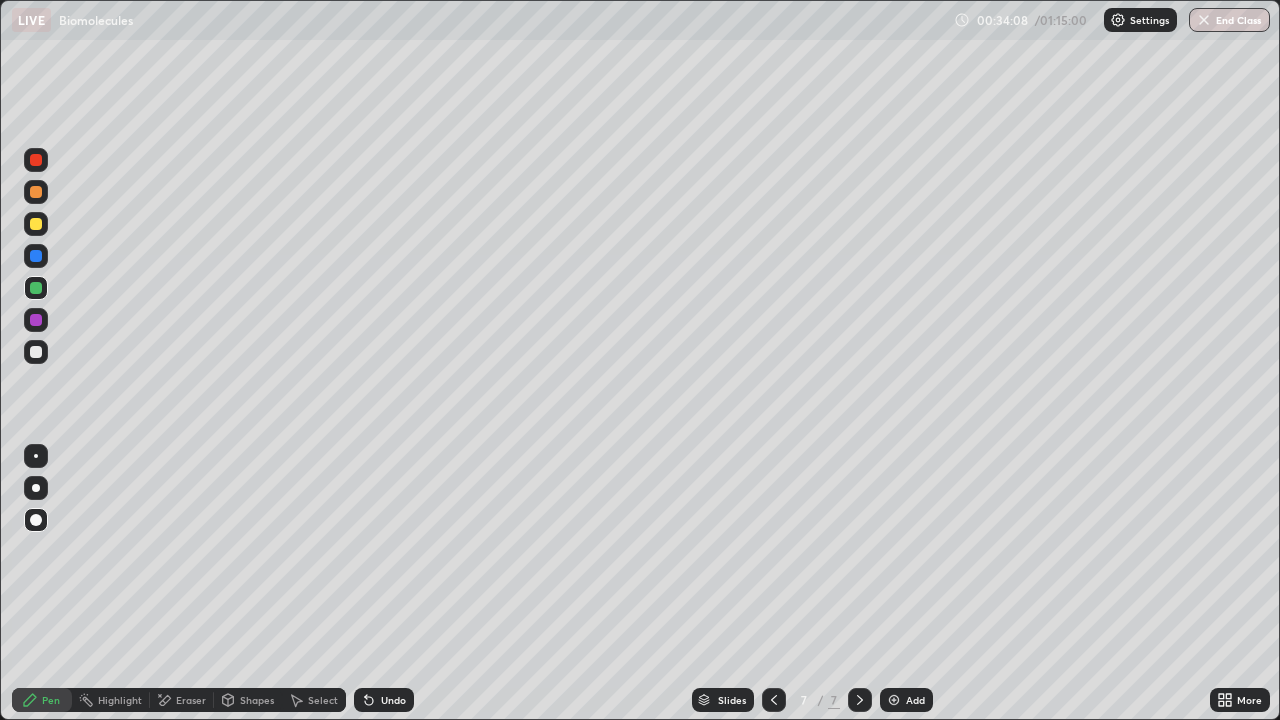 click at bounding box center [36, 352] 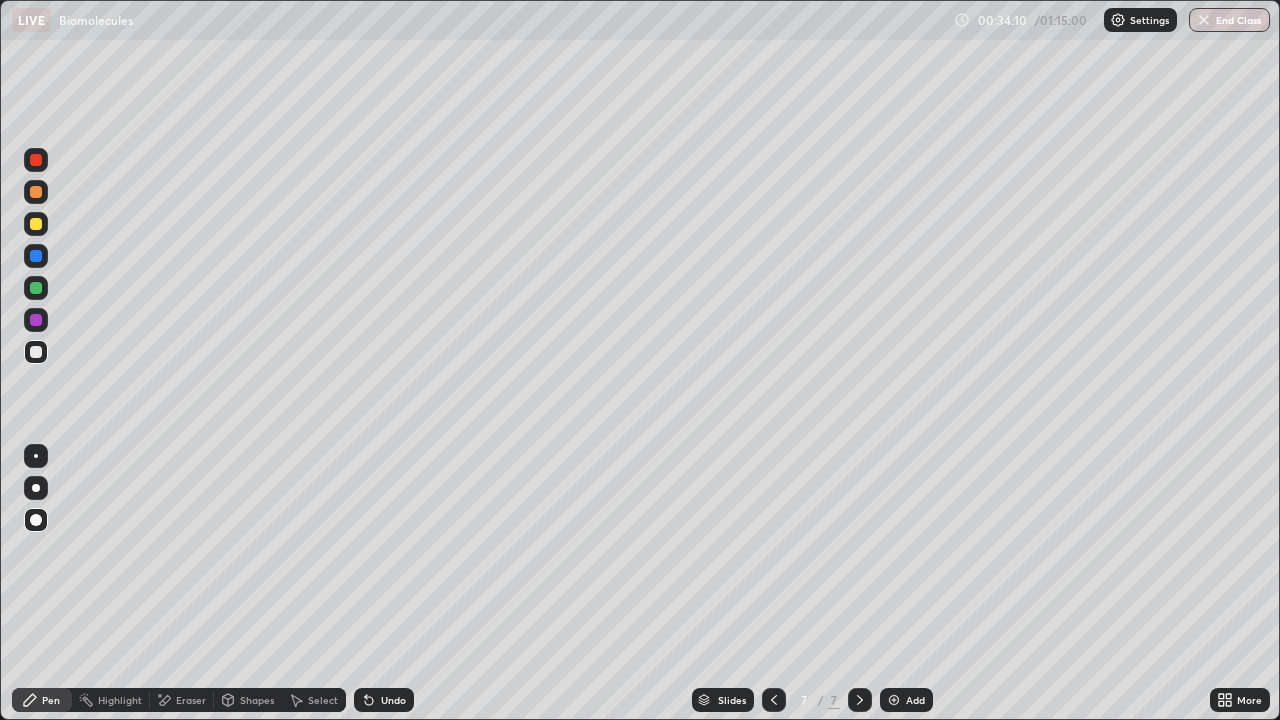 click on "Shapes" at bounding box center (257, 700) 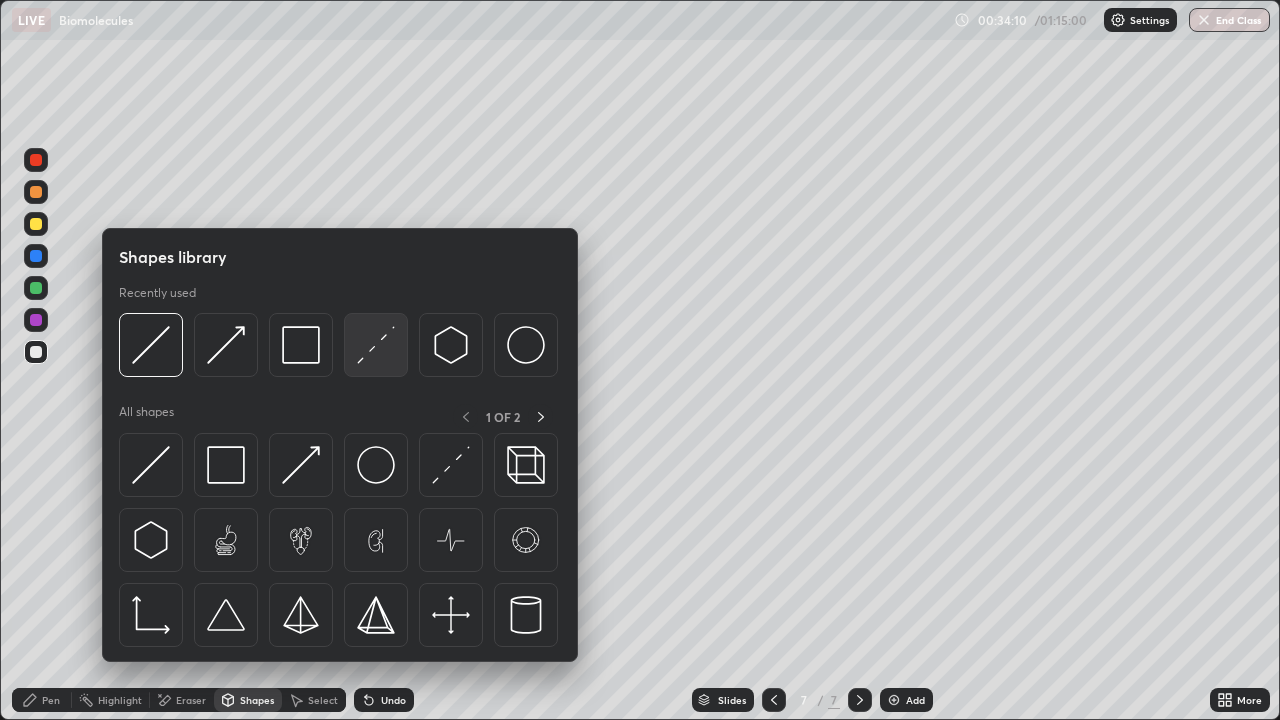 click at bounding box center (376, 345) 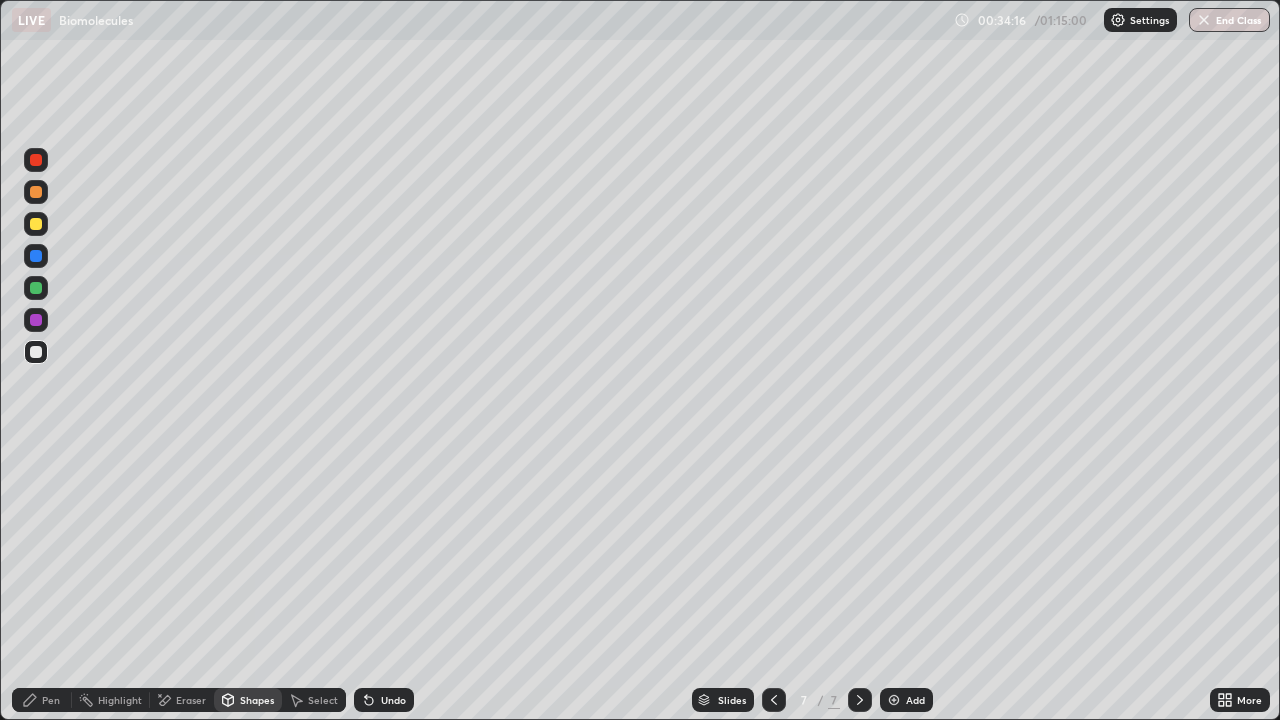 click on "Pen" at bounding box center [51, 700] 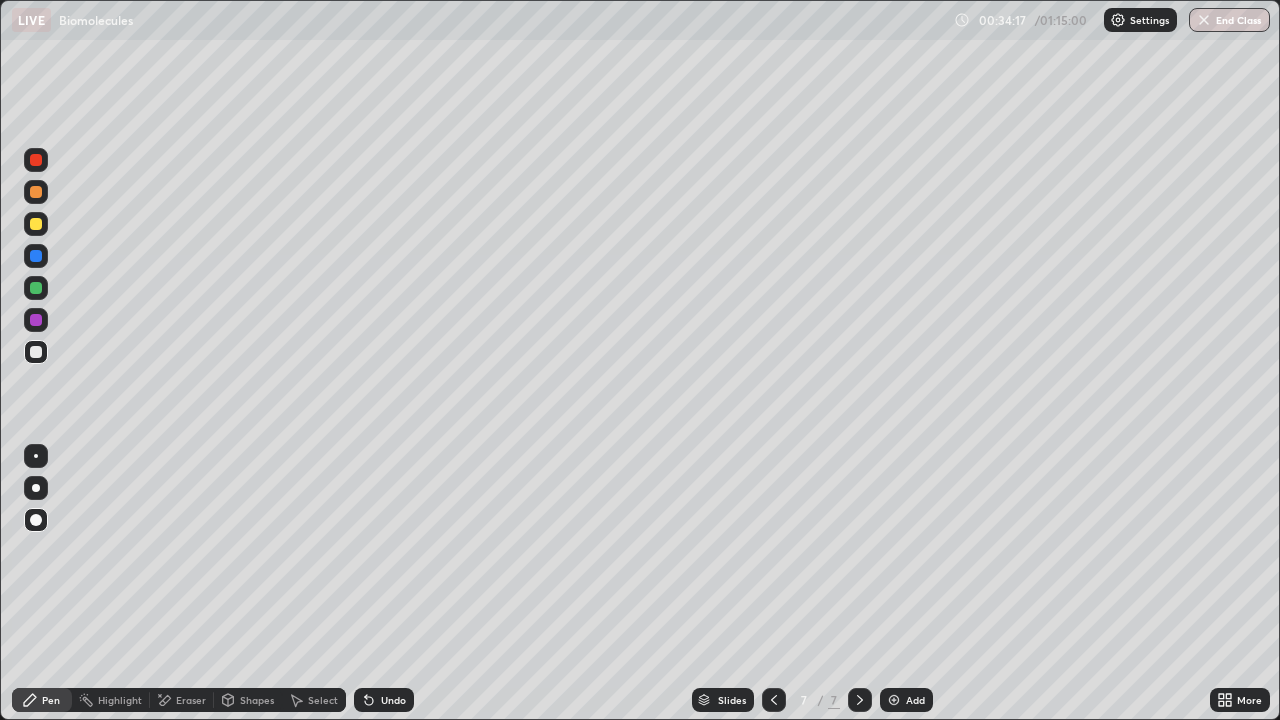 click at bounding box center [36, 192] 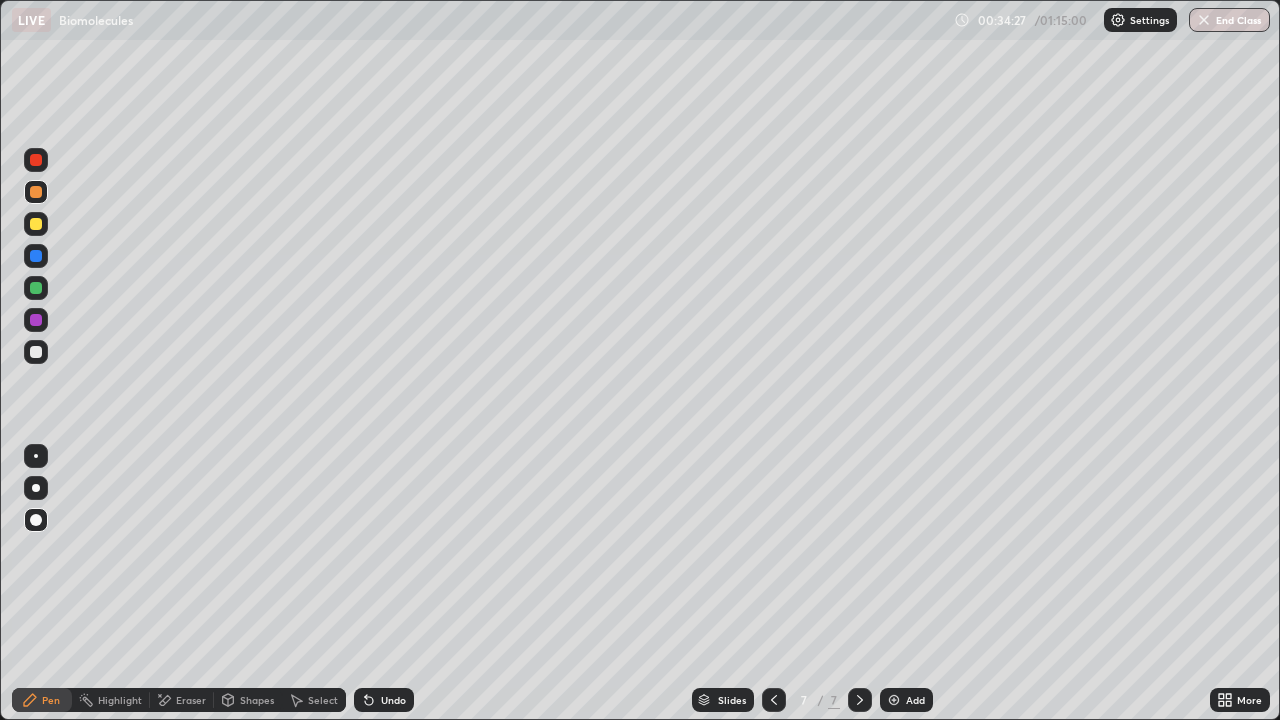 click at bounding box center (36, 320) 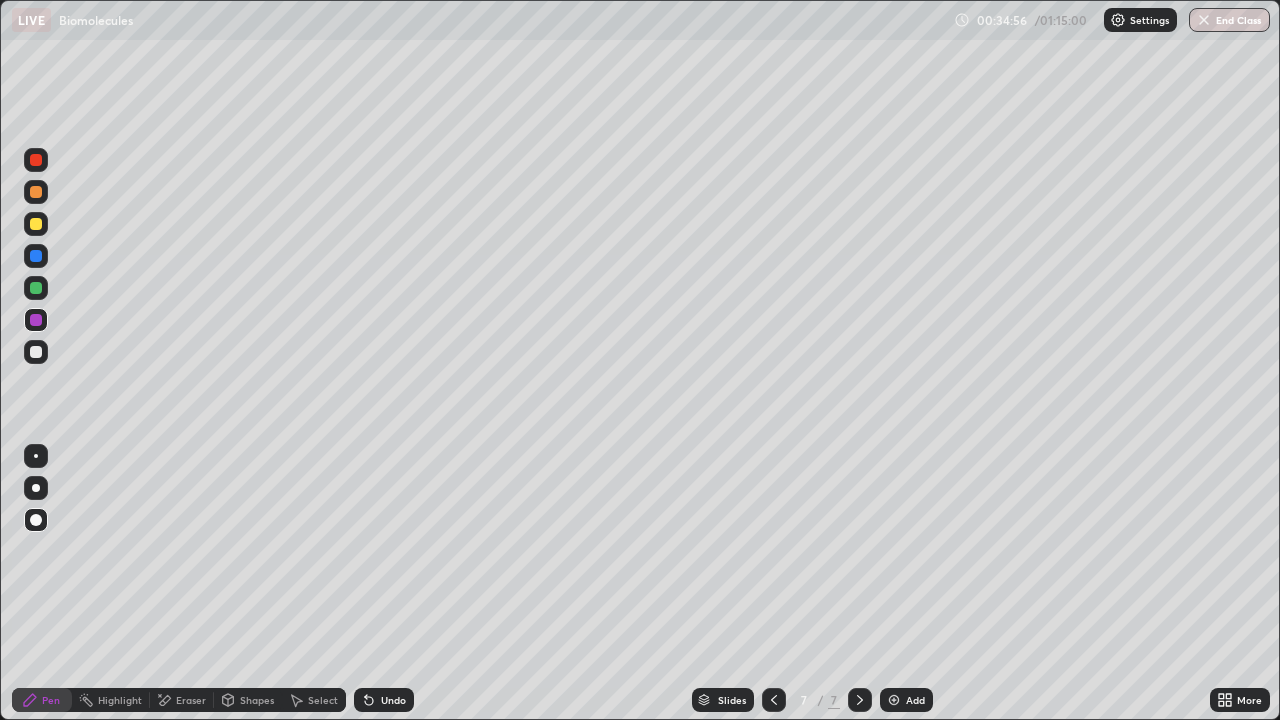 click at bounding box center (36, 352) 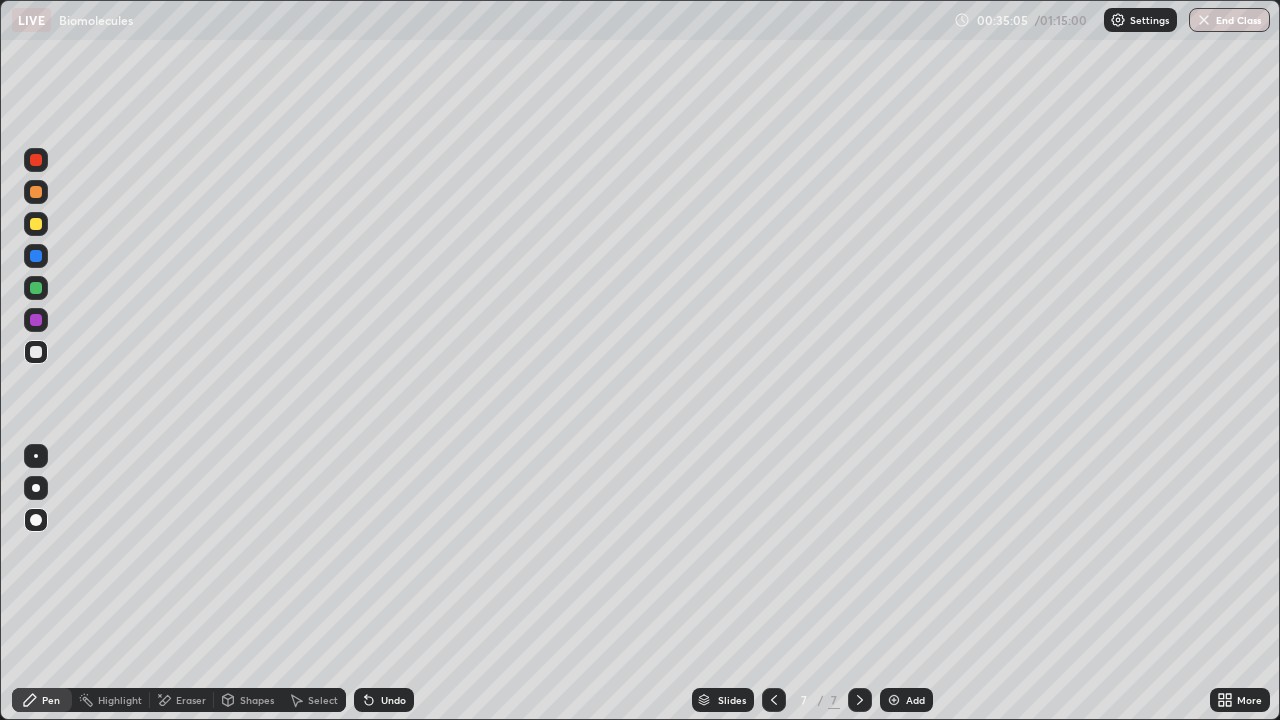 click at bounding box center [36, 288] 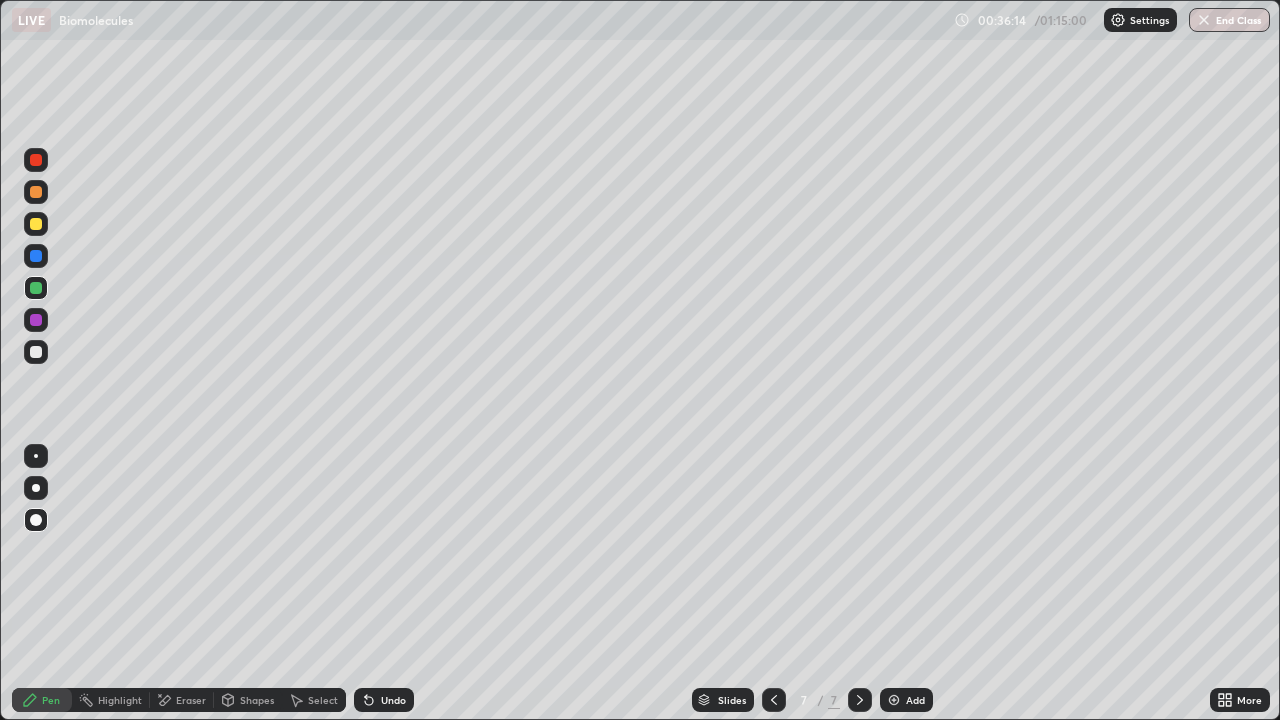 click at bounding box center [36, 352] 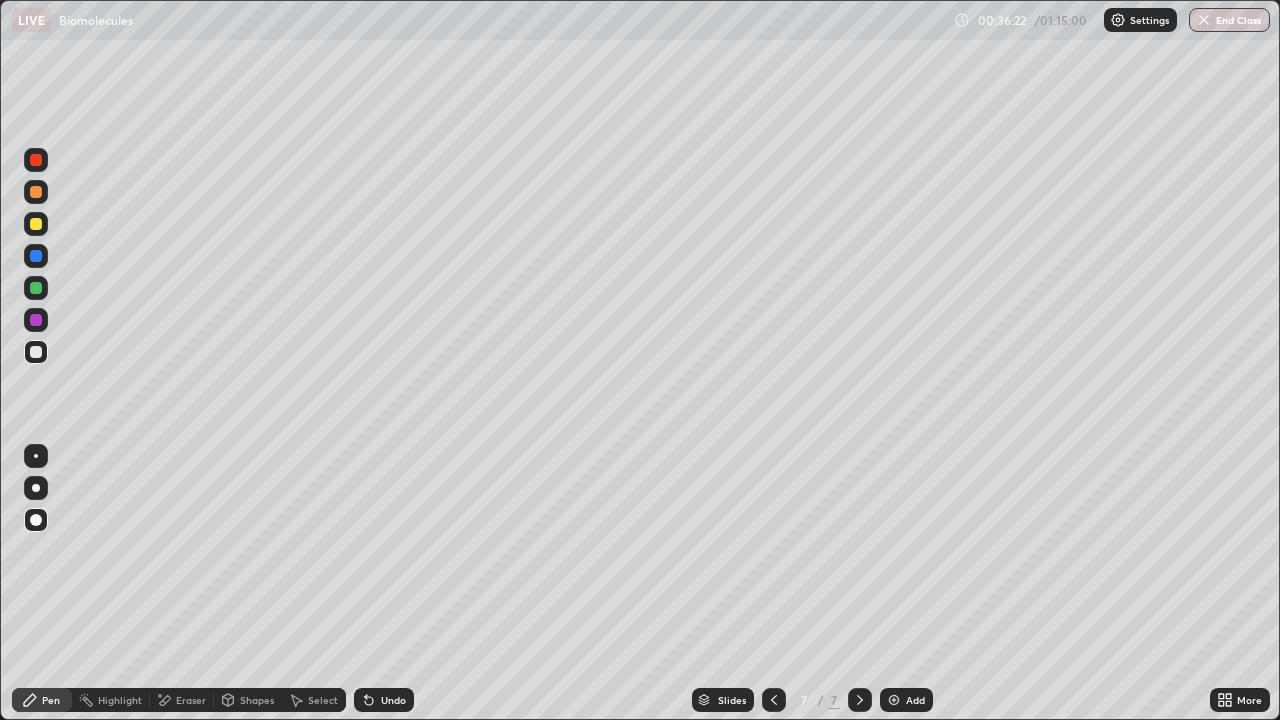 click at bounding box center [36, 320] 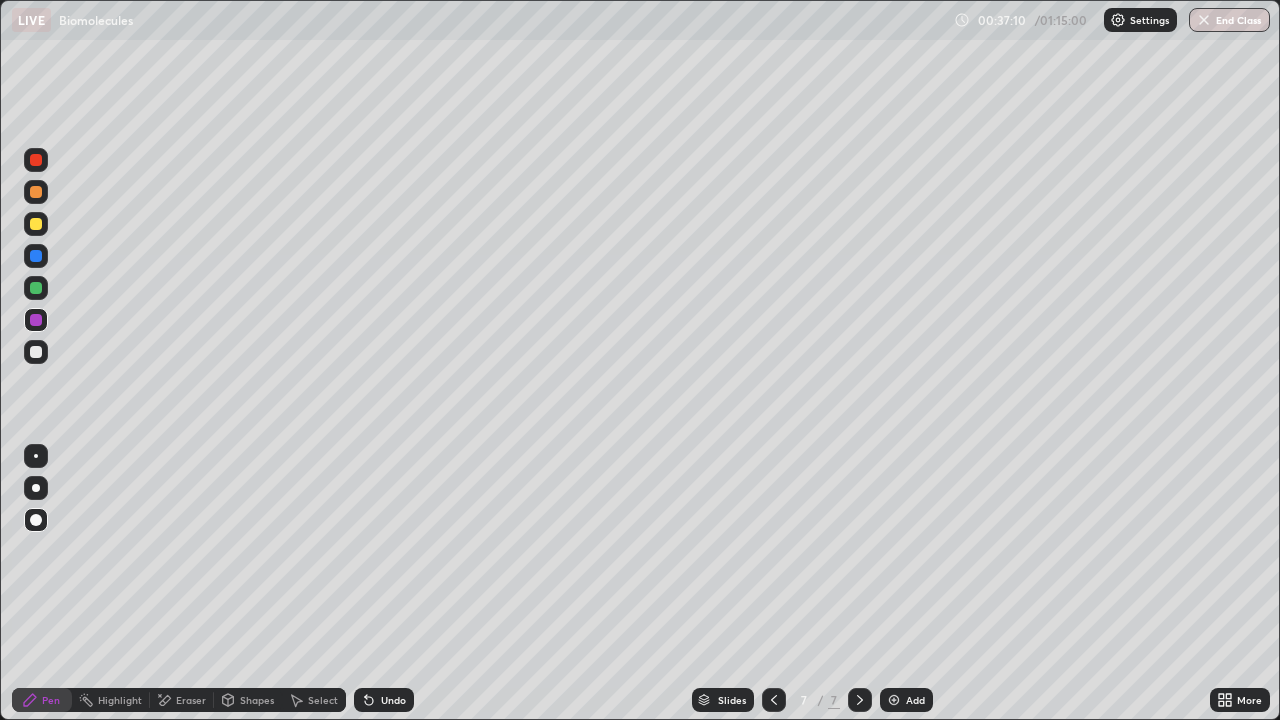 click at bounding box center [36, 224] 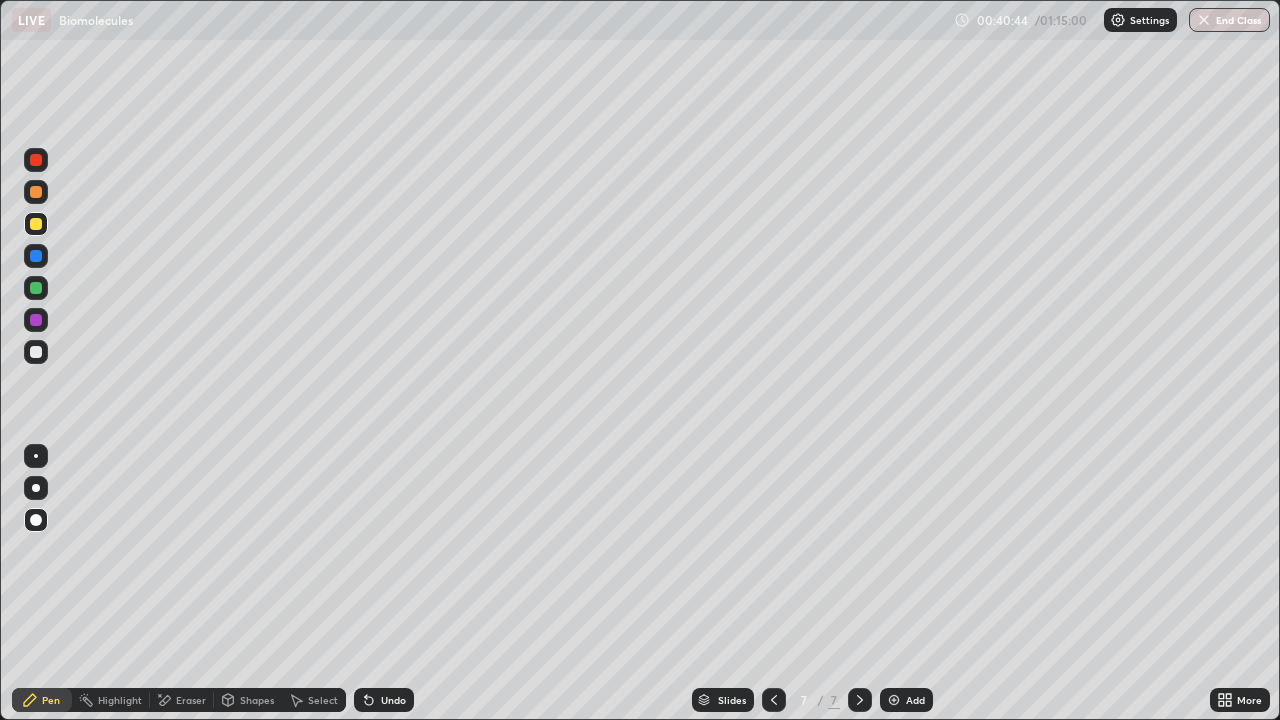 click on "Add" at bounding box center [915, 700] 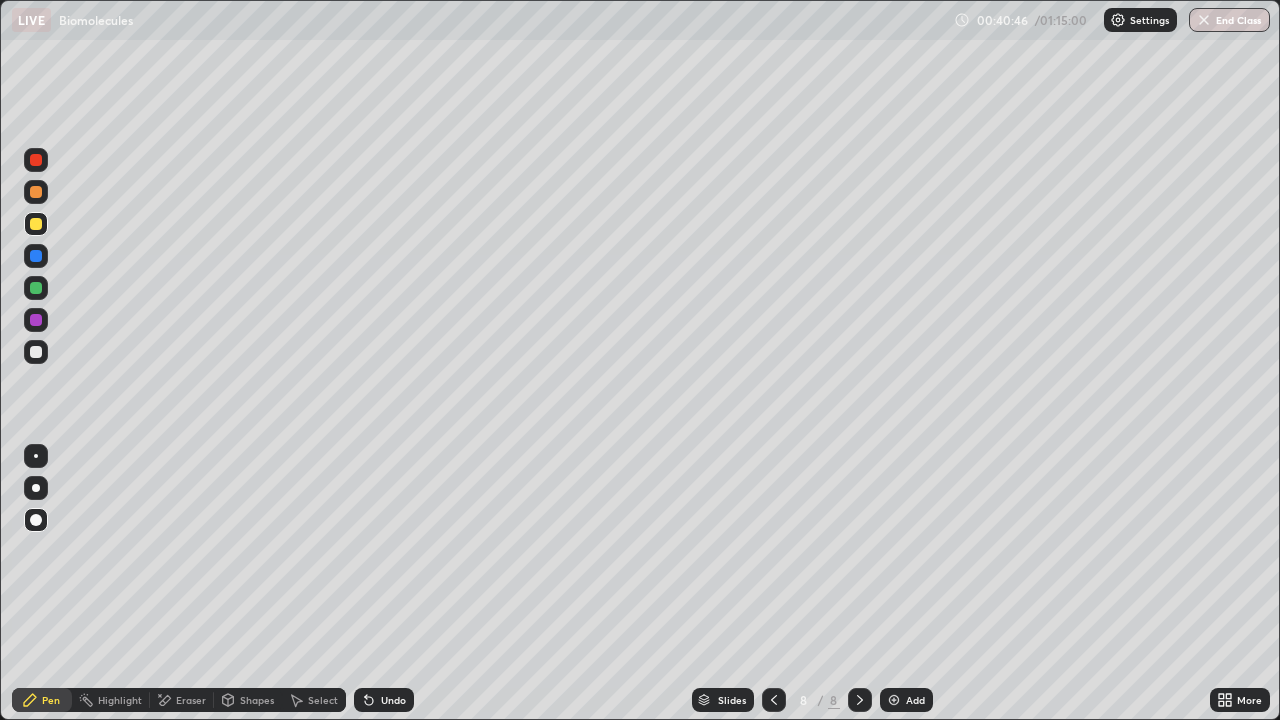 click at bounding box center [36, 352] 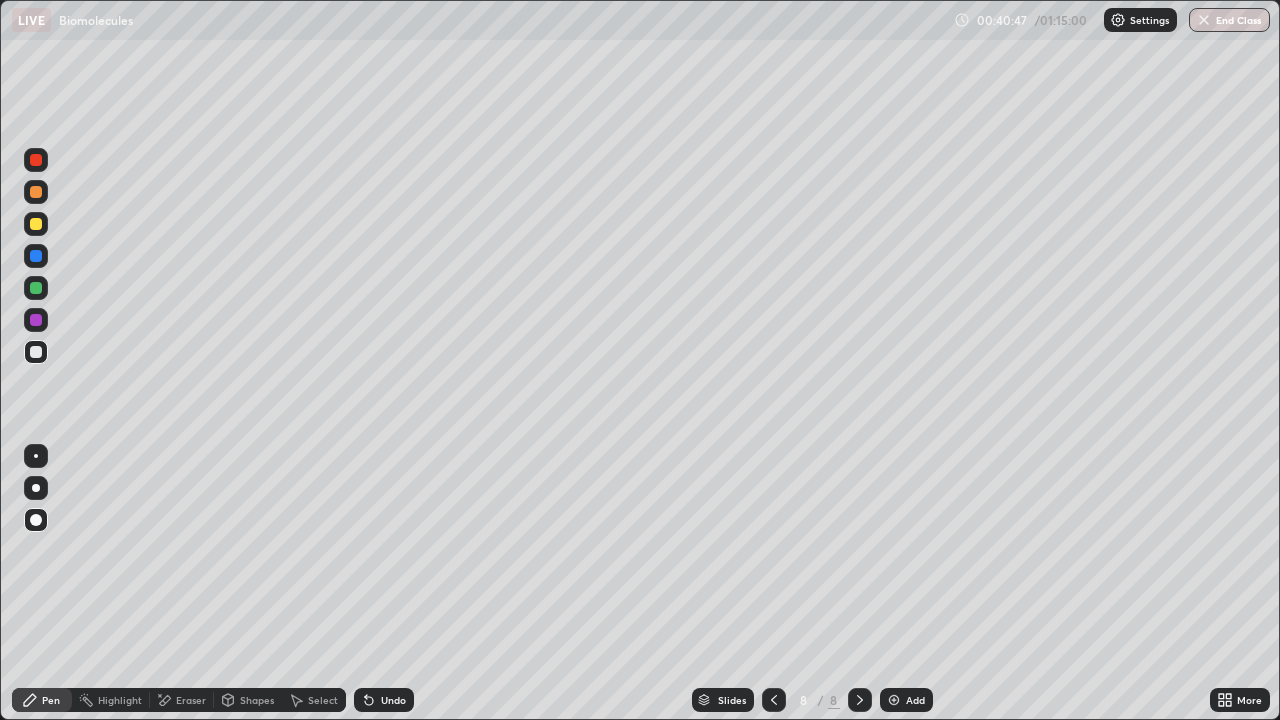 click on "Pen" at bounding box center (51, 700) 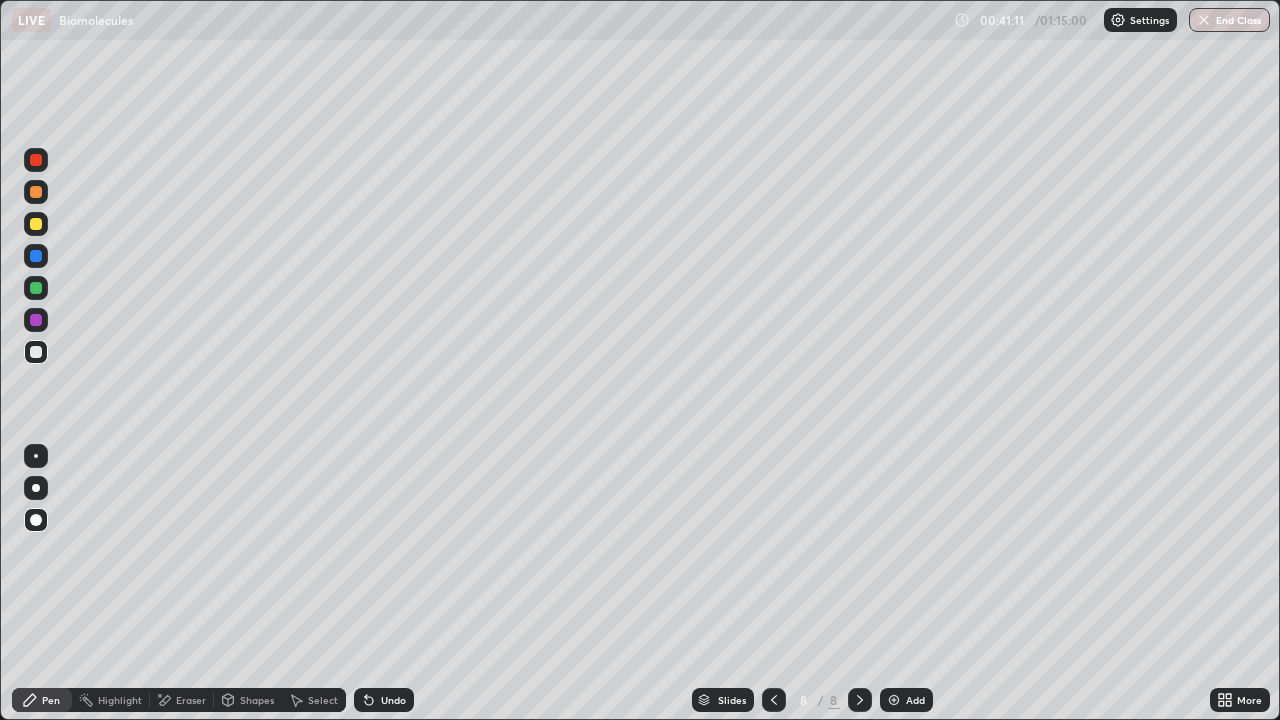 click at bounding box center (36, 224) 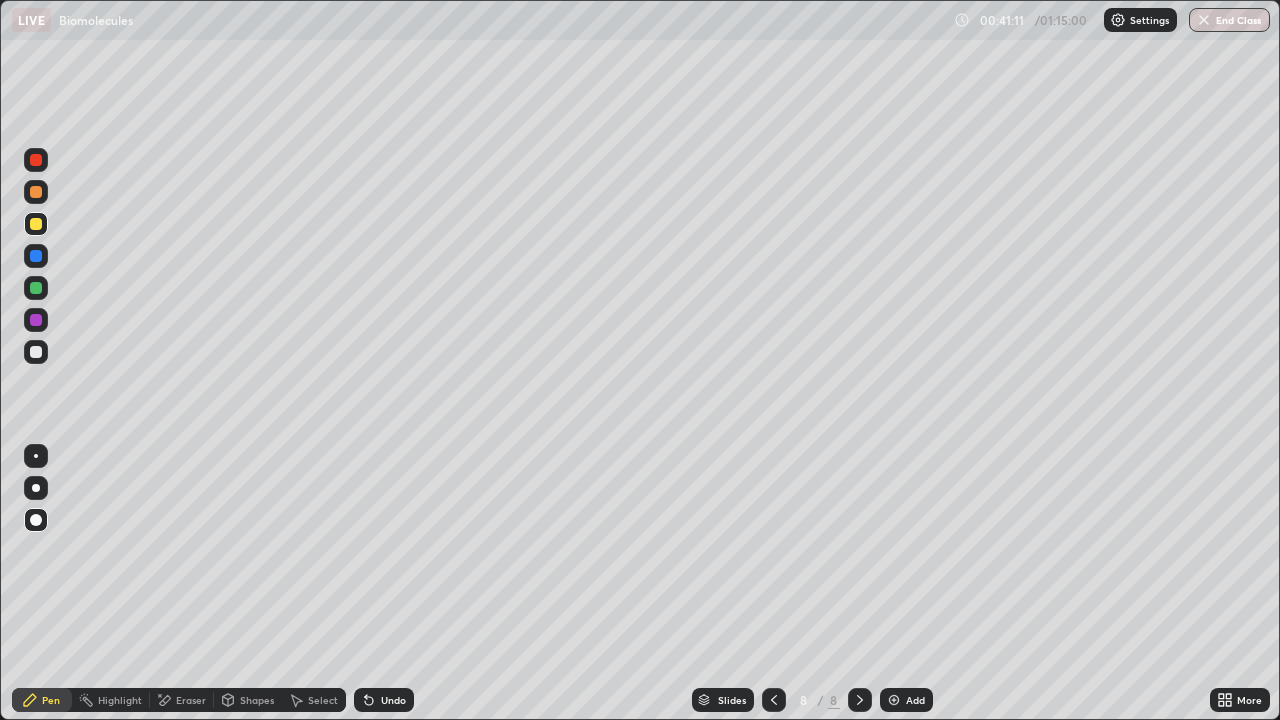 click on "Shapes" at bounding box center [257, 700] 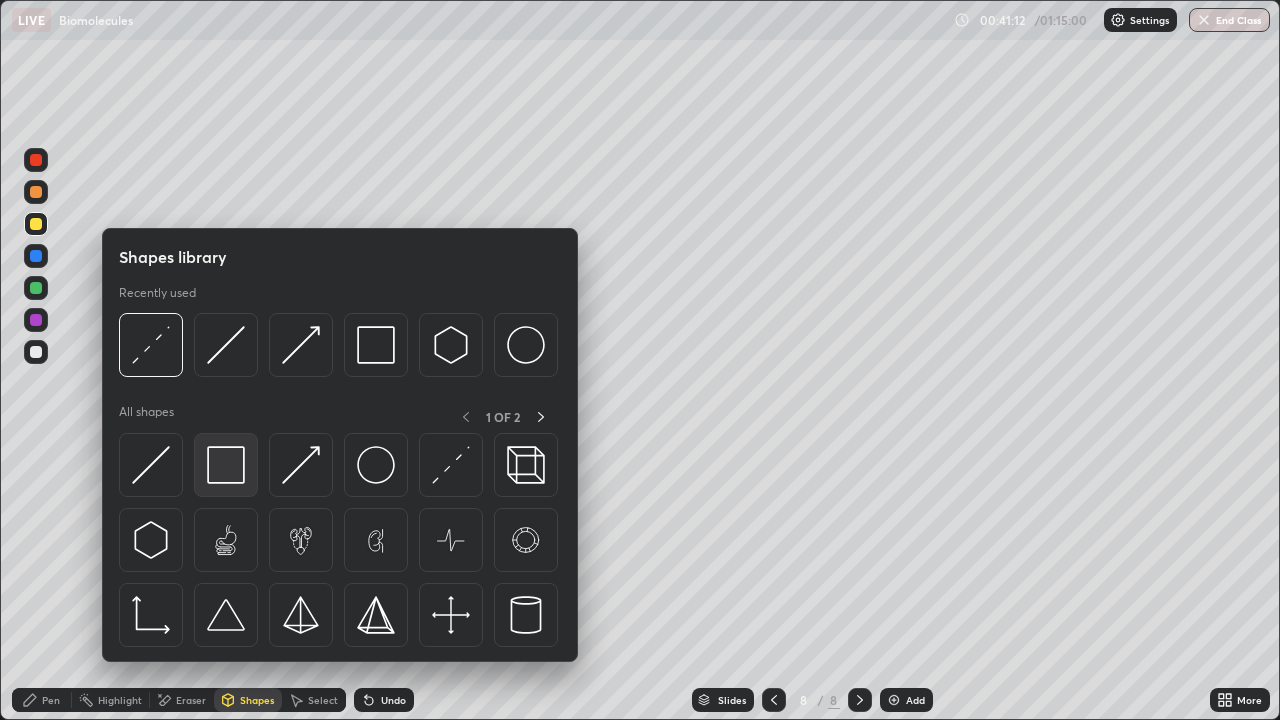 click at bounding box center (226, 465) 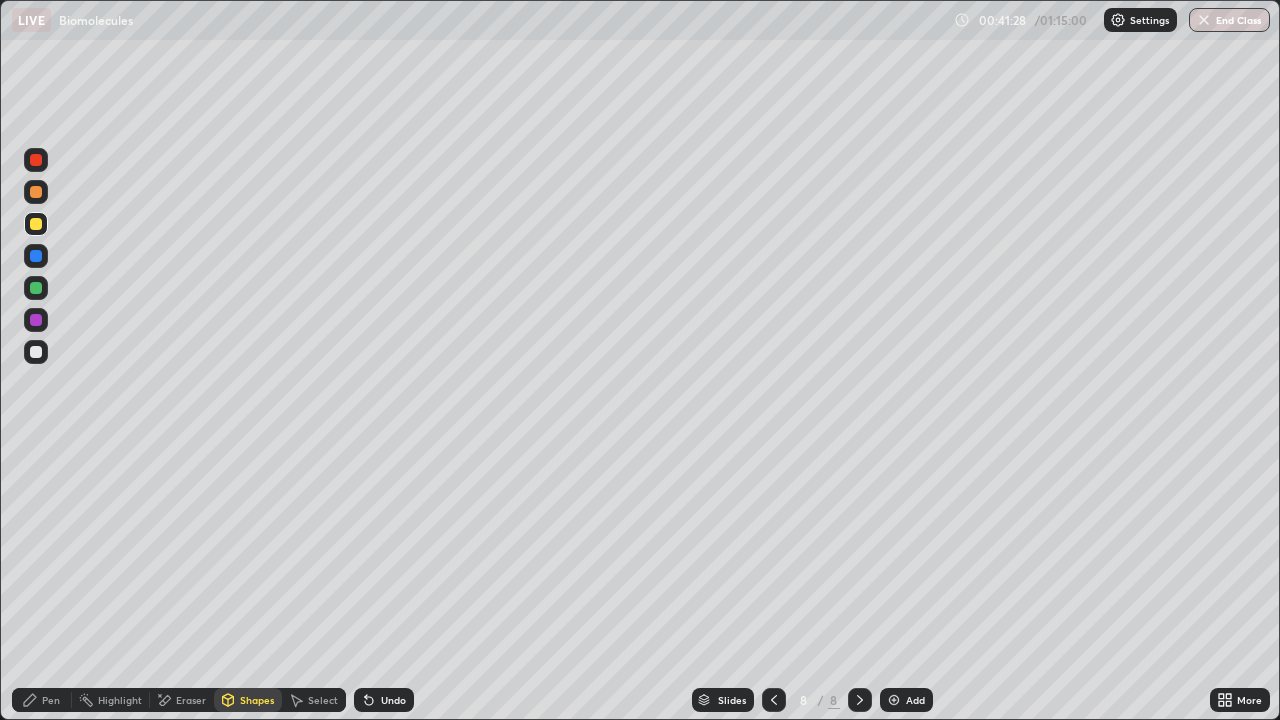 click at bounding box center [36, 256] 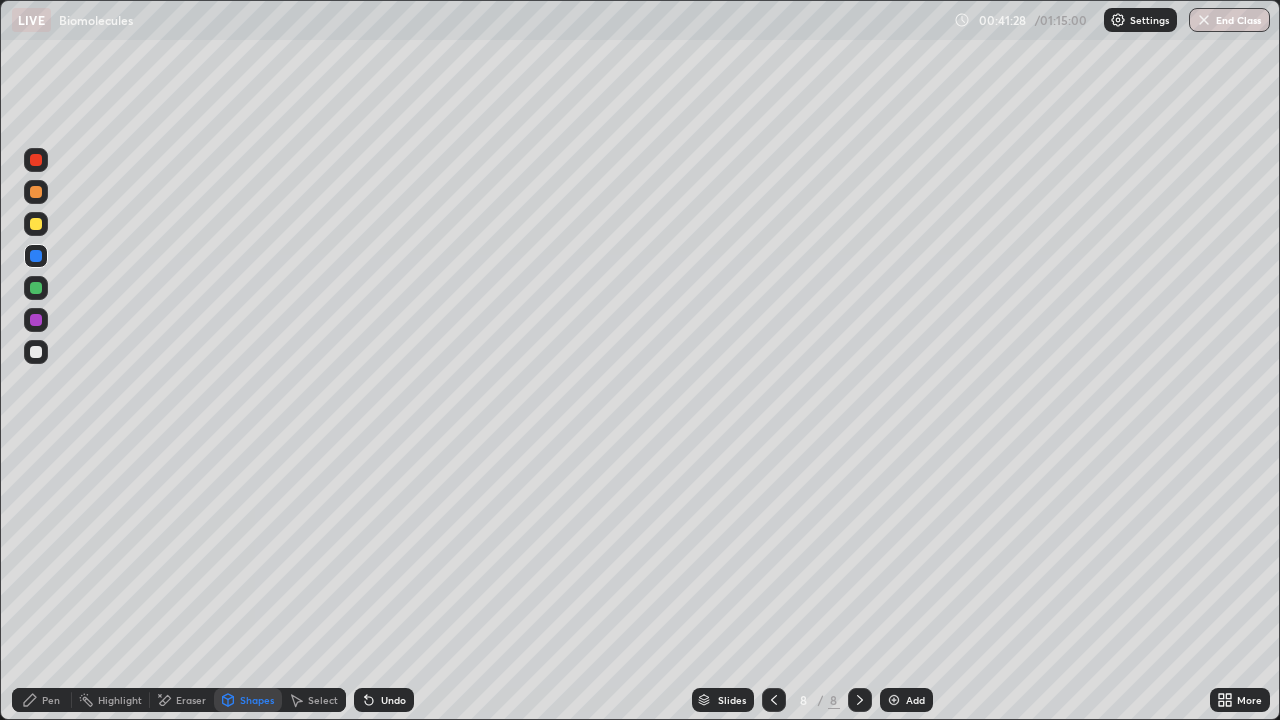 click on "Pen" at bounding box center [51, 700] 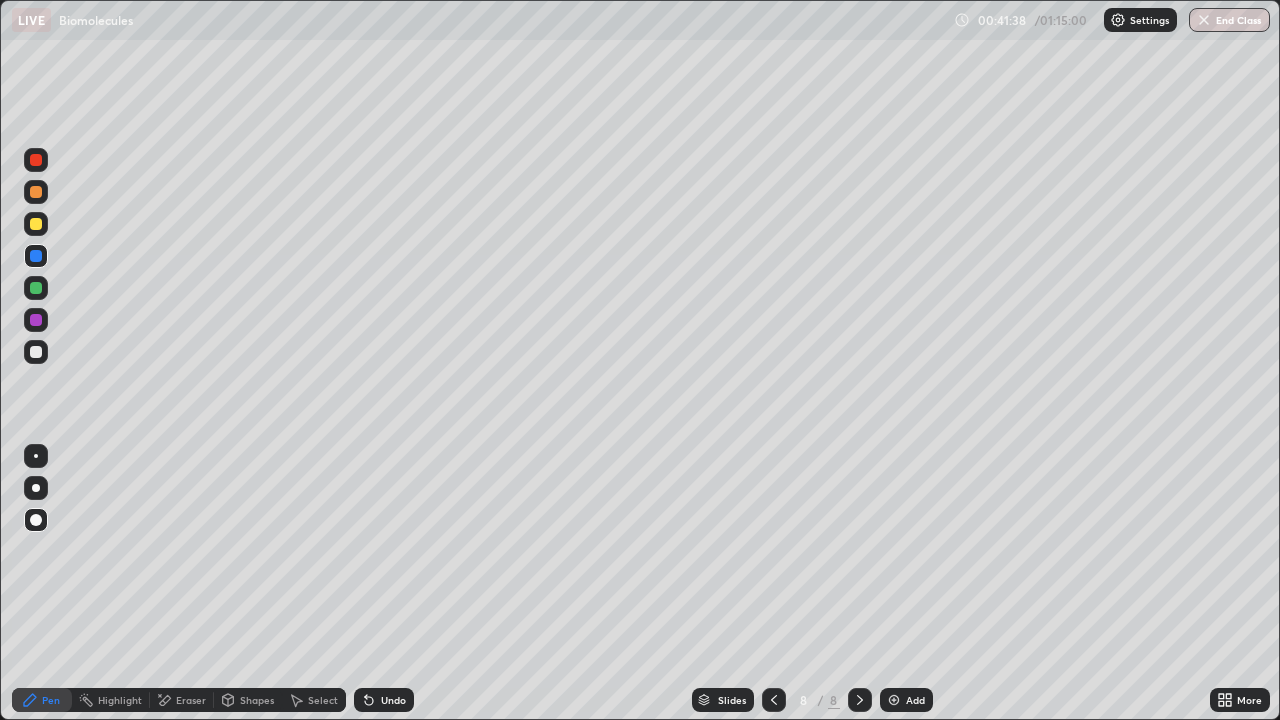 click at bounding box center (36, 320) 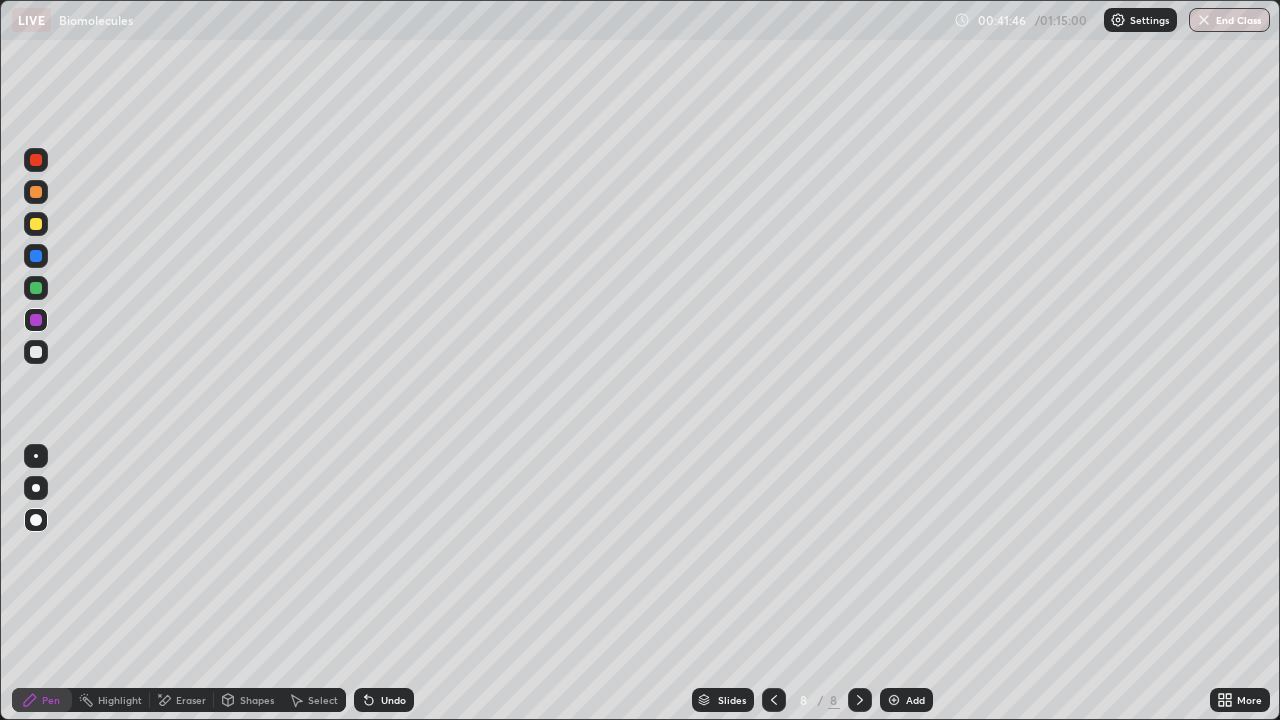 click at bounding box center (36, 224) 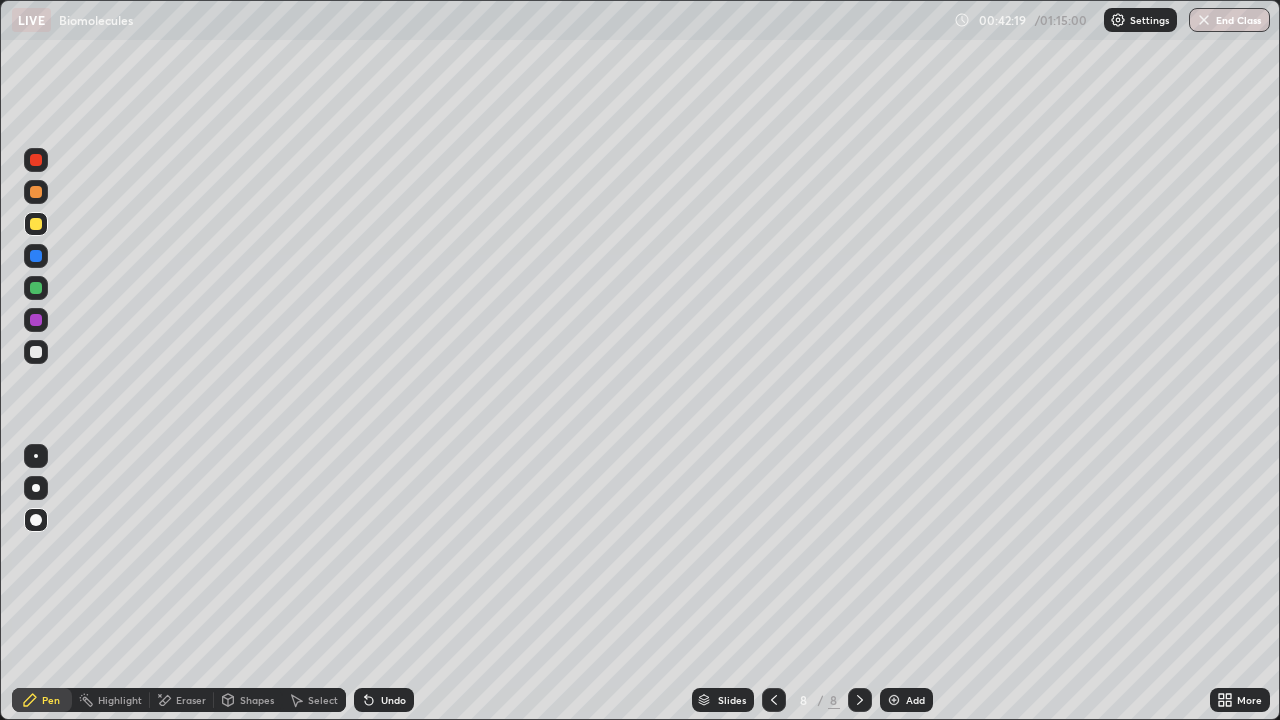 click at bounding box center [36, 288] 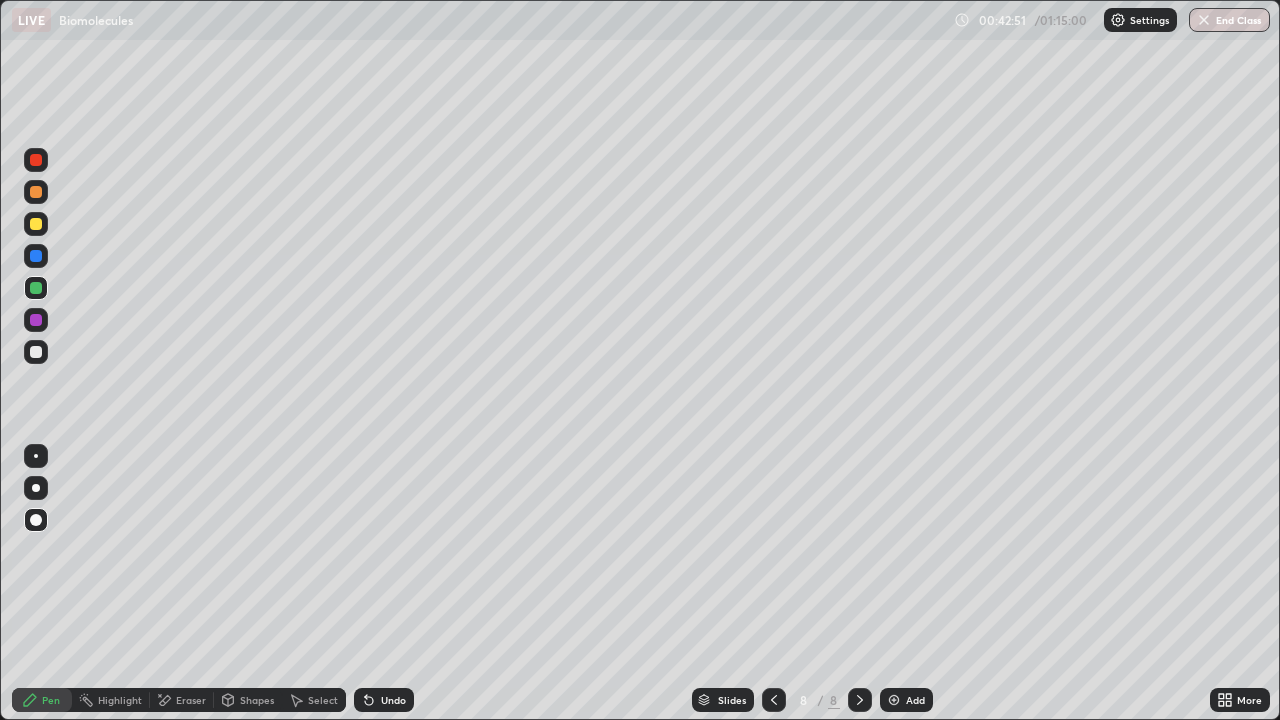 click at bounding box center (36, 352) 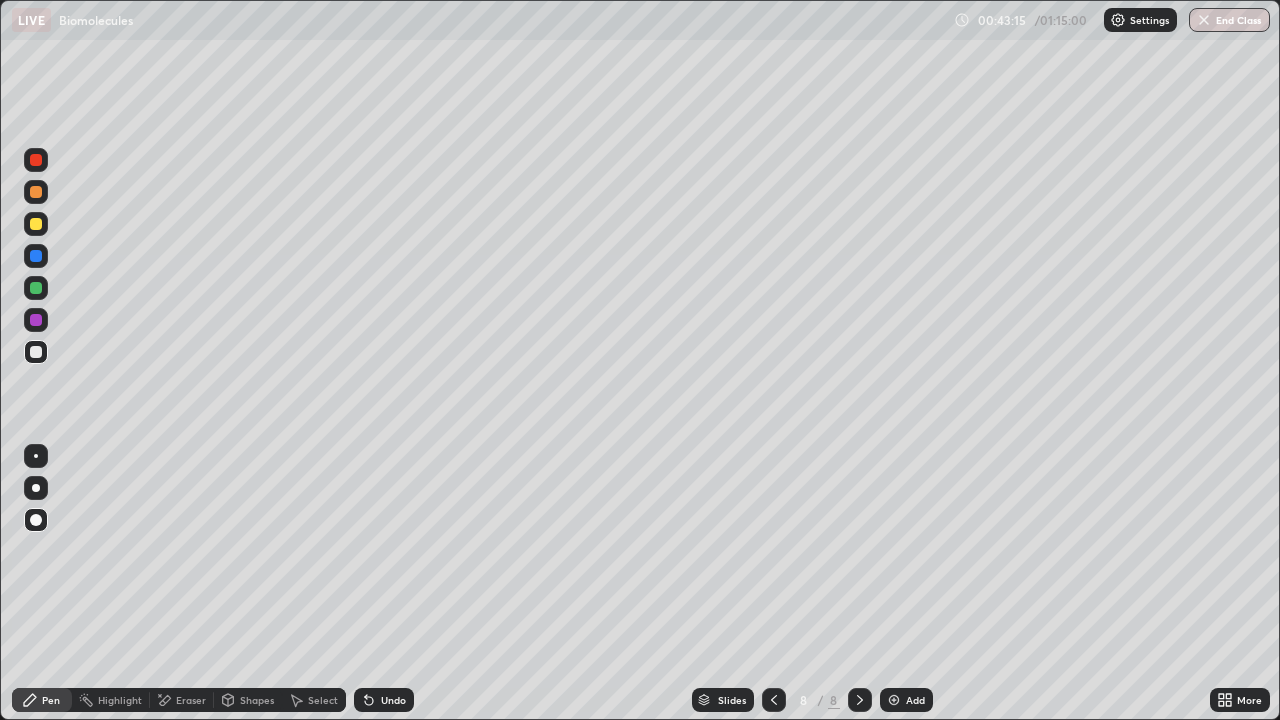 click at bounding box center [36, 224] 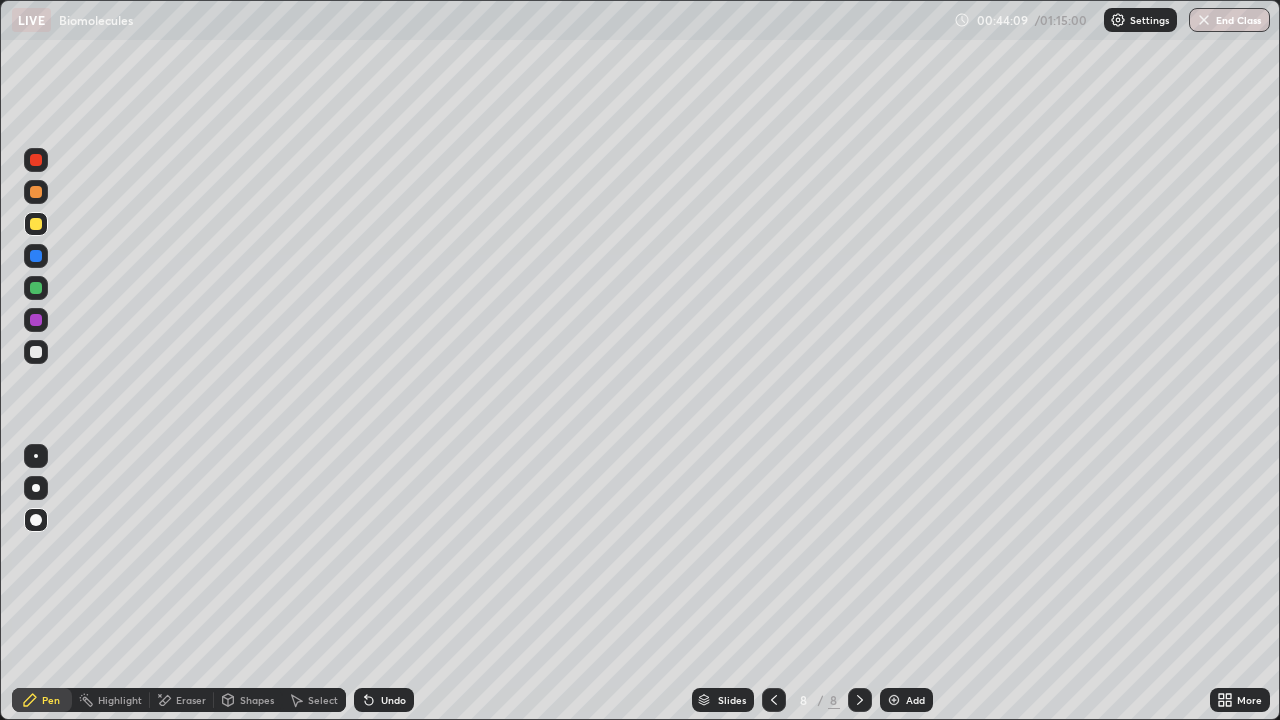 click at bounding box center (36, 352) 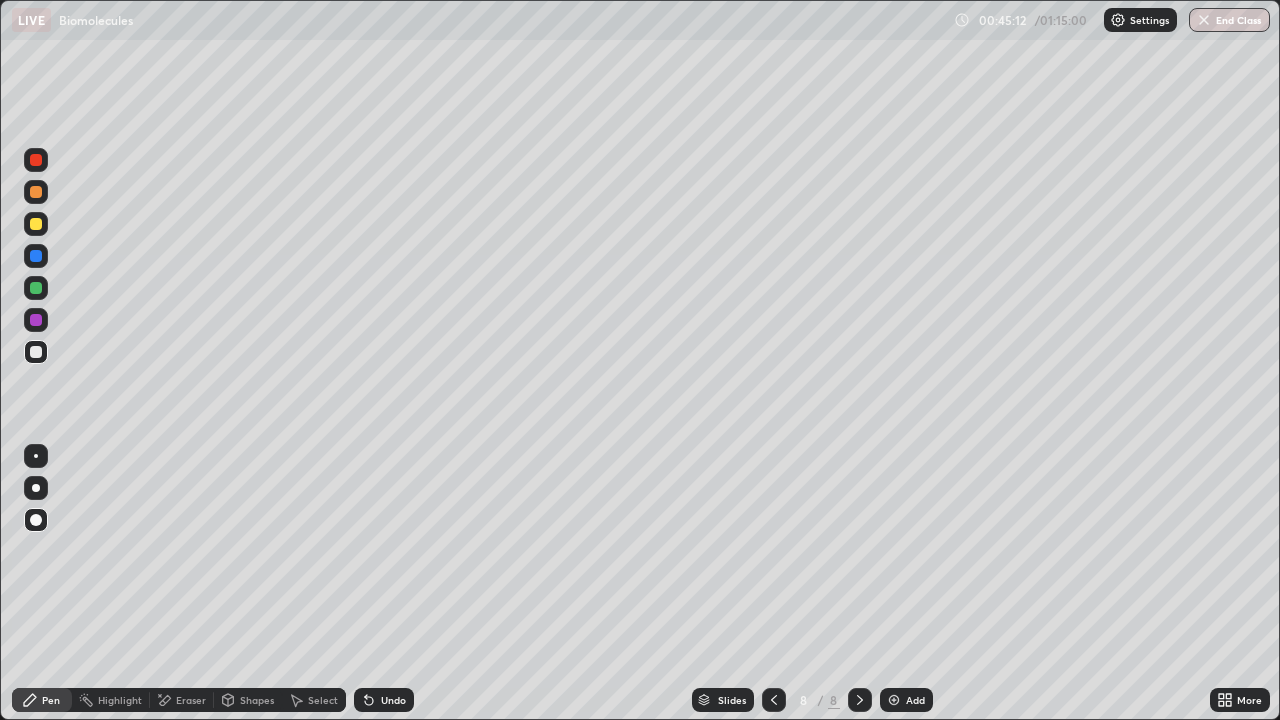 click on "Undo" at bounding box center [393, 700] 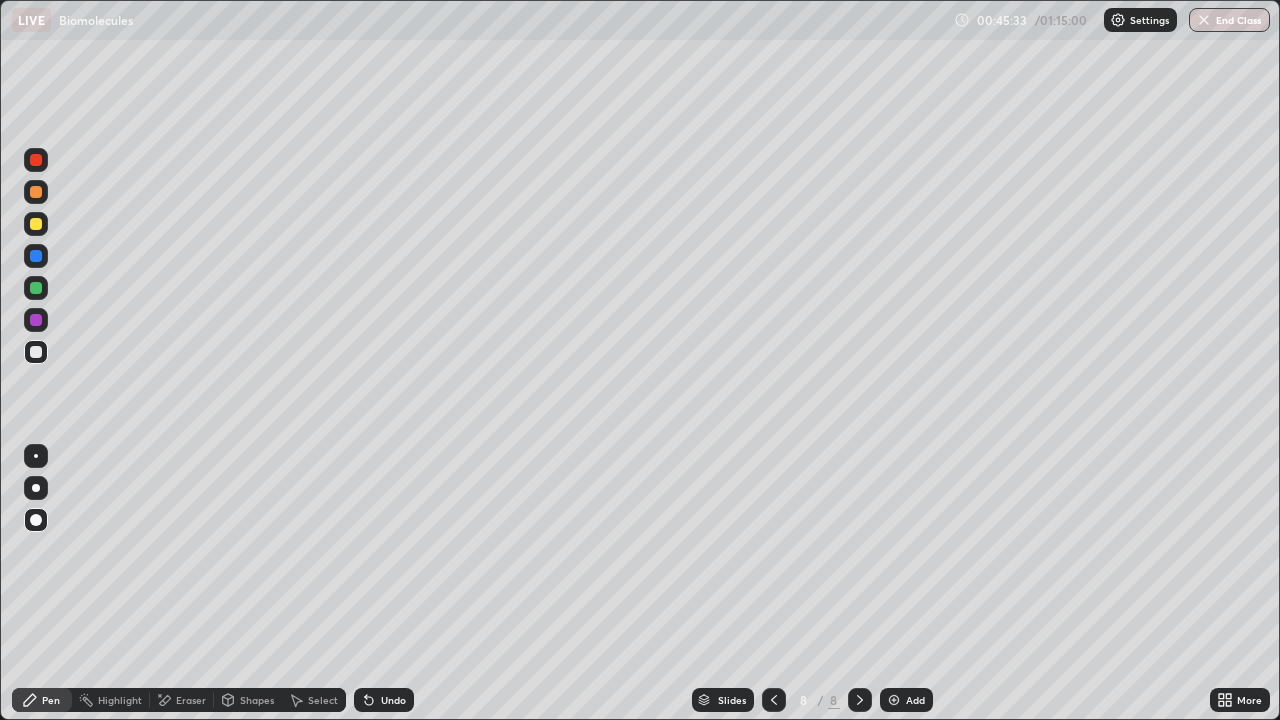 click at bounding box center (36, 288) 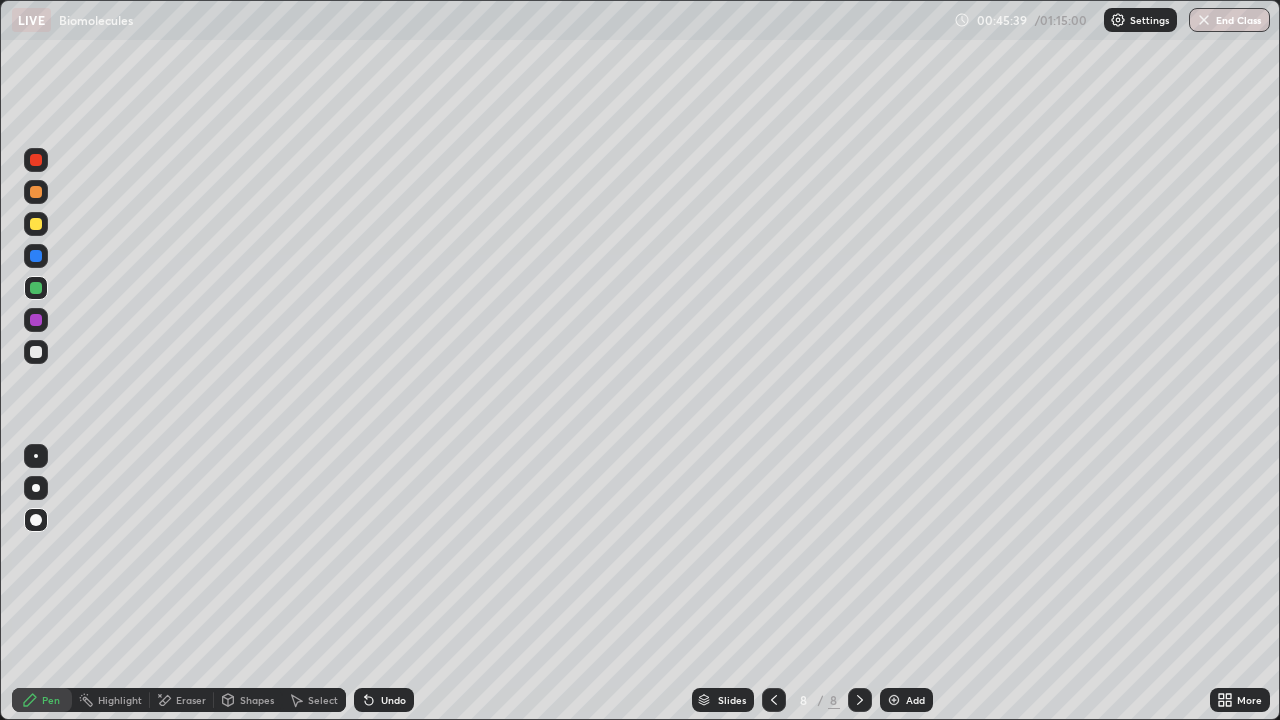 click at bounding box center [36, 352] 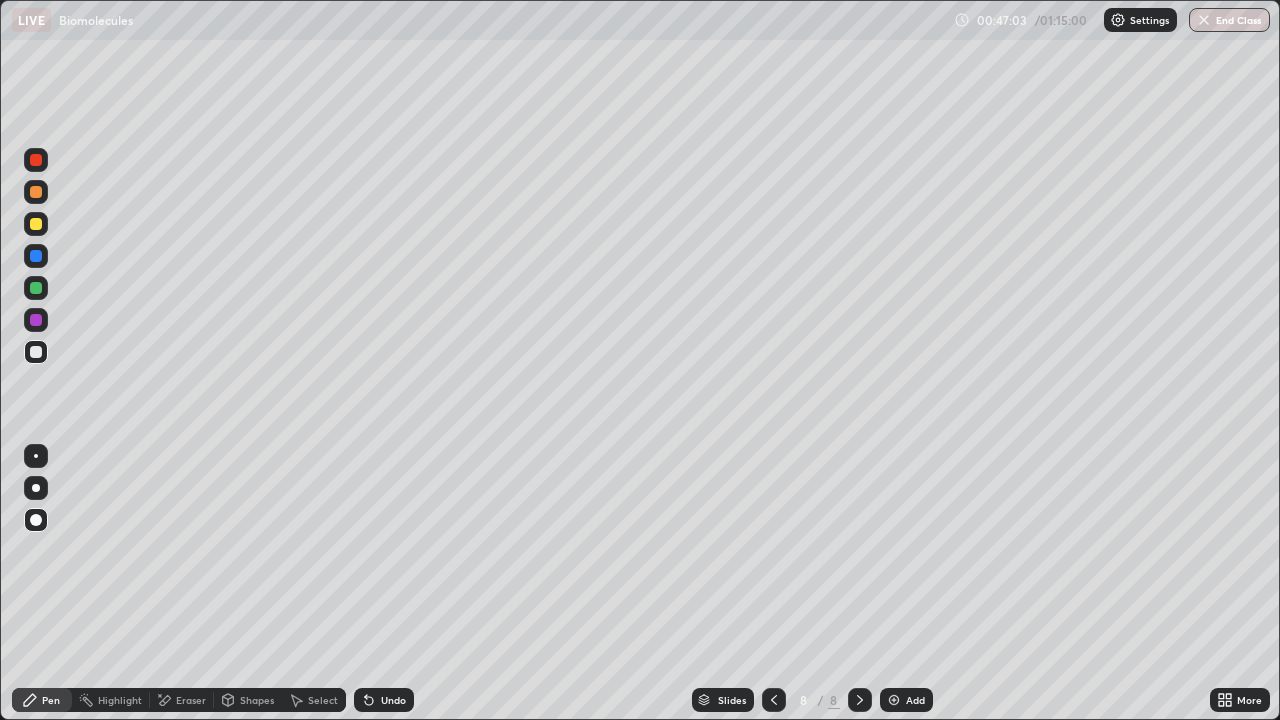 click on "Add" at bounding box center (915, 700) 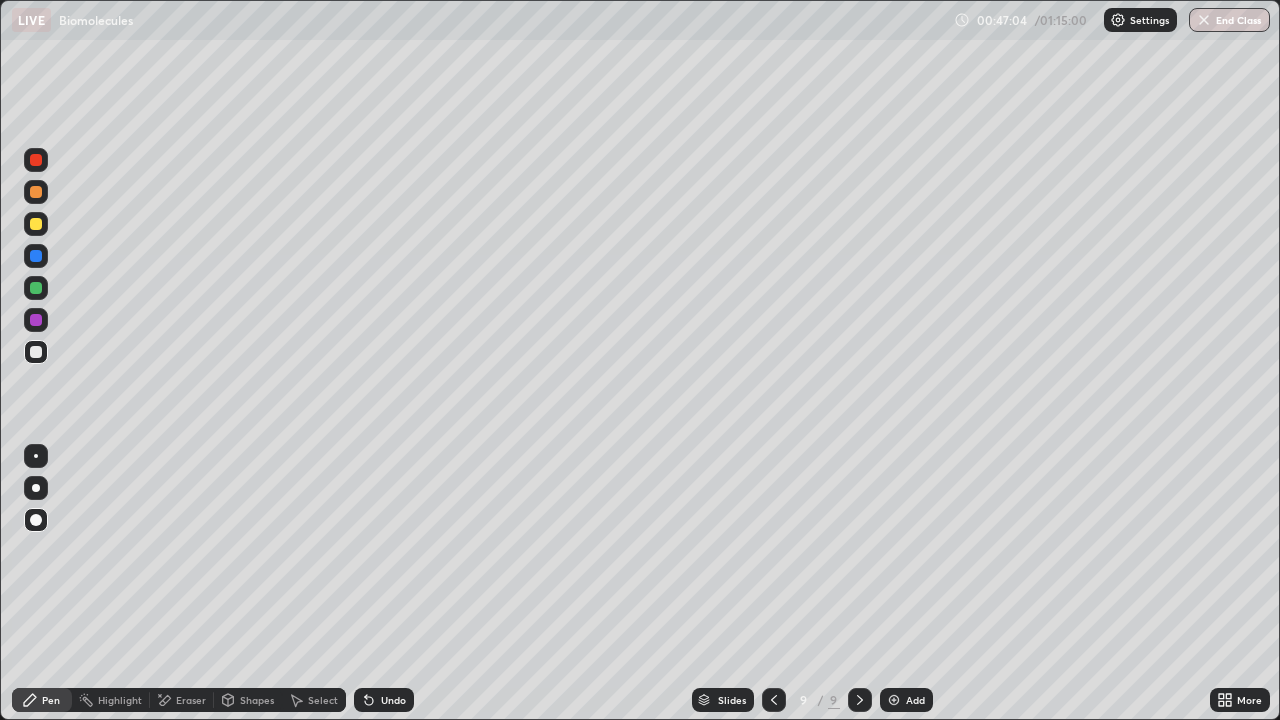 click on "Shapes" at bounding box center (248, 700) 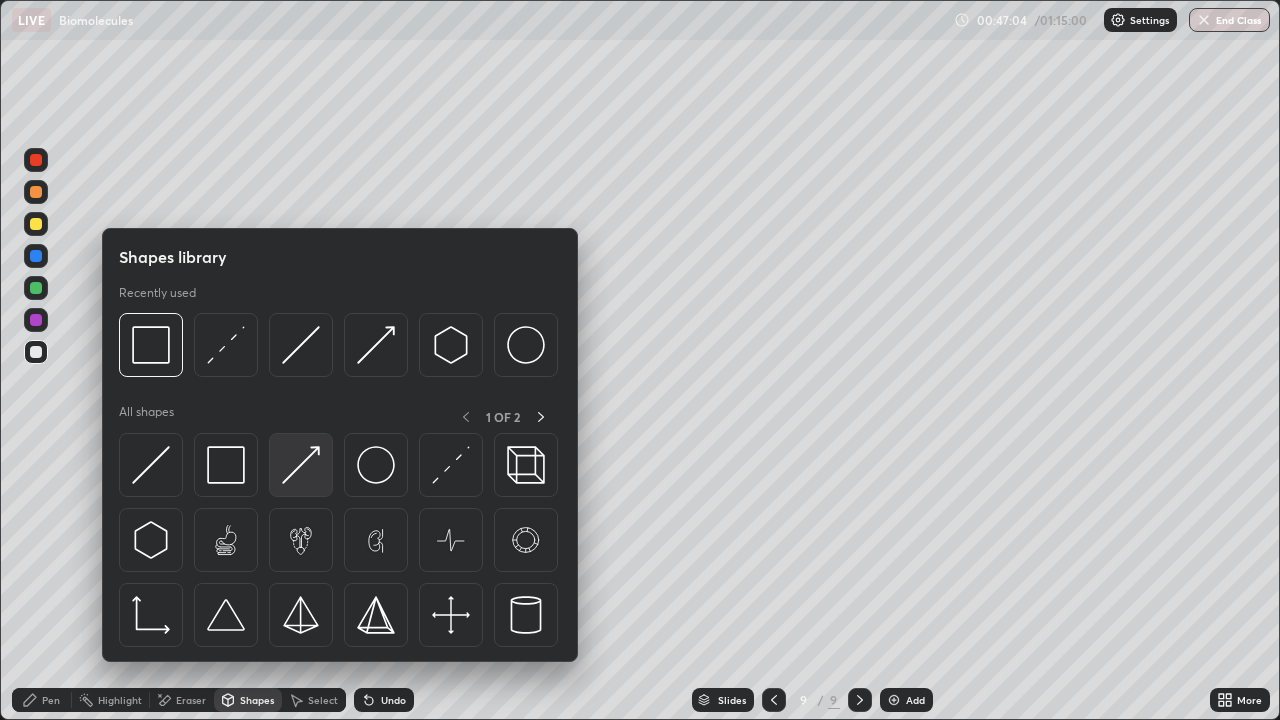 click at bounding box center [301, 465] 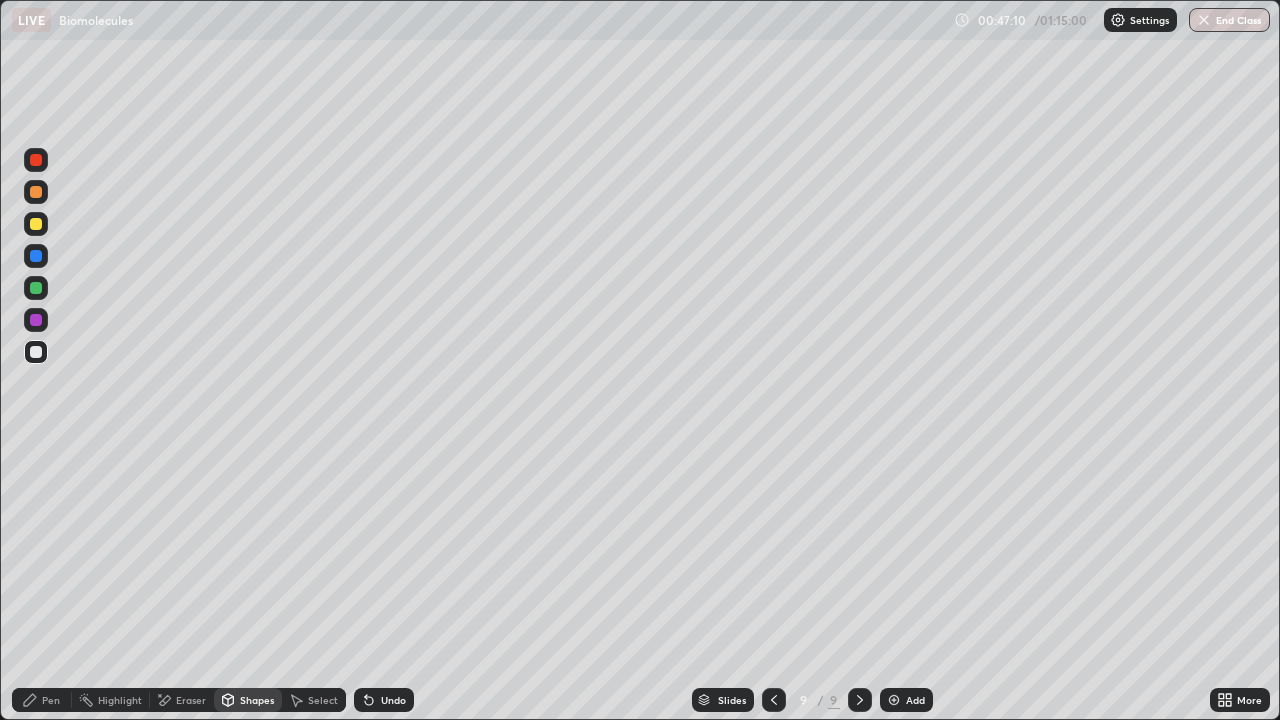 click on "Pen" at bounding box center (51, 700) 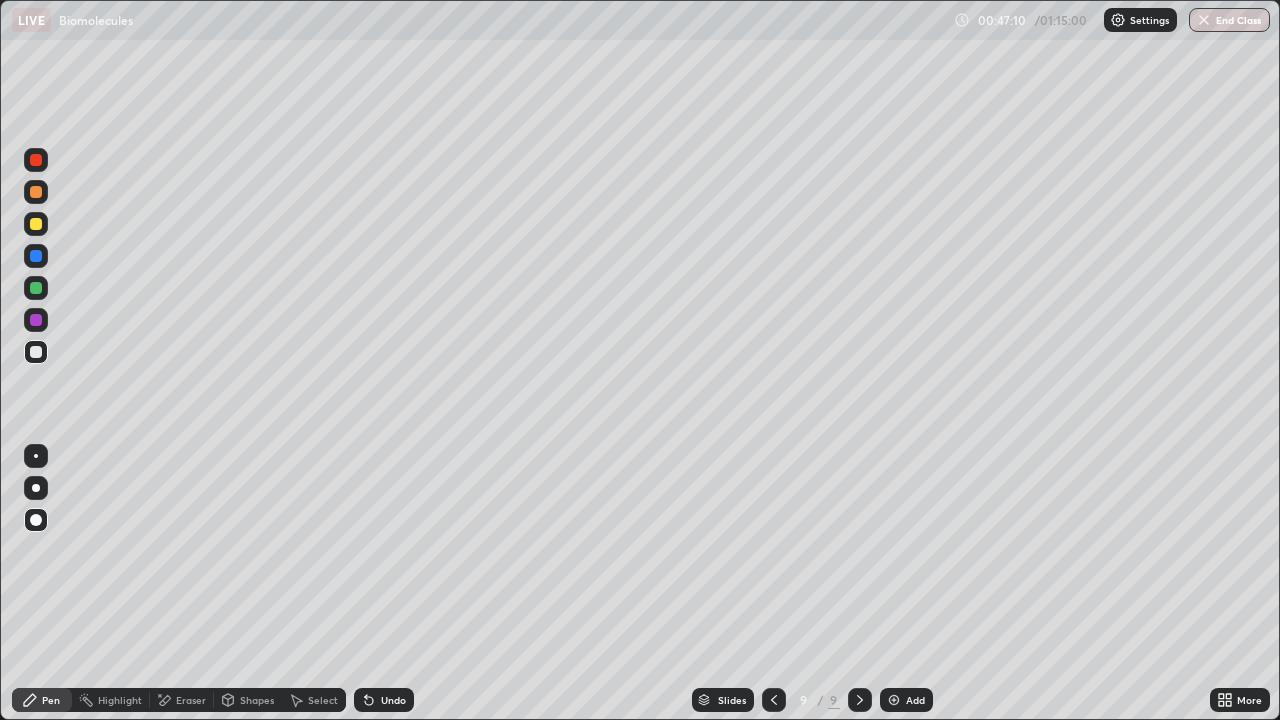 click at bounding box center (36, 192) 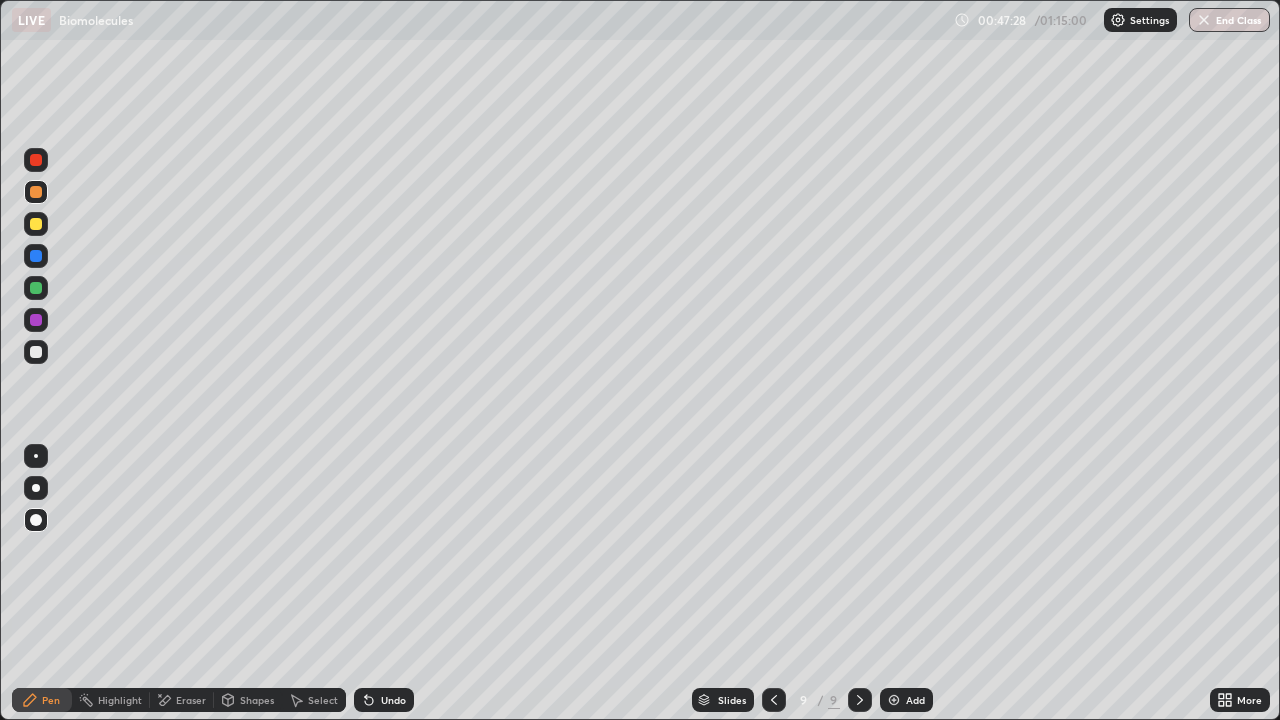 click at bounding box center (36, 256) 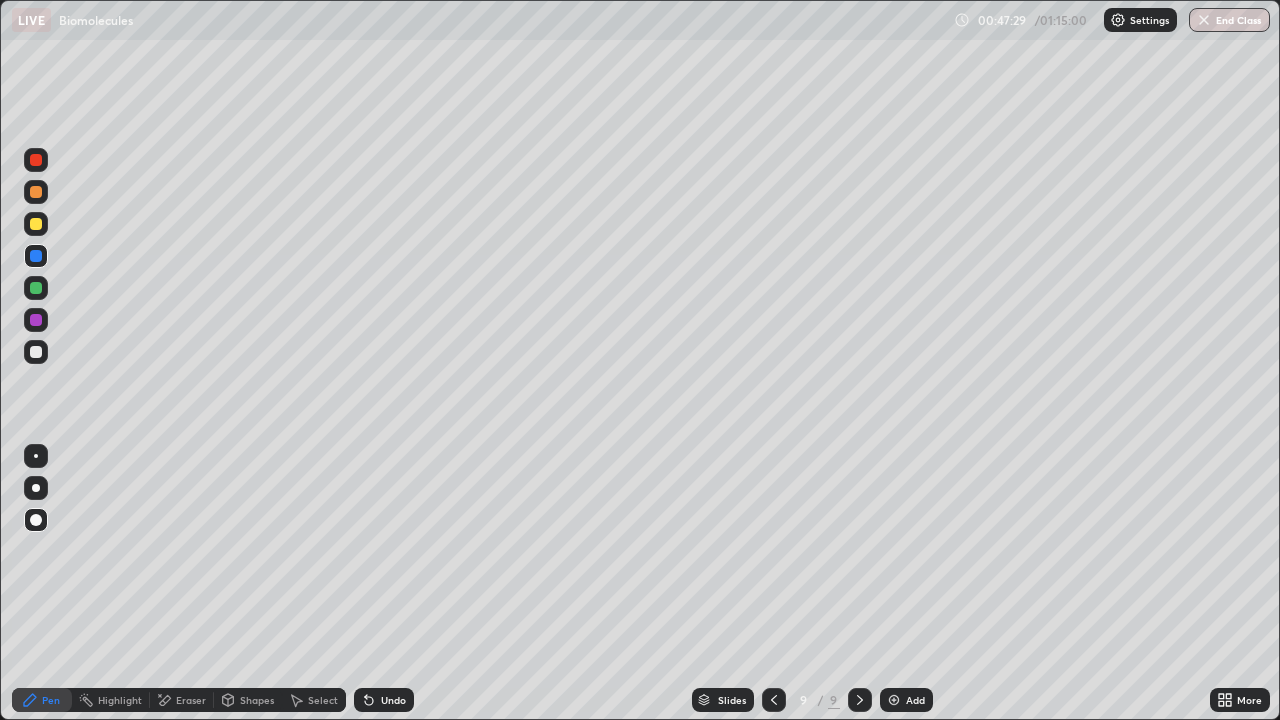 click at bounding box center (36, 224) 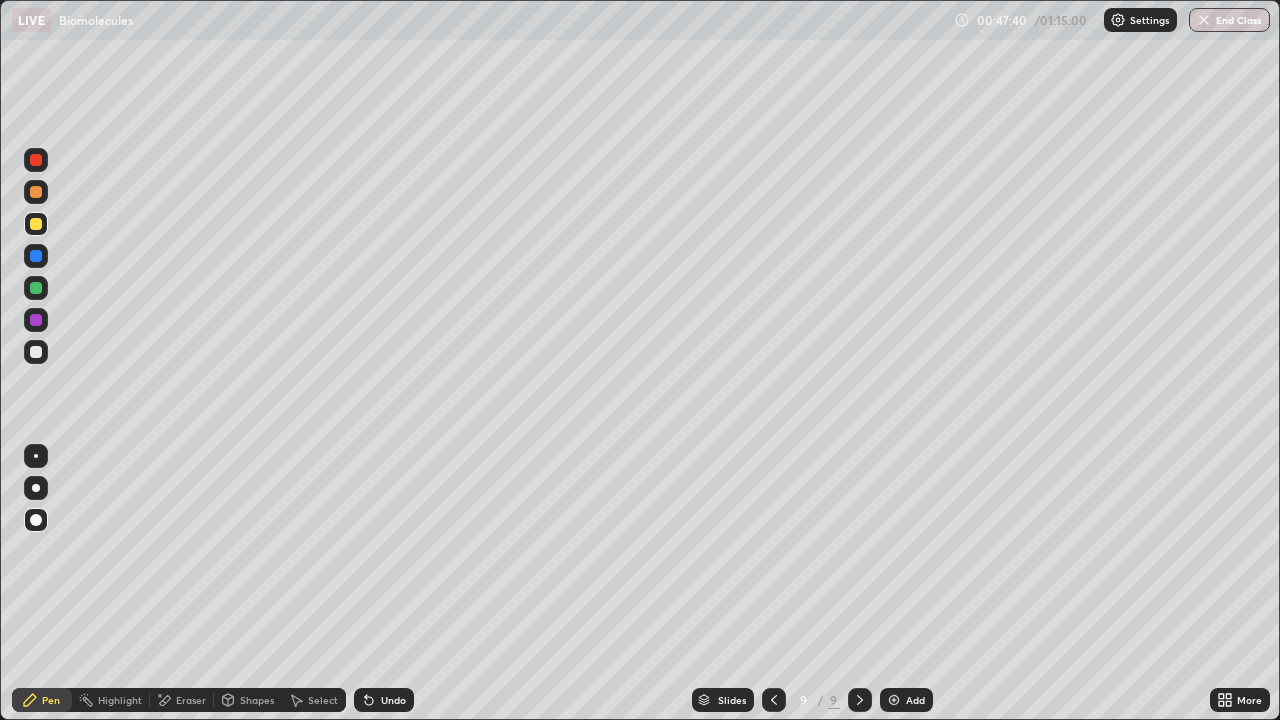 click at bounding box center [36, 256] 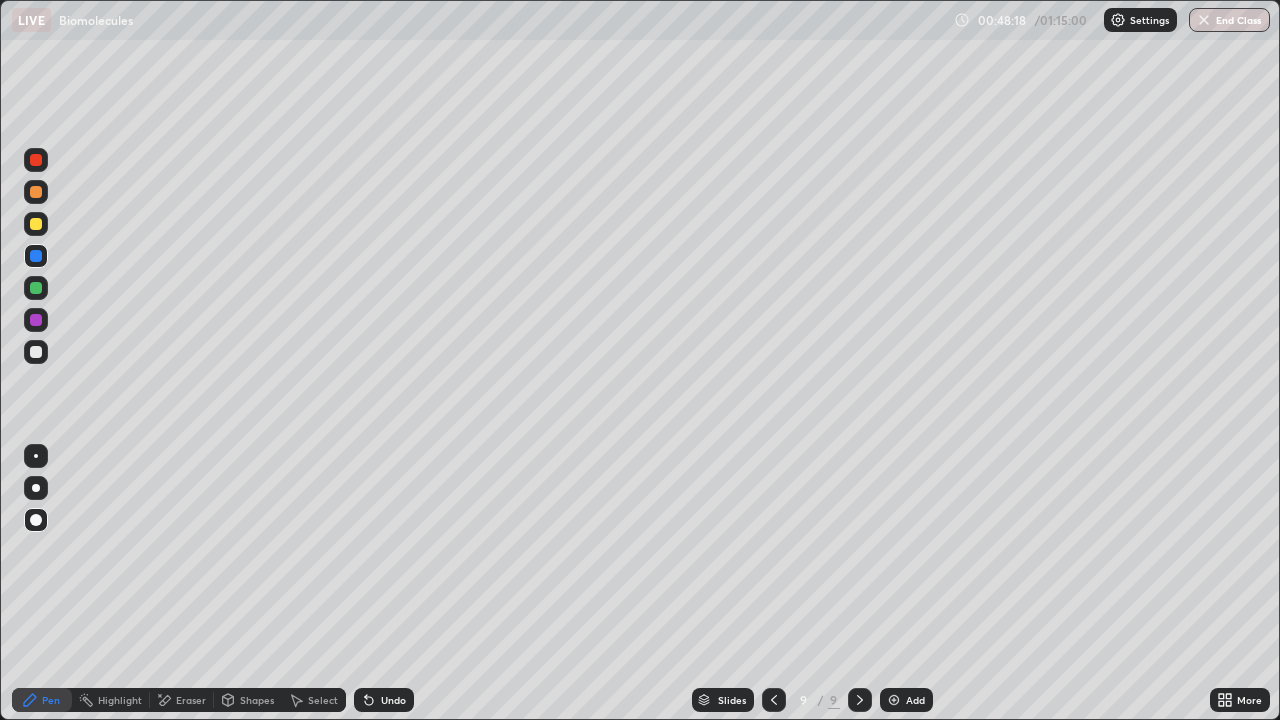 click at bounding box center (36, 224) 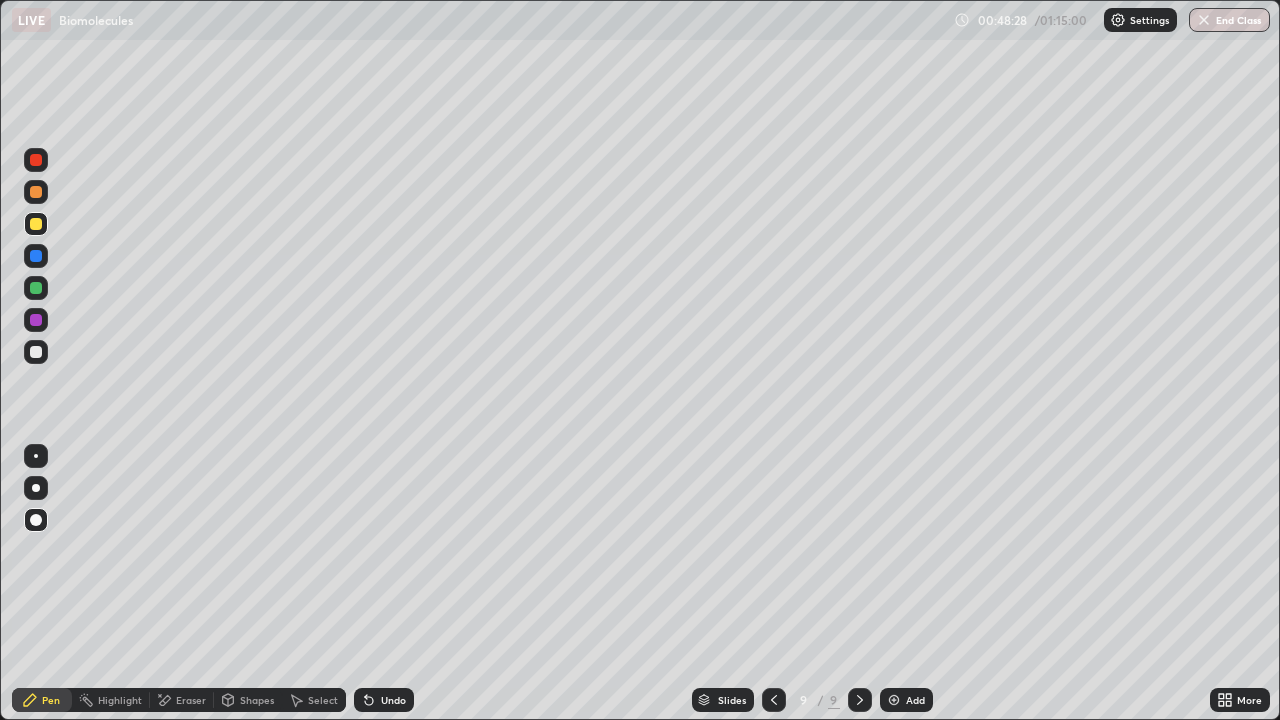 click at bounding box center (36, 352) 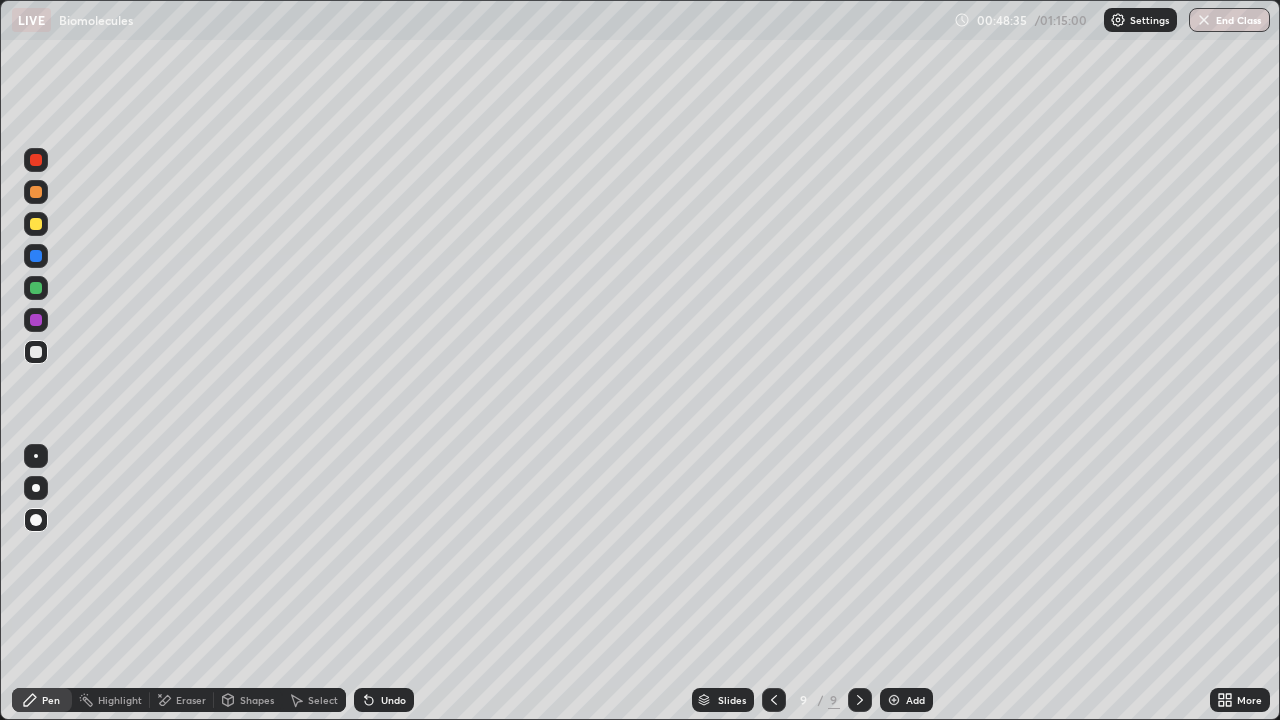 click at bounding box center [36, 320] 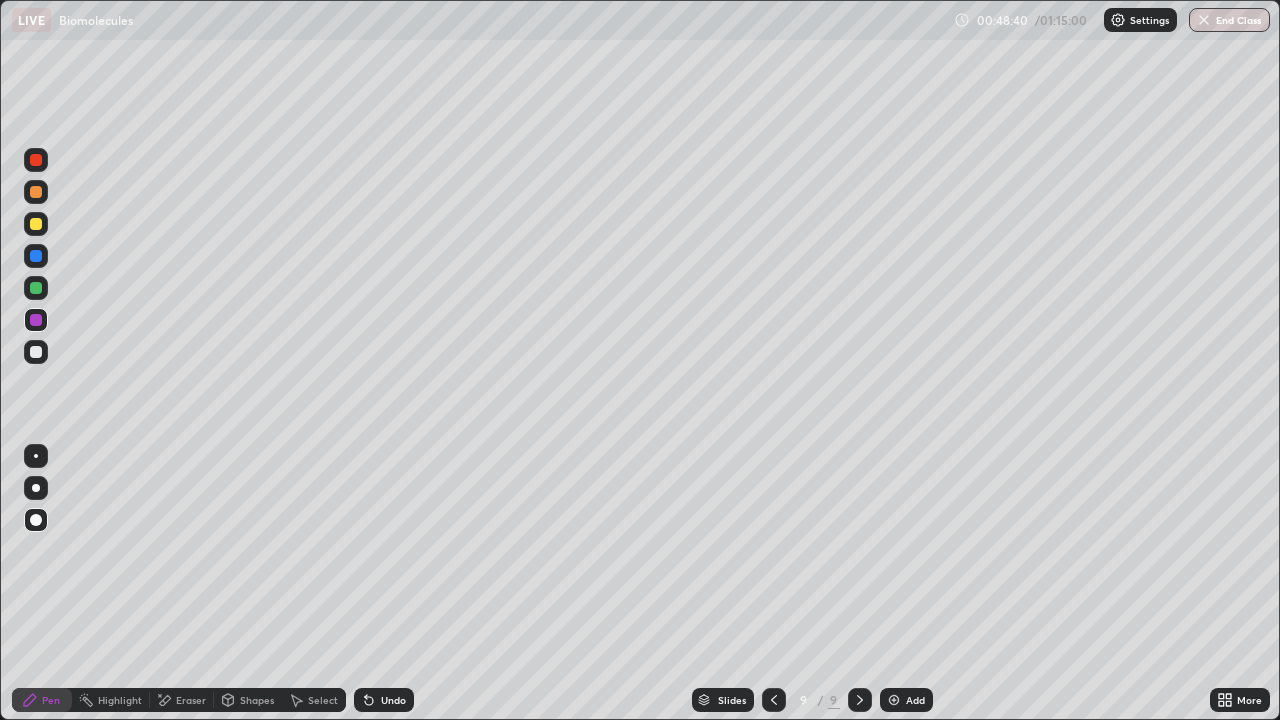 click at bounding box center (36, 488) 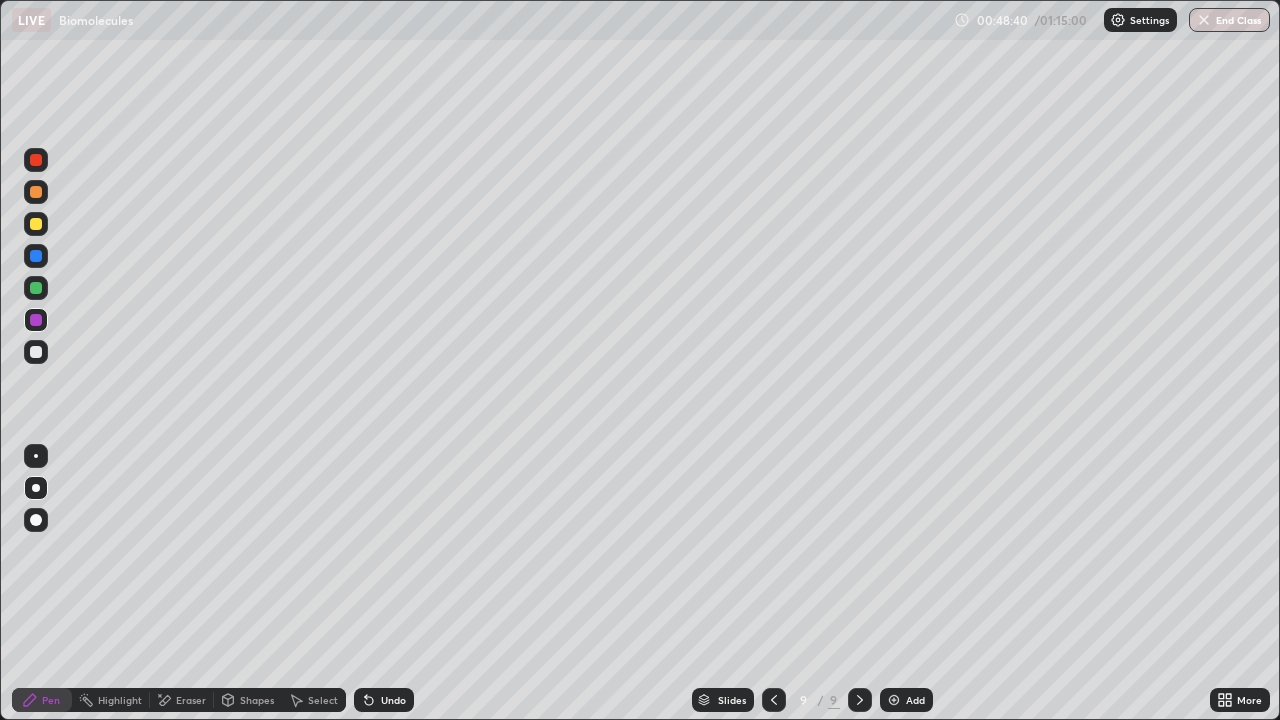 click at bounding box center (36, 352) 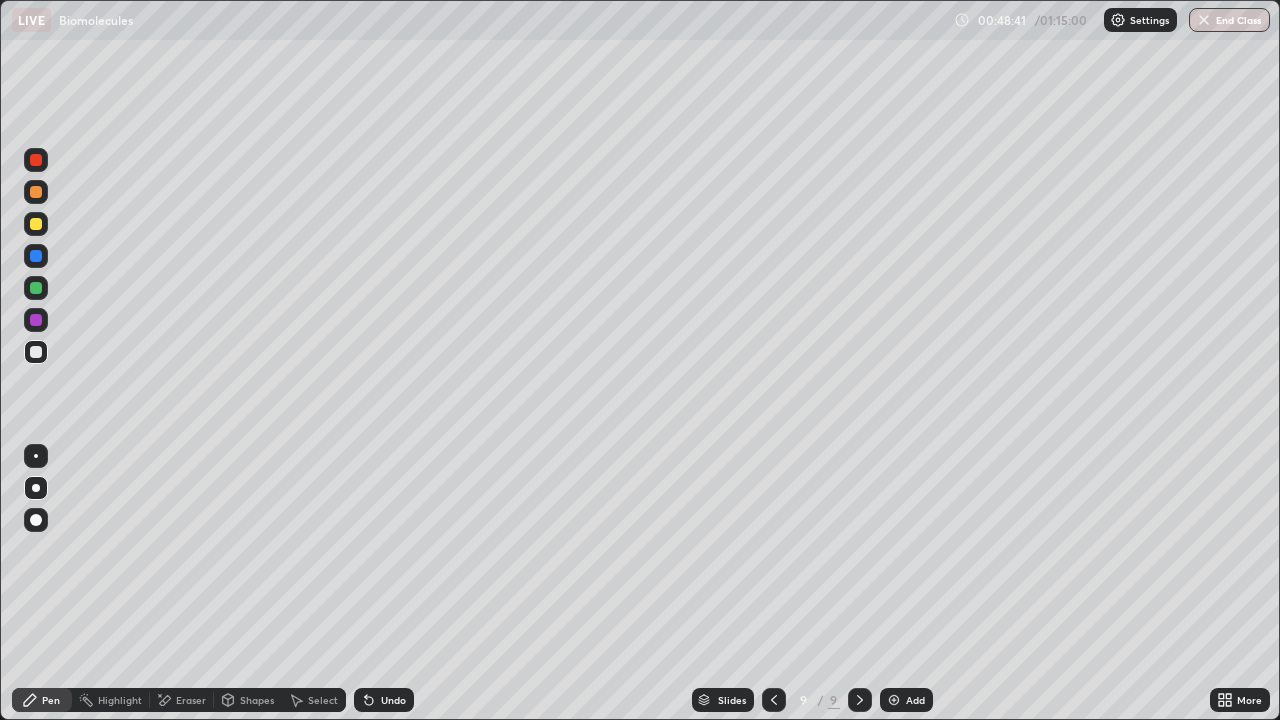 click on "Shapes" at bounding box center [257, 700] 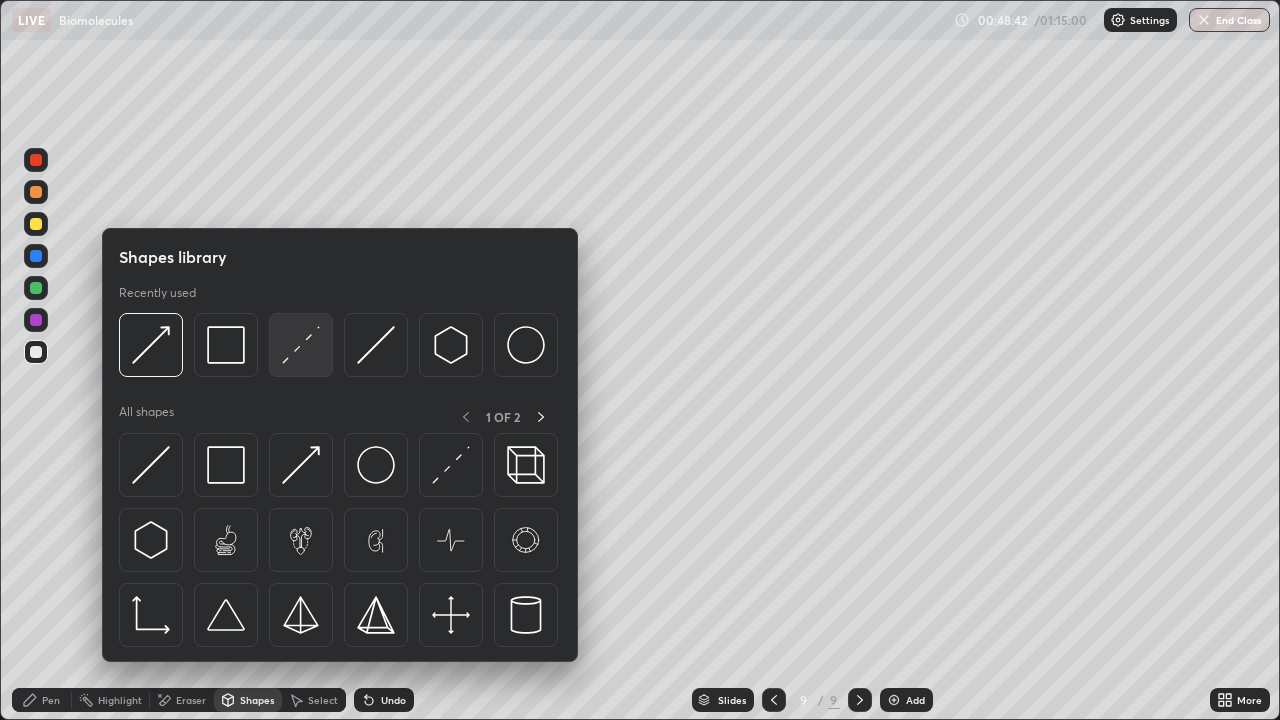 click at bounding box center (301, 345) 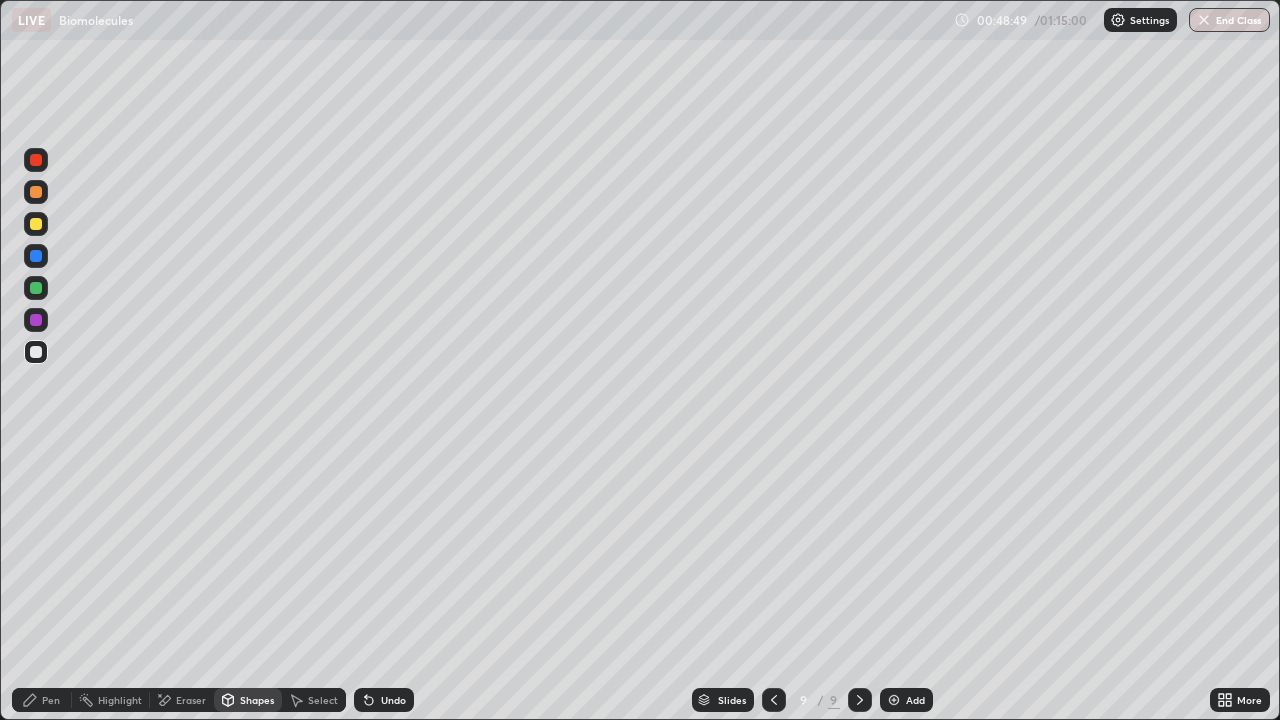 click on "Pen" at bounding box center (42, 700) 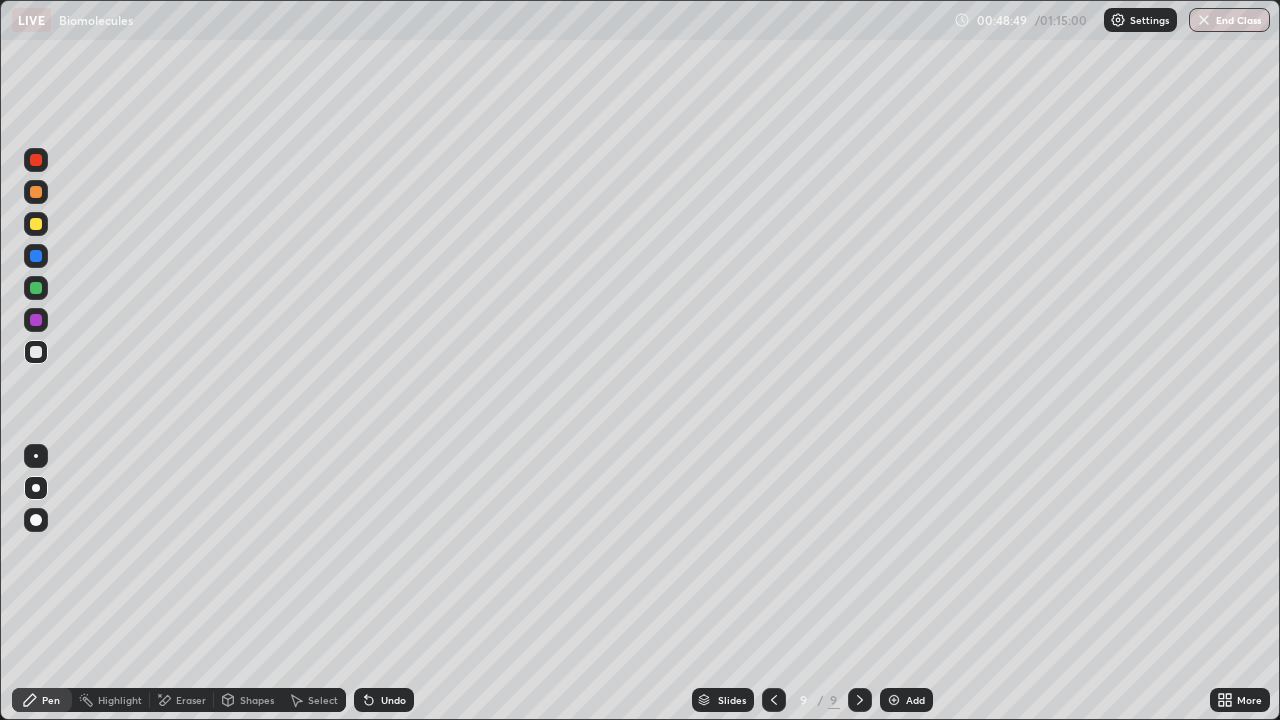 click at bounding box center (36, 224) 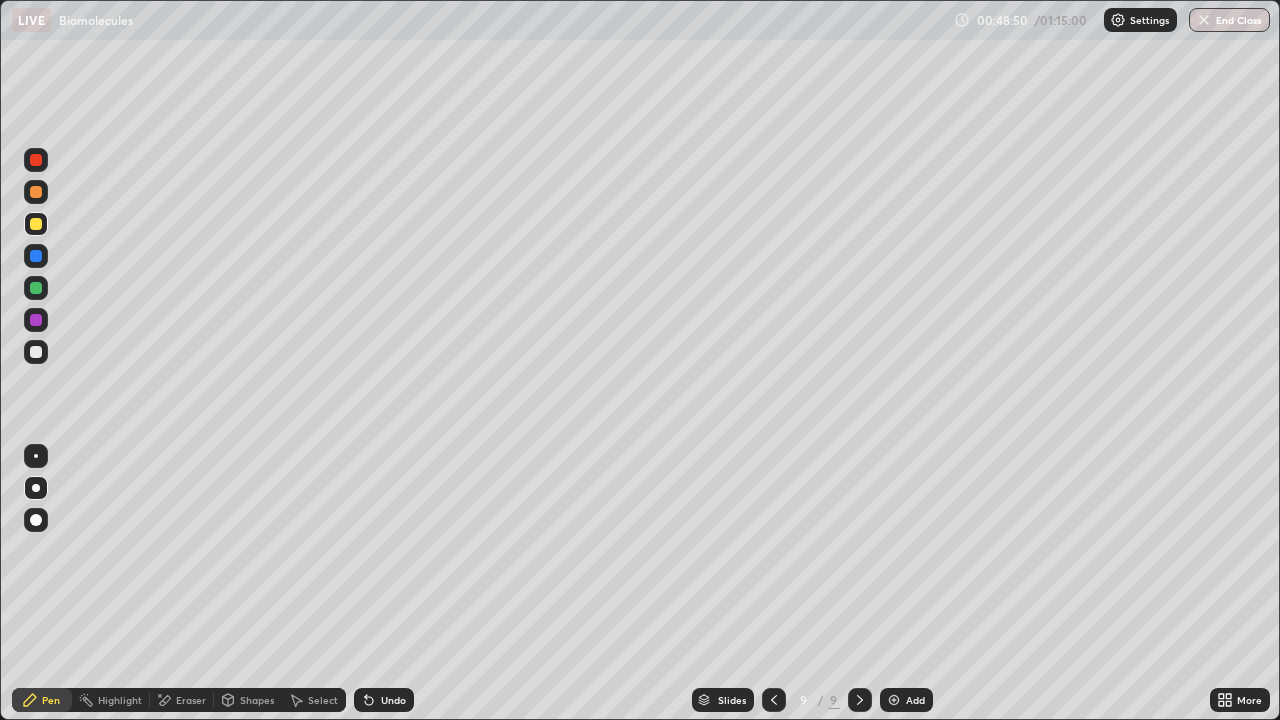 click at bounding box center (36, 520) 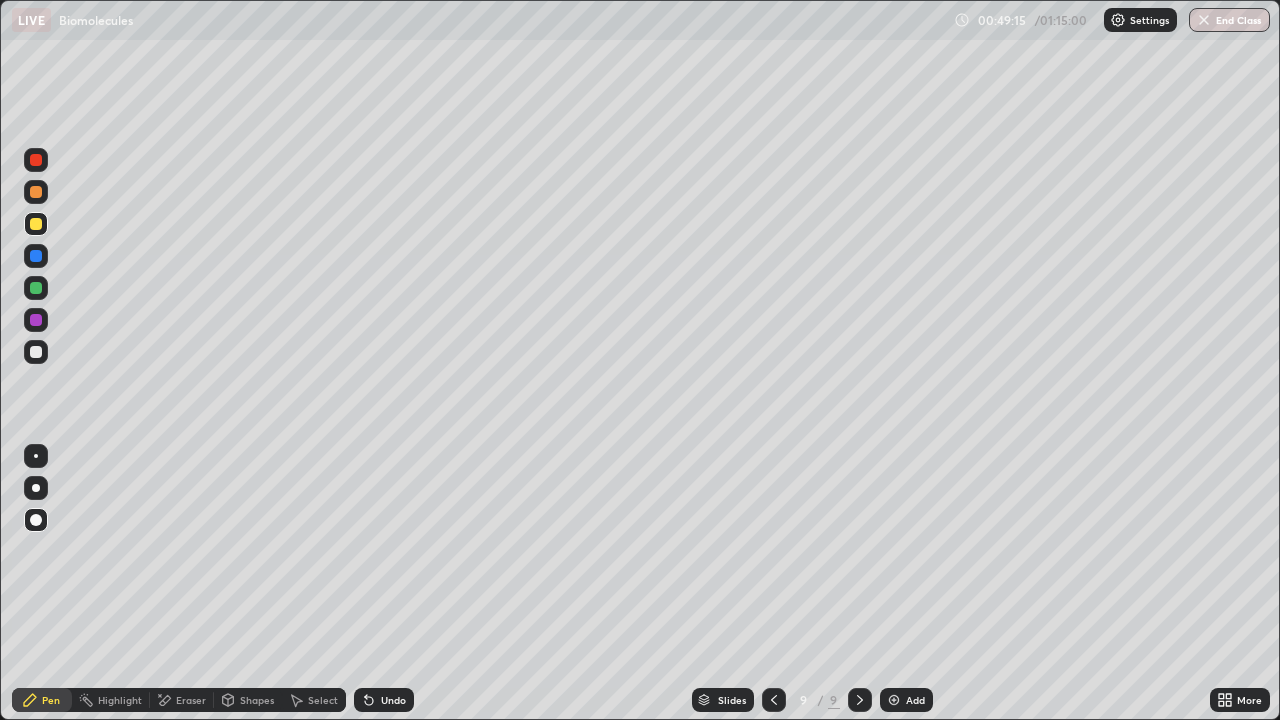 click at bounding box center (36, 352) 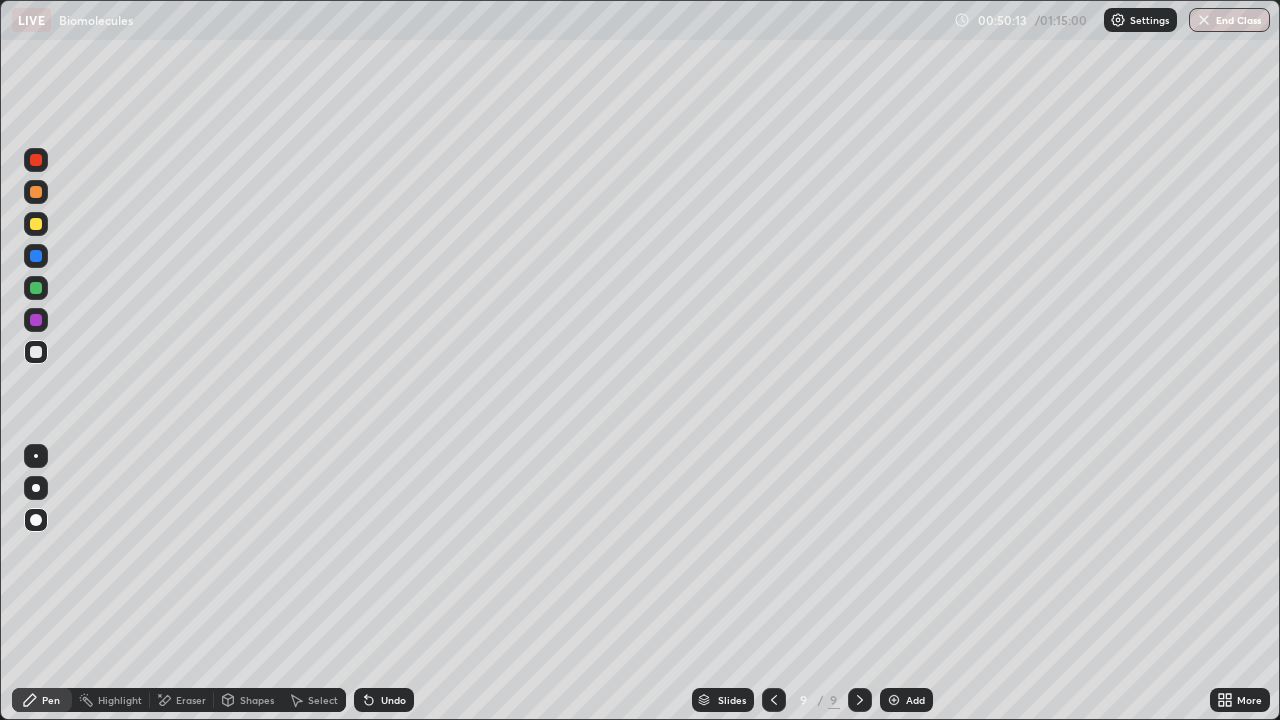 click at bounding box center (36, 224) 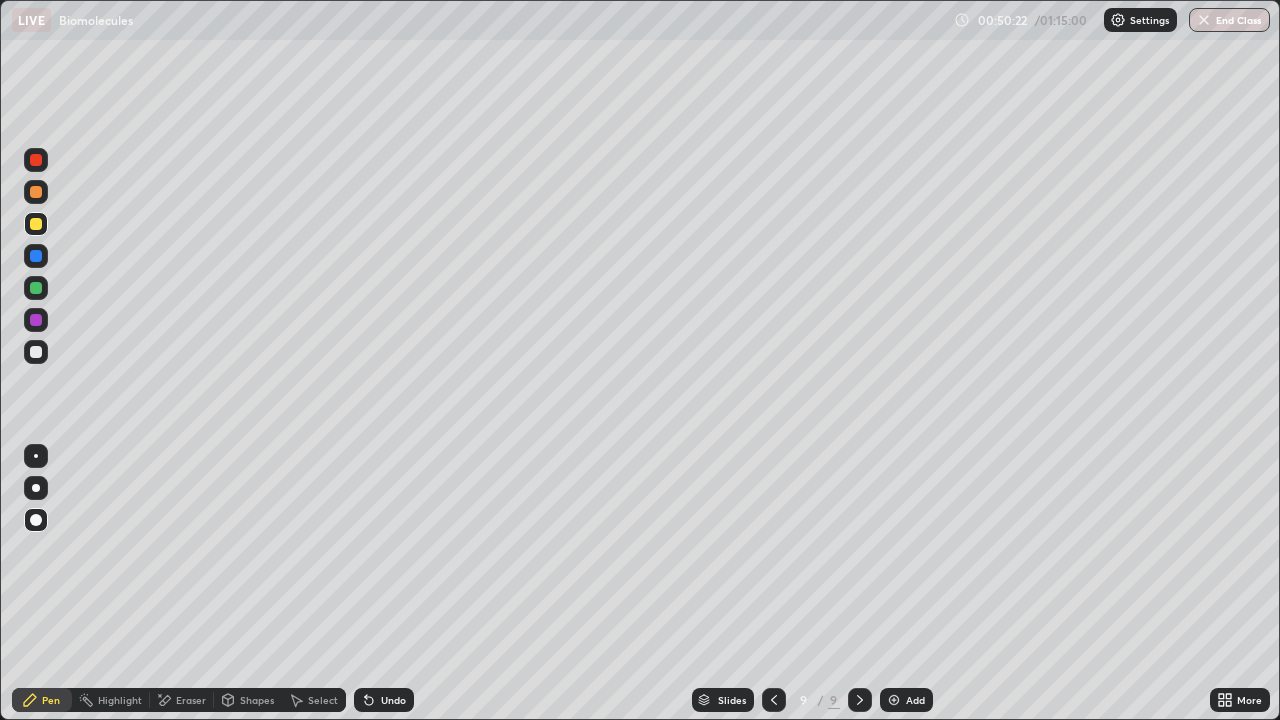click 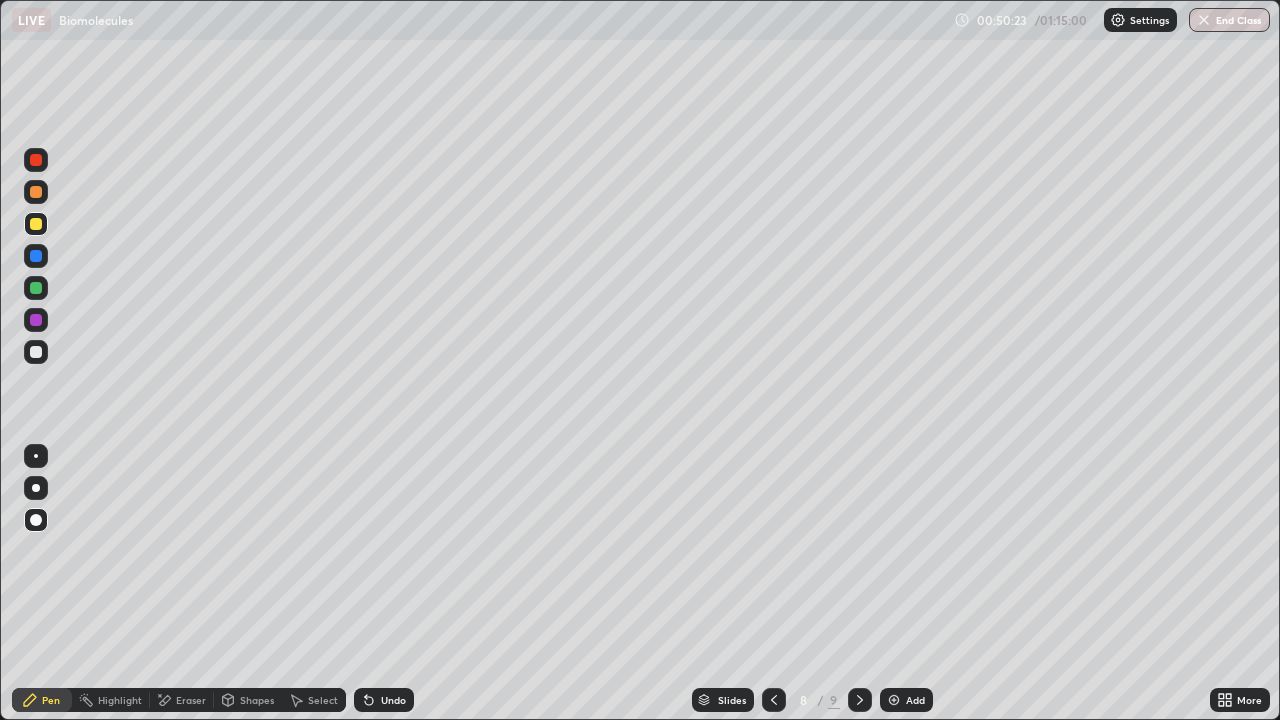 click 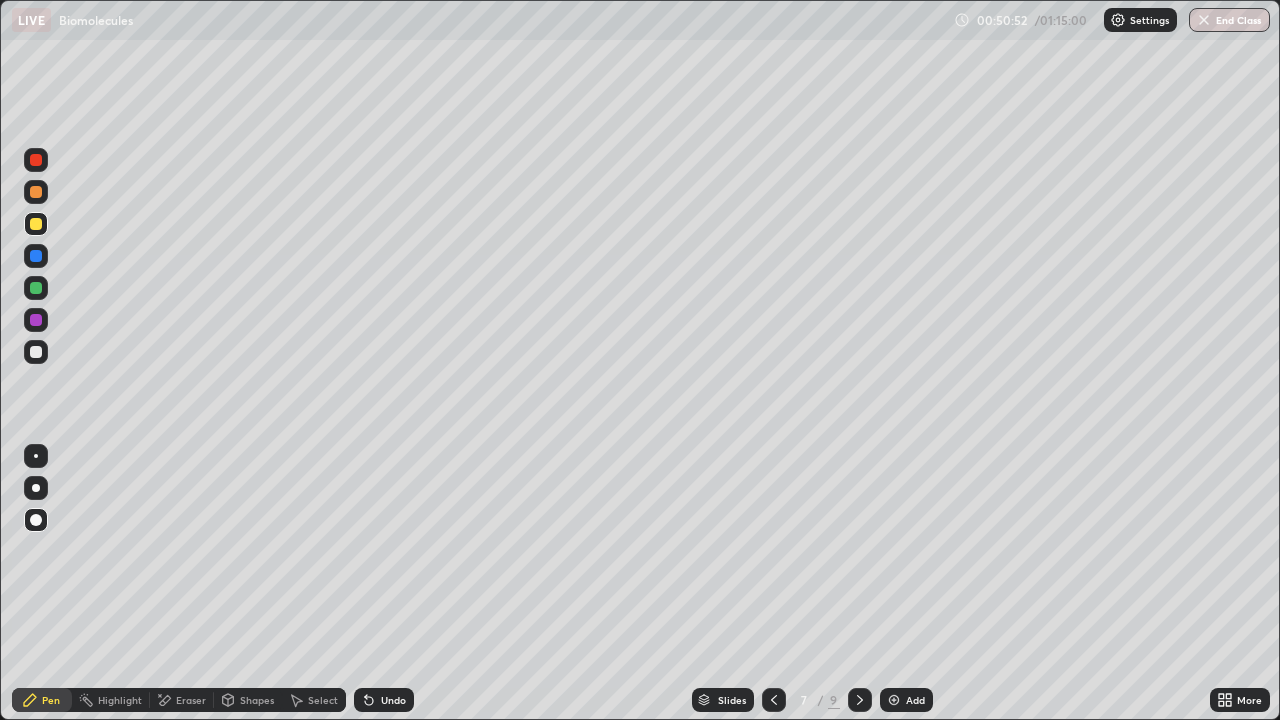 click at bounding box center [860, 700] 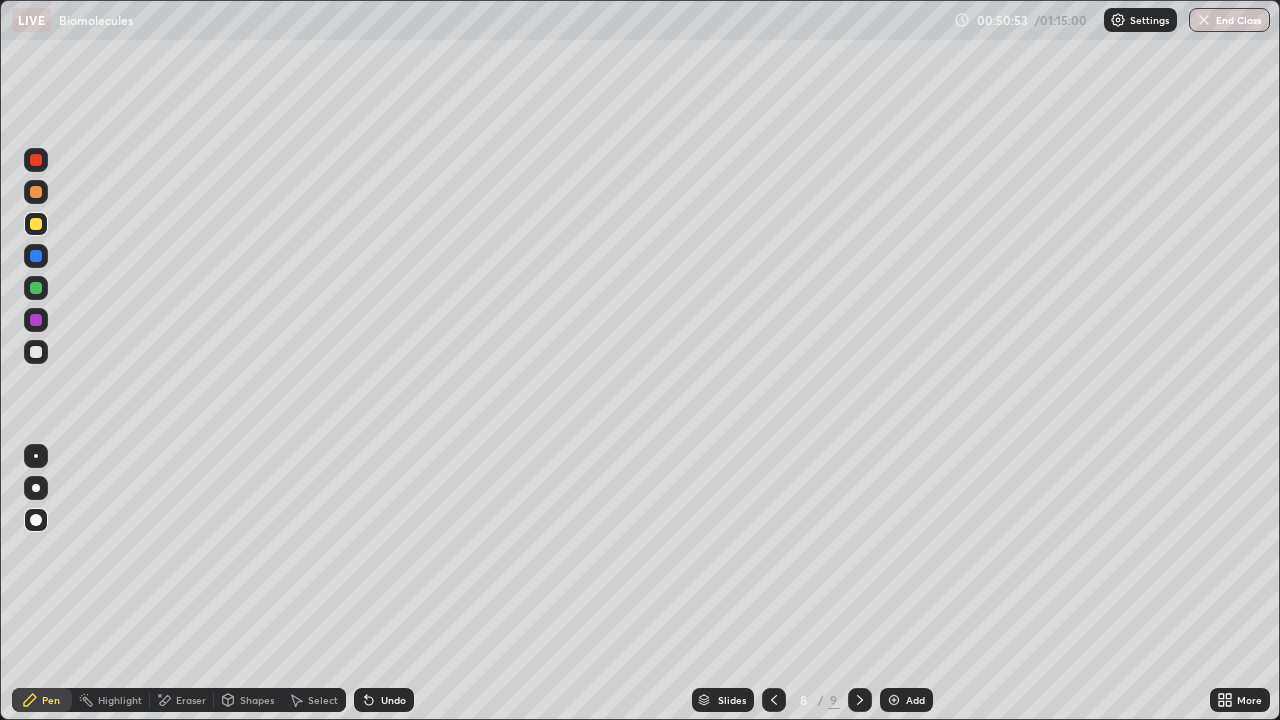click 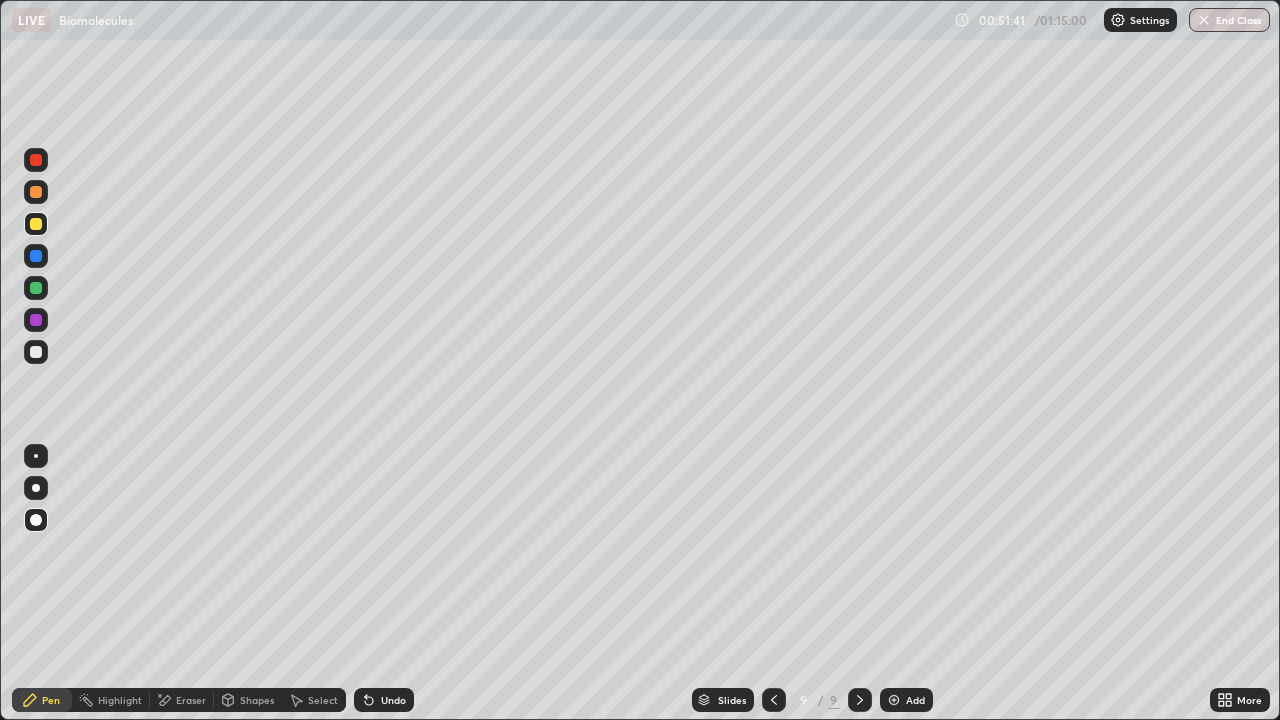 click on "Undo" at bounding box center [393, 700] 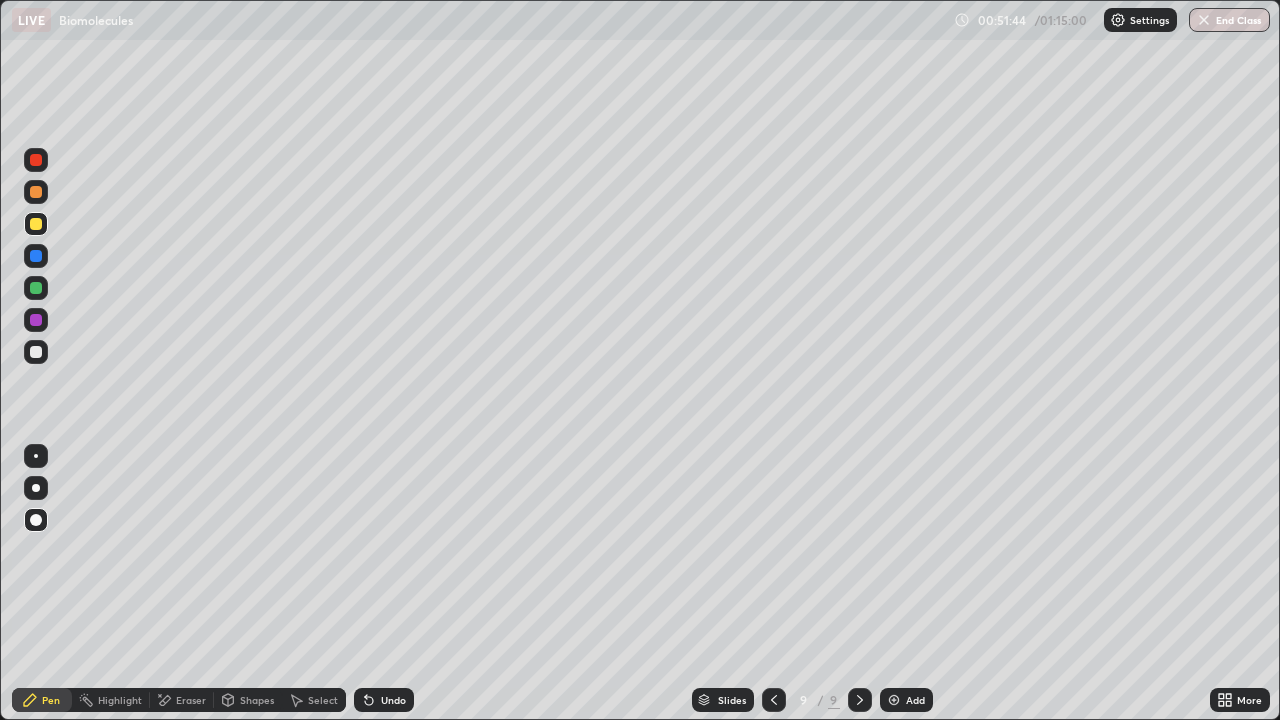 click on "Undo" at bounding box center (384, 700) 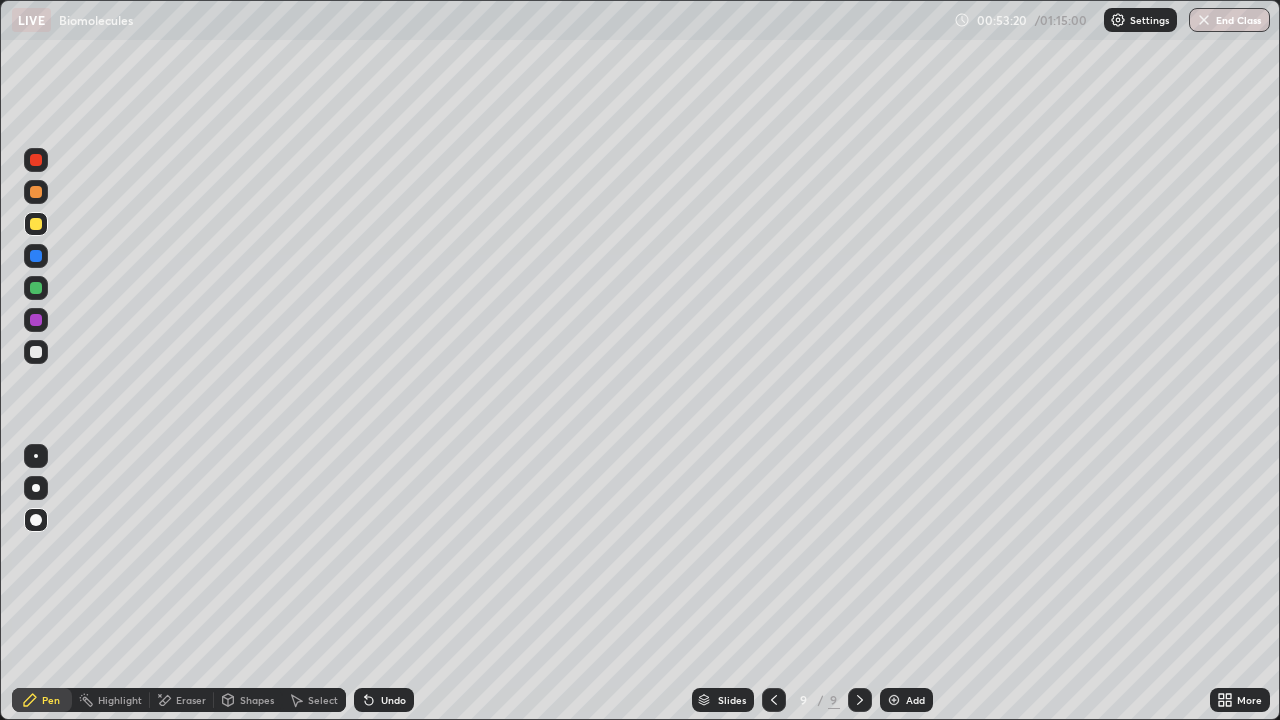 click at bounding box center (894, 700) 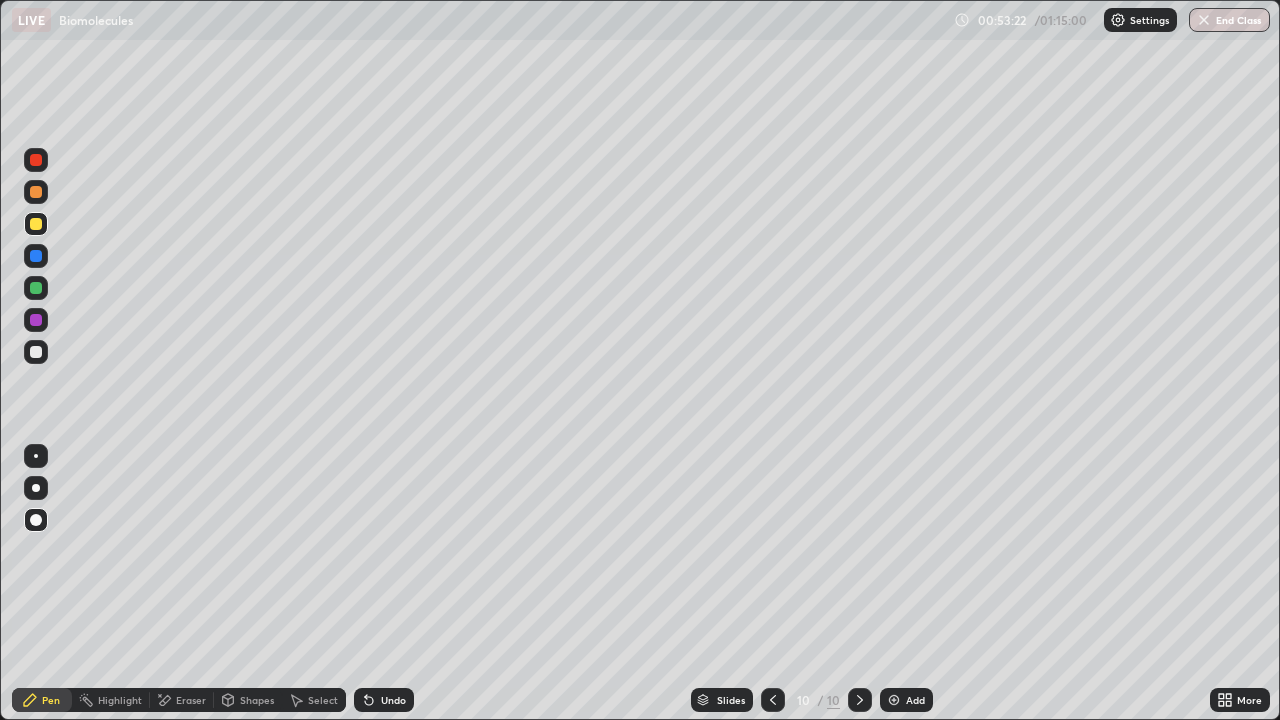 click at bounding box center (36, 352) 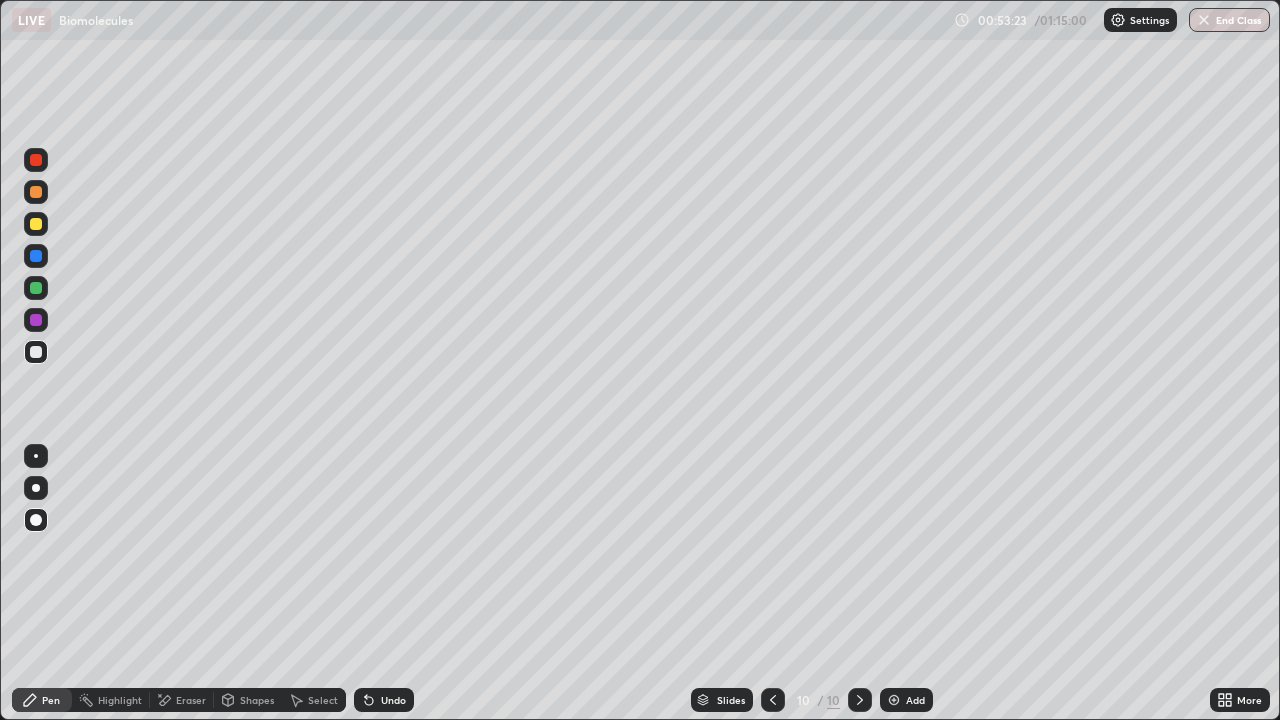 click on "Pen" at bounding box center [51, 700] 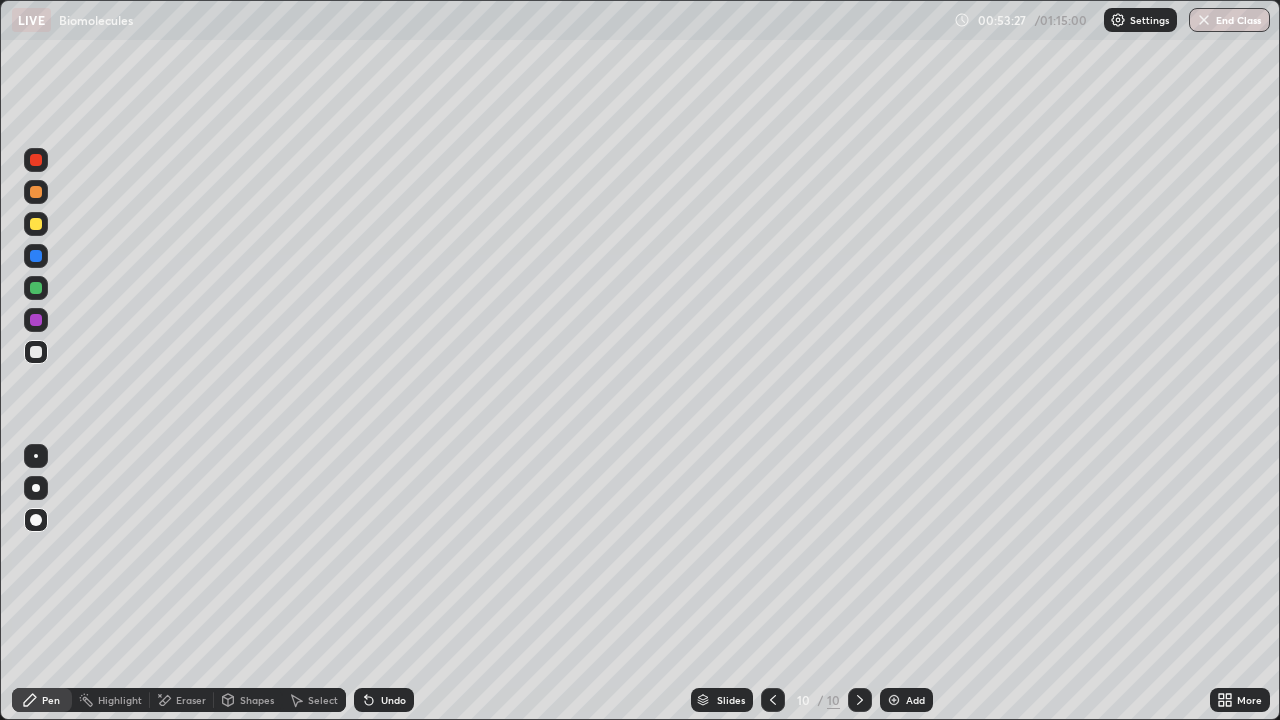 click on "Undo" at bounding box center [393, 700] 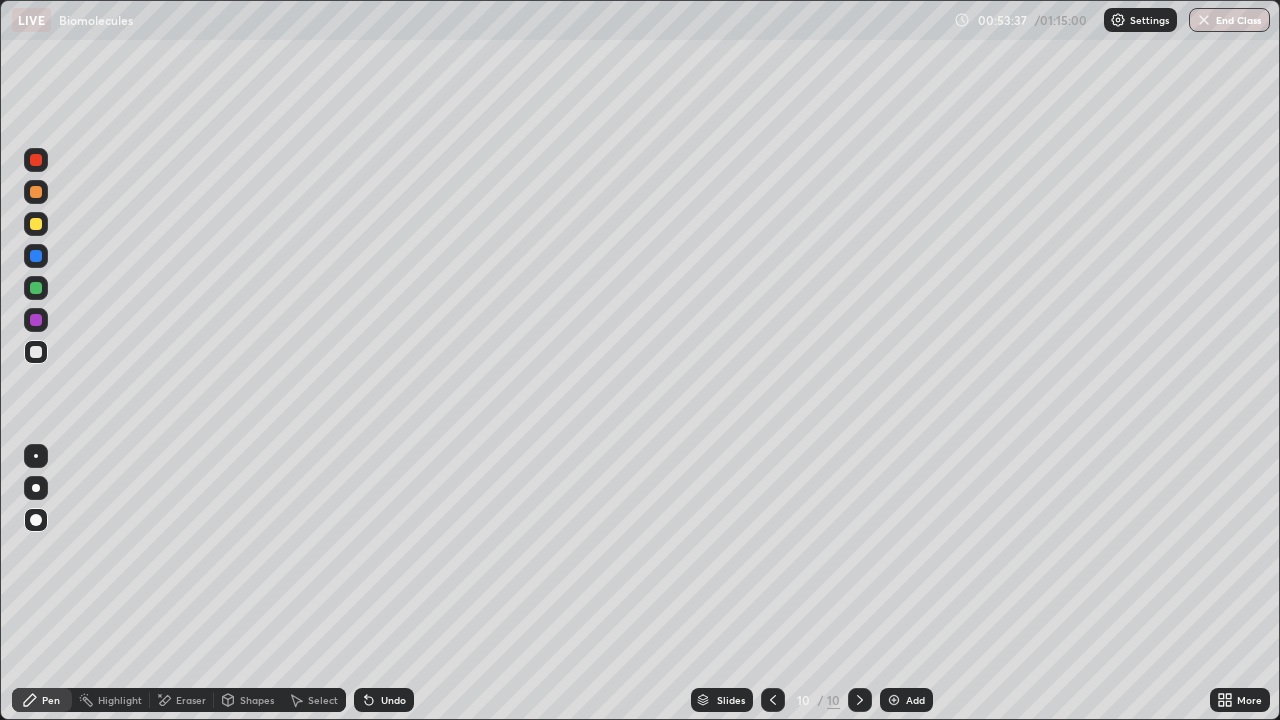 click on "Shapes" at bounding box center [257, 700] 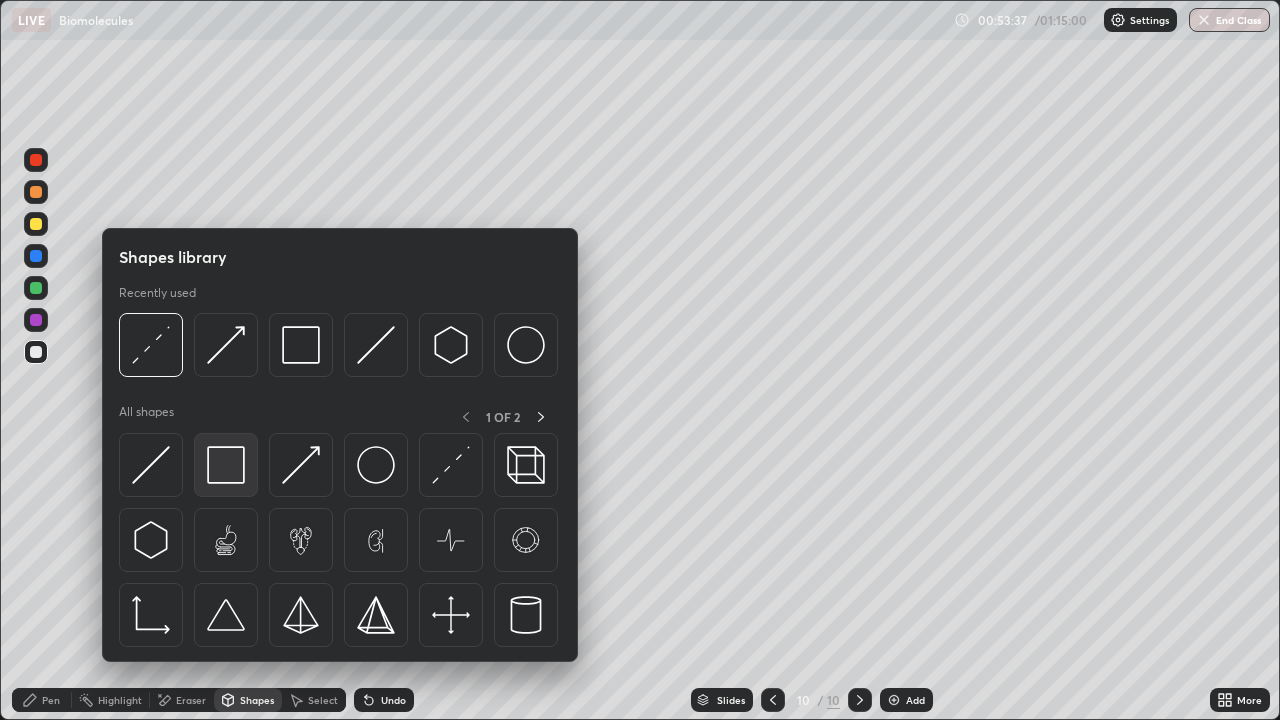 click at bounding box center [226, 465] 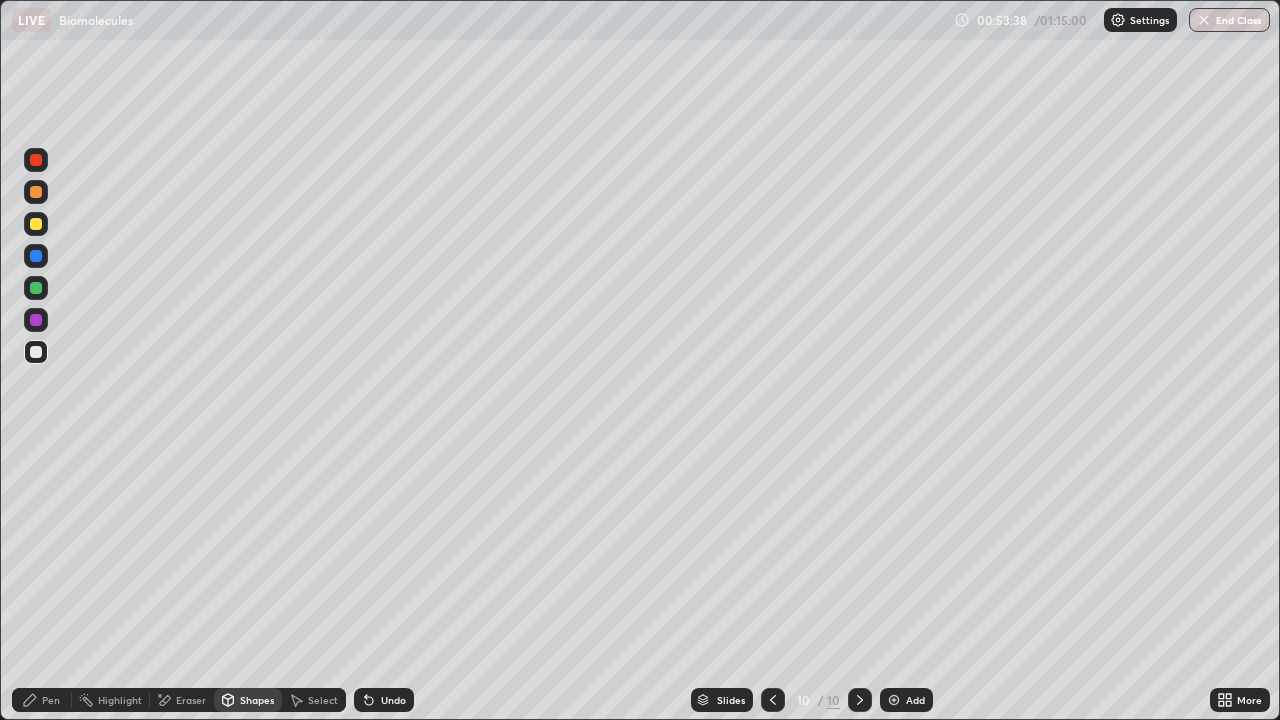 click at bounding box center (36, 288) 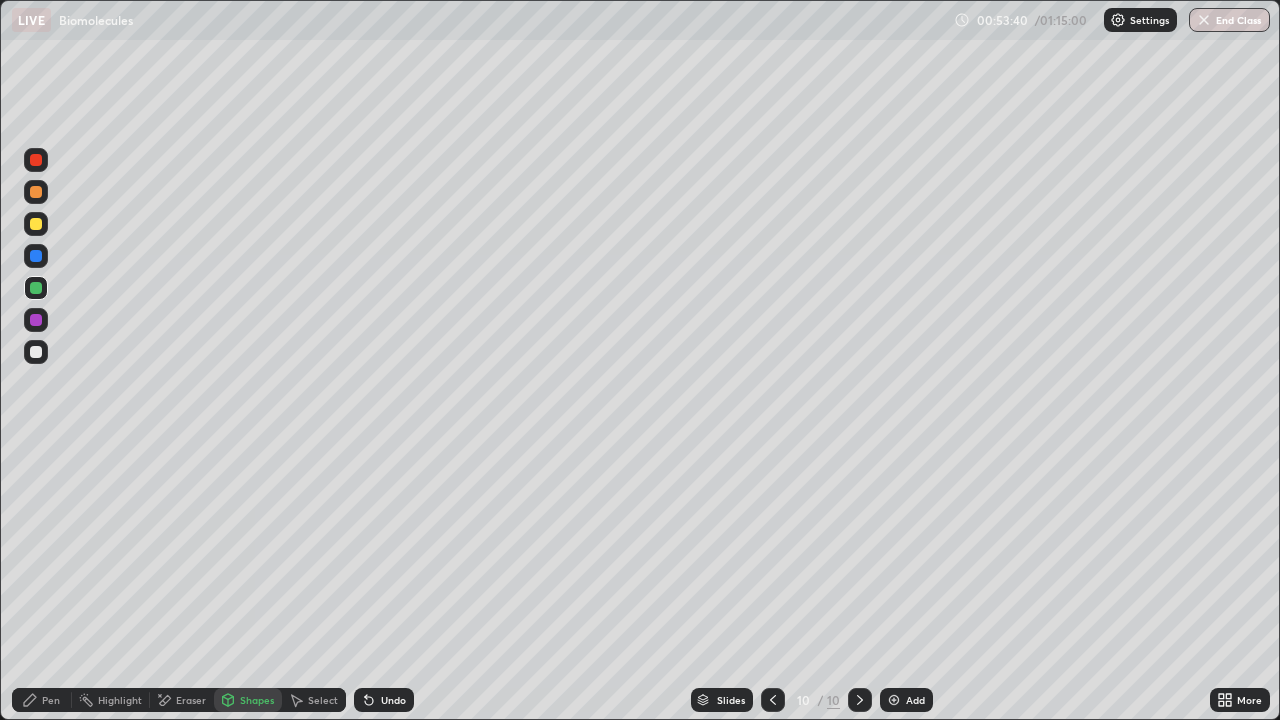 click at bounding box center [36, 352] 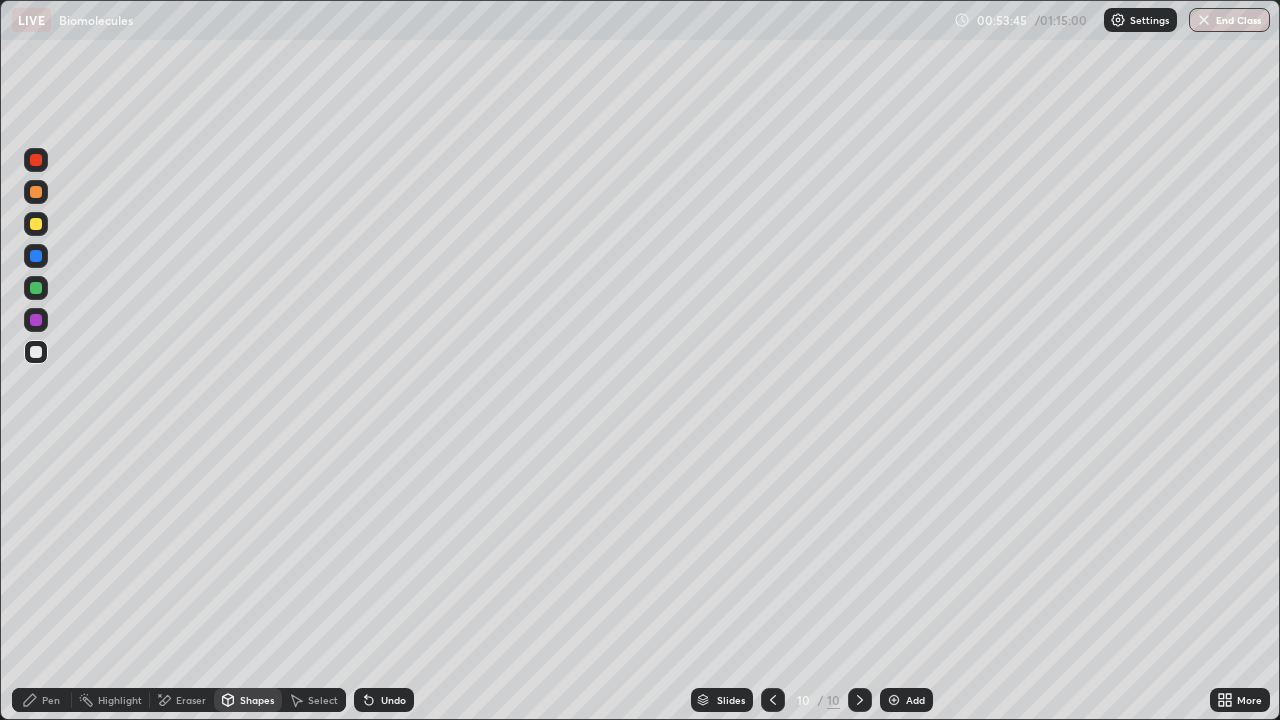 click at bounding box center (36, 224) 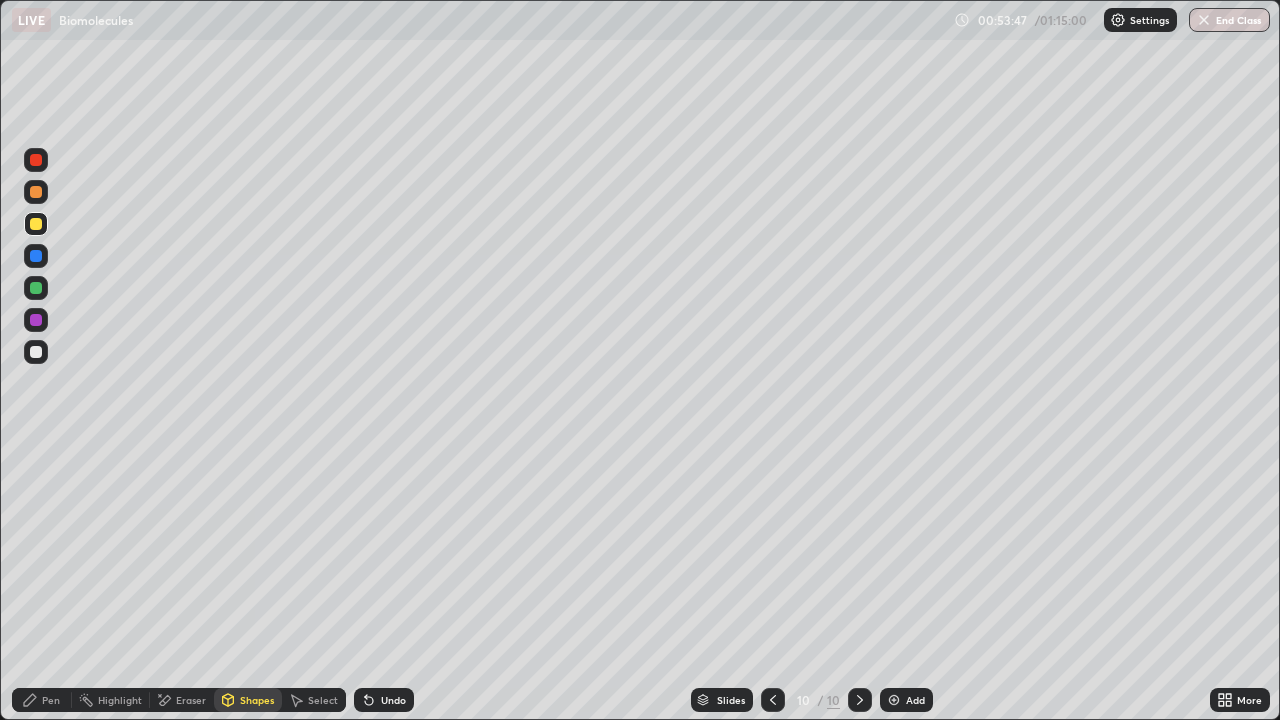 click 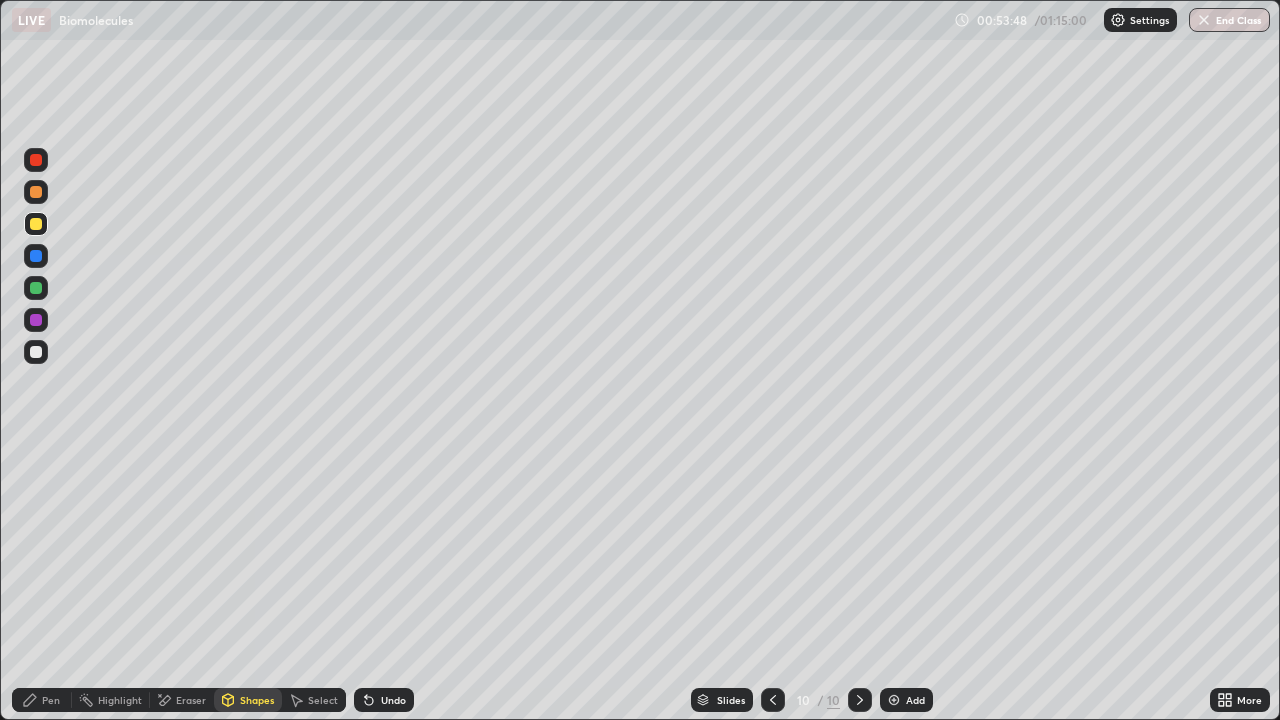 click at bounding box center [36, 352] 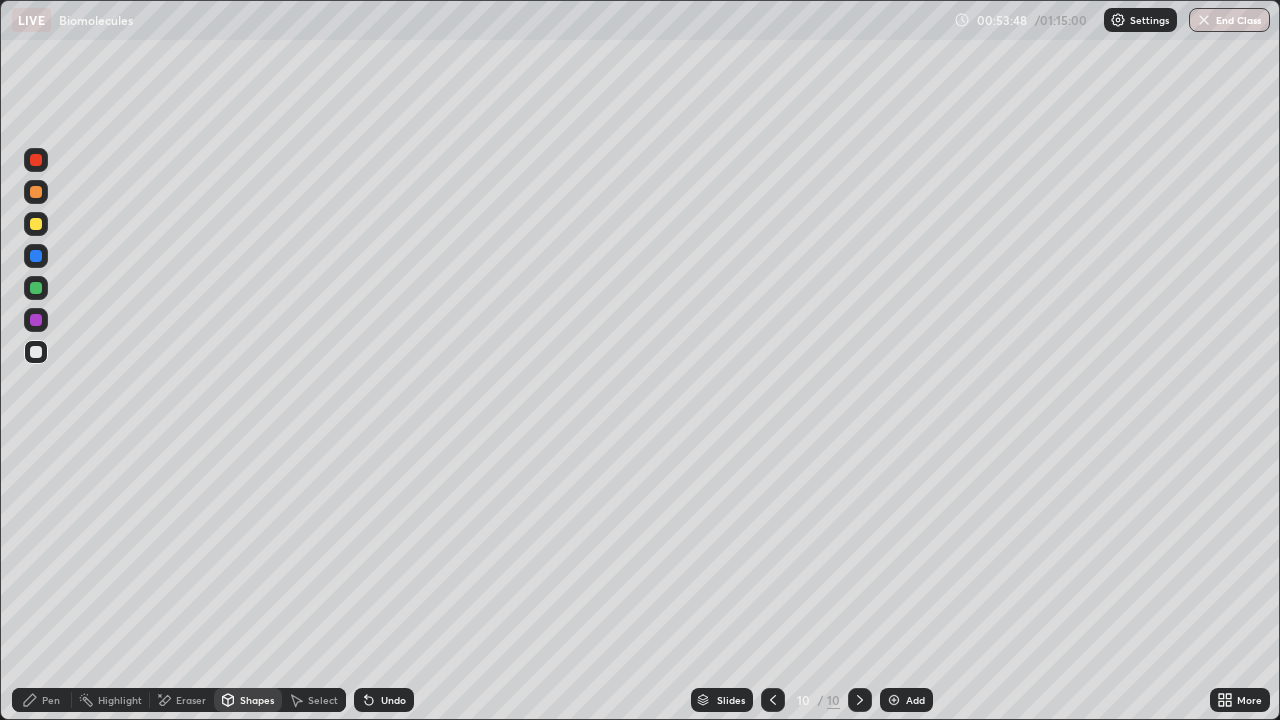 click at bounding box center [36, 224] 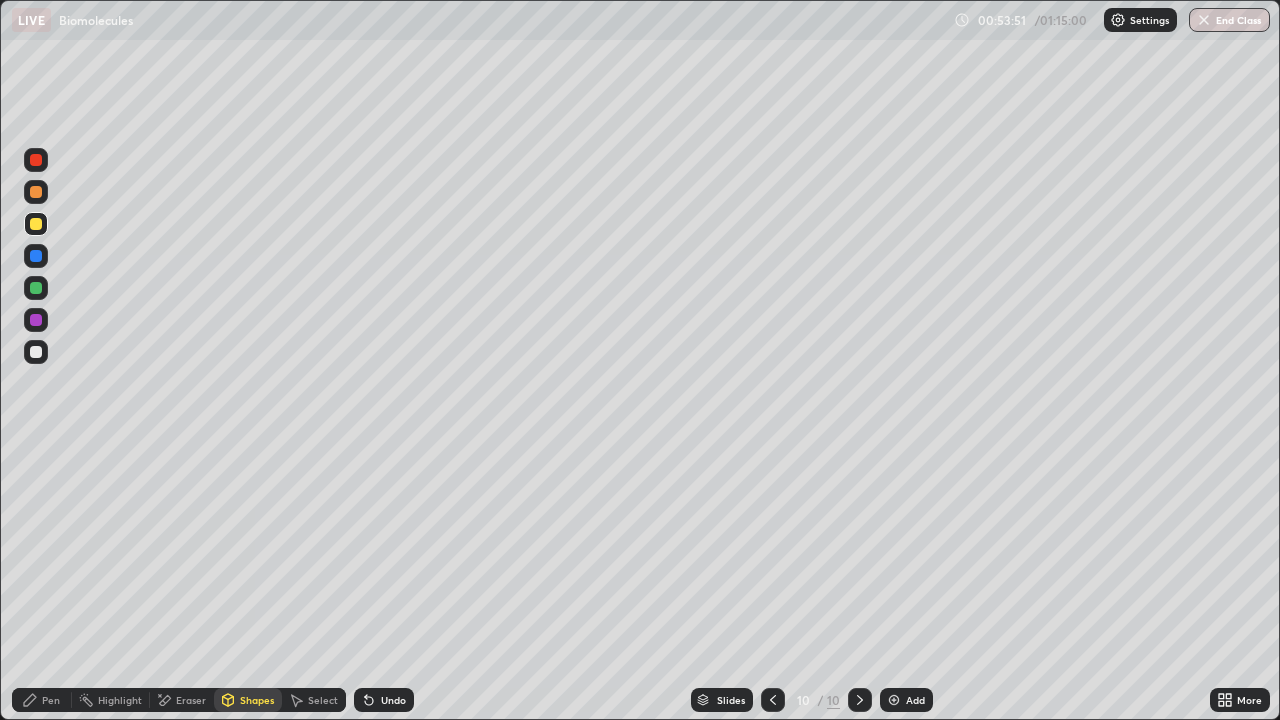 click on "Undo" at bounding box center (384, 700) 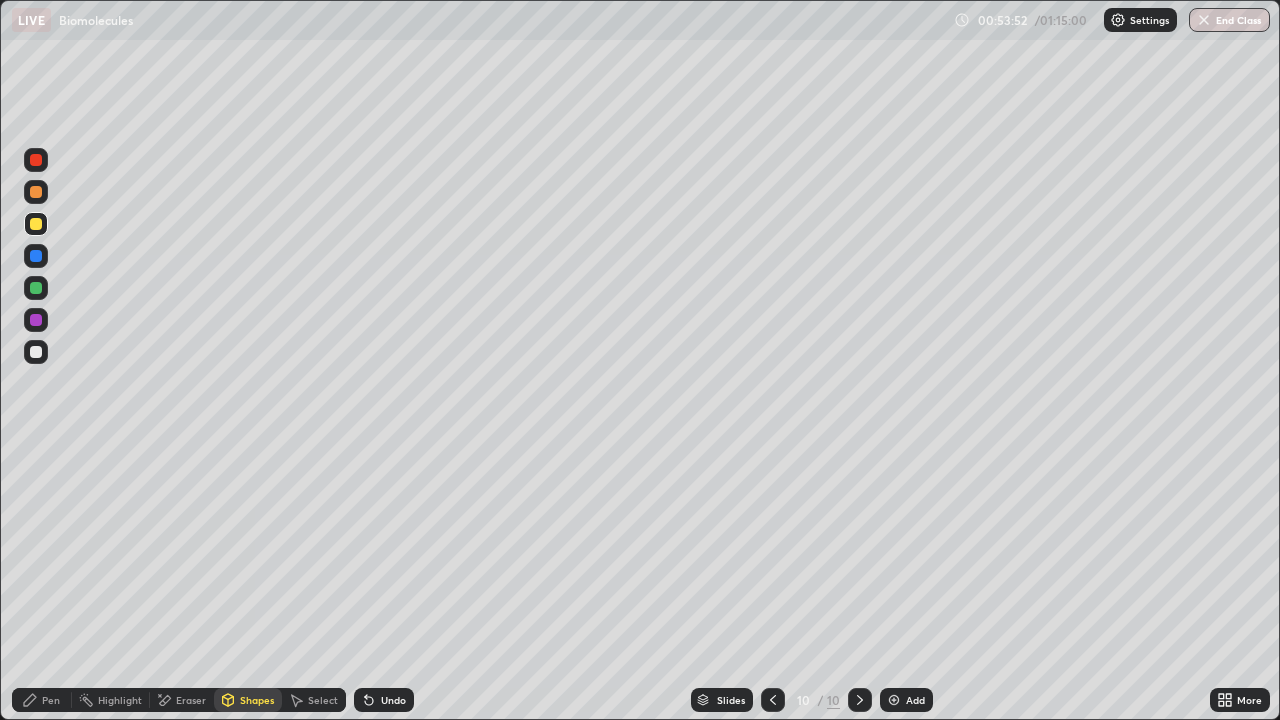 click 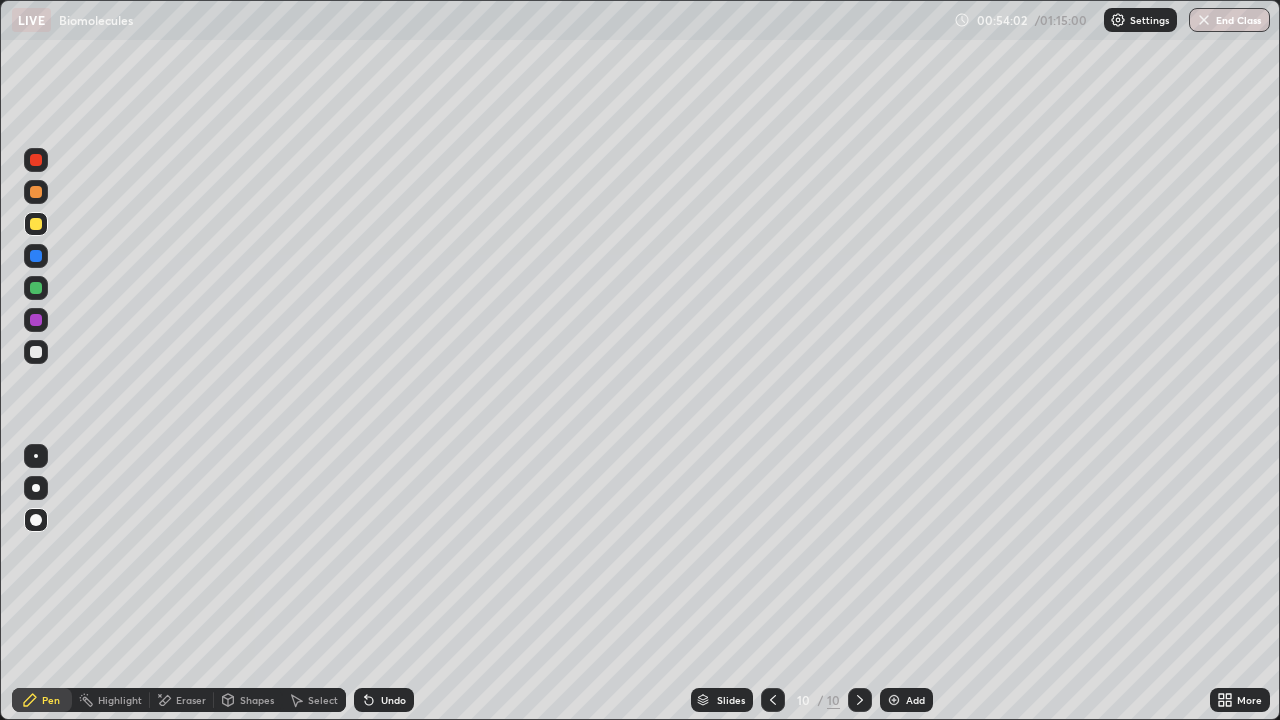 click at bounding box center (36, 320) 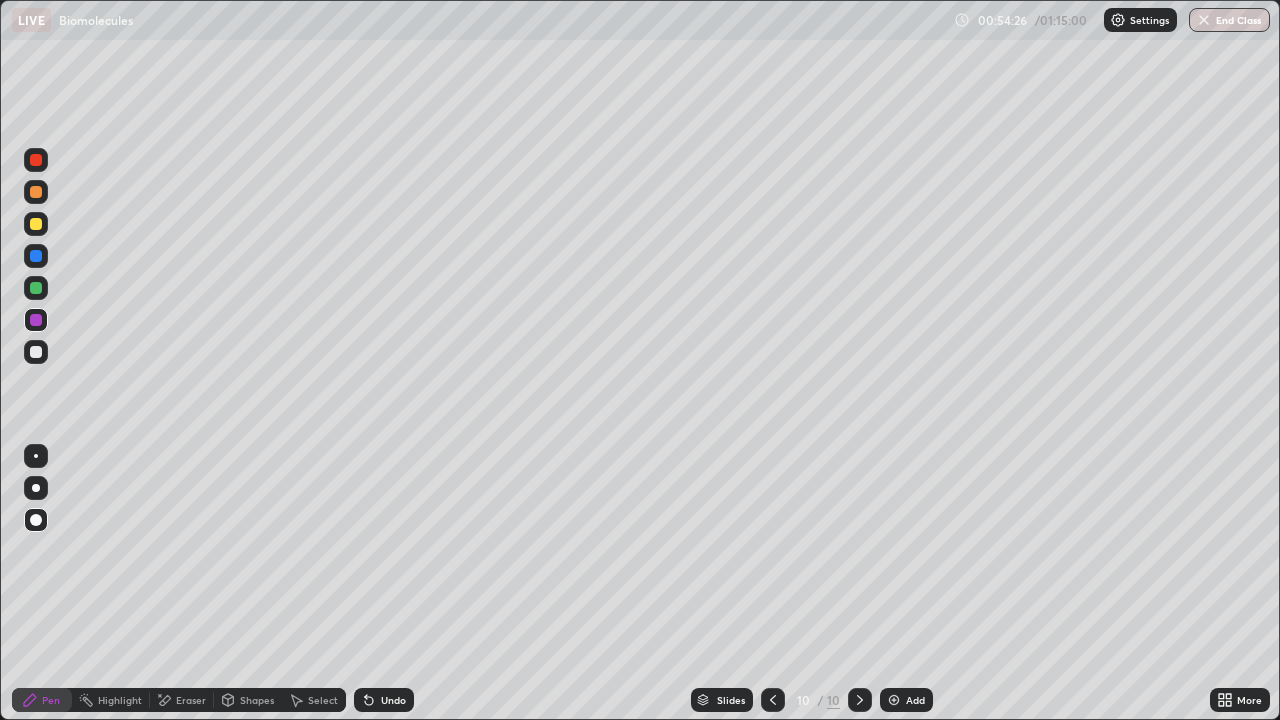 click on "Shapes" at bounding box center [248, 700] 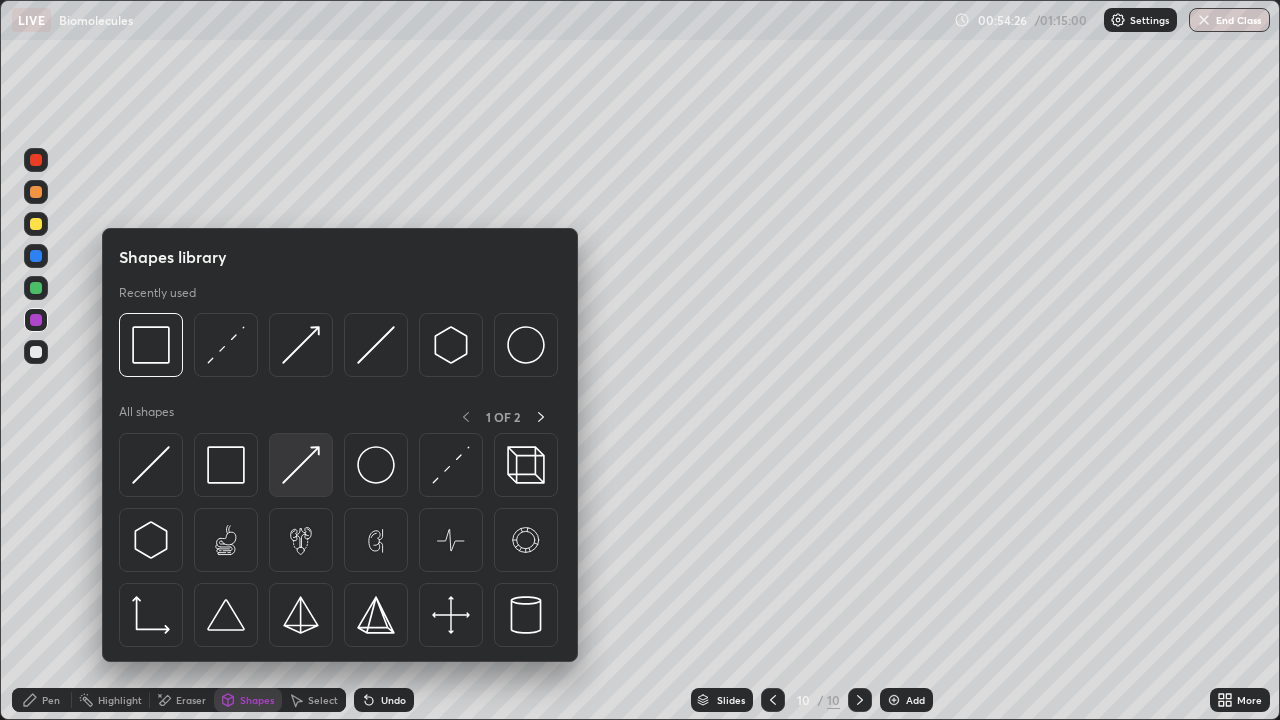 click at bounding box center (301, 465) 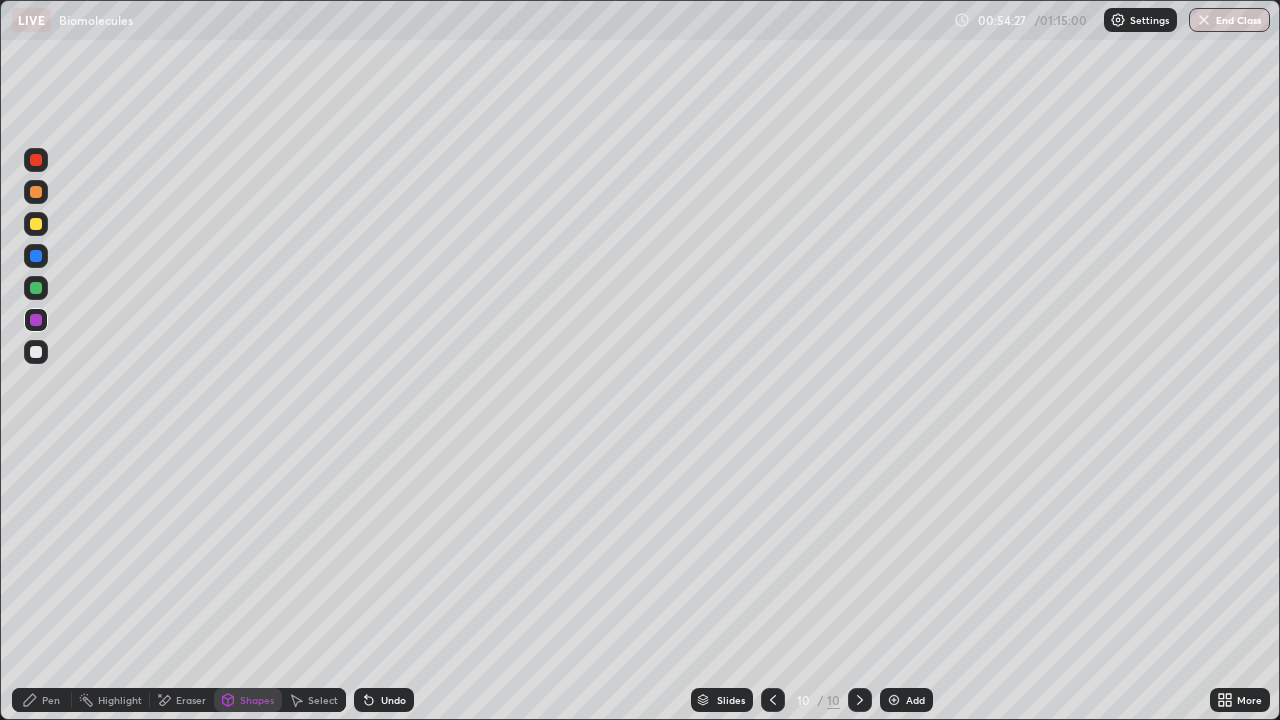 click at bounding box center (36, 352) 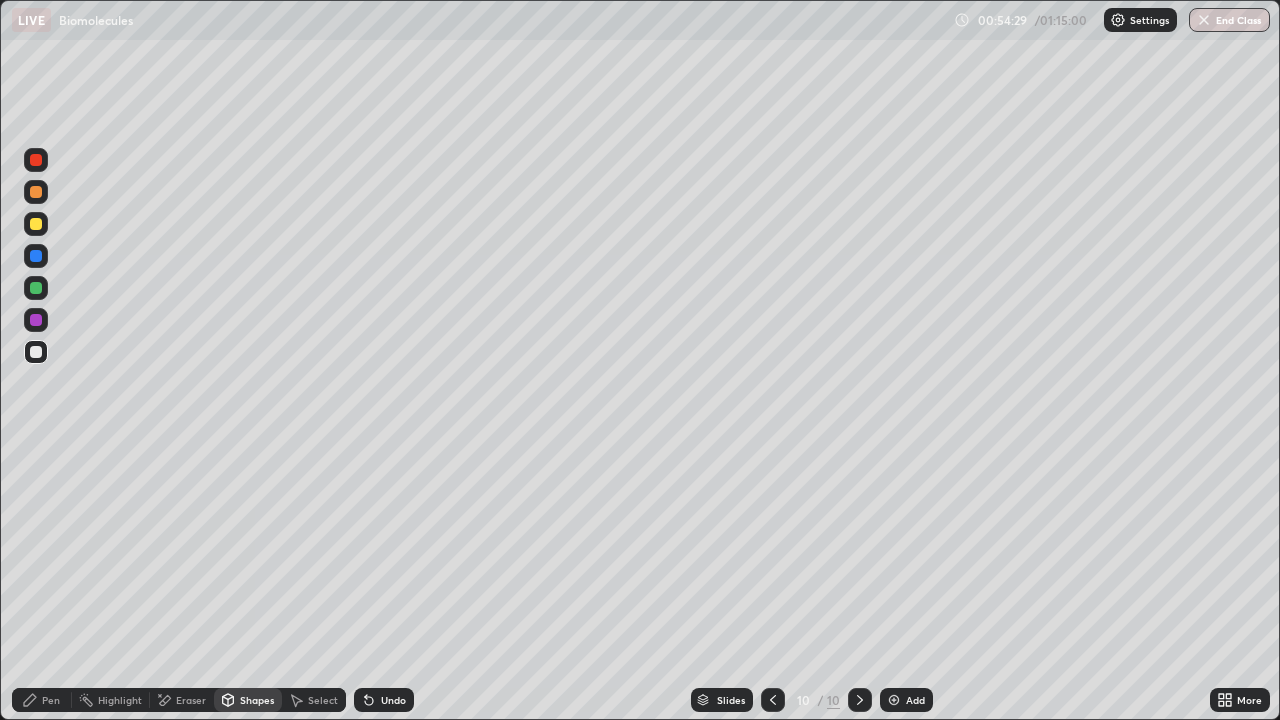 click on "Pen" at bounding box center [51, 700] 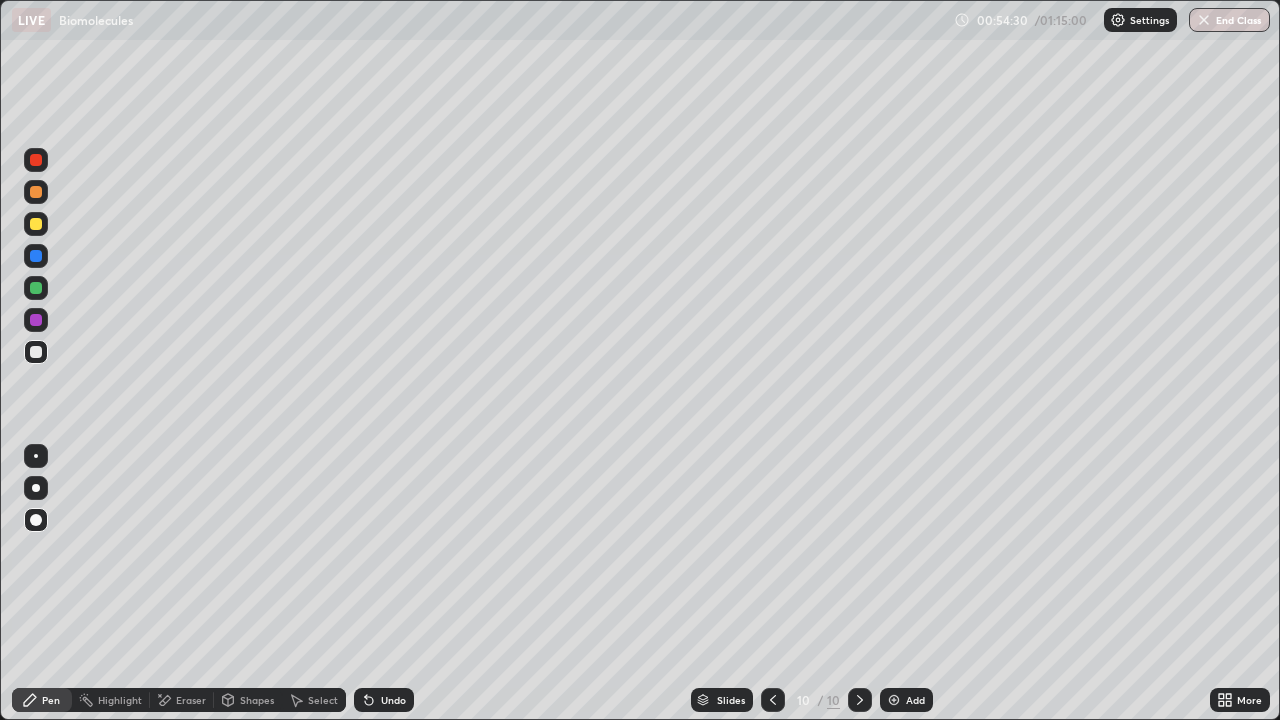 click at bounding box center [36, 224] 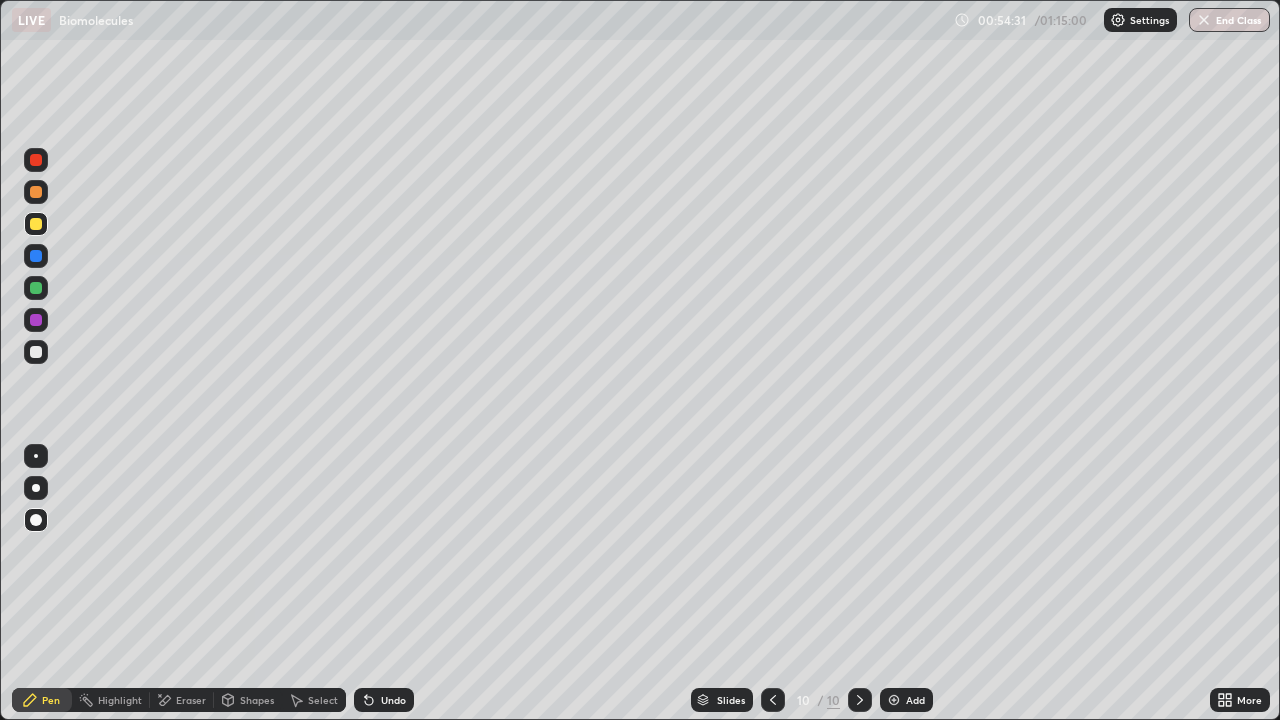 click at bounding box center (36, 192) 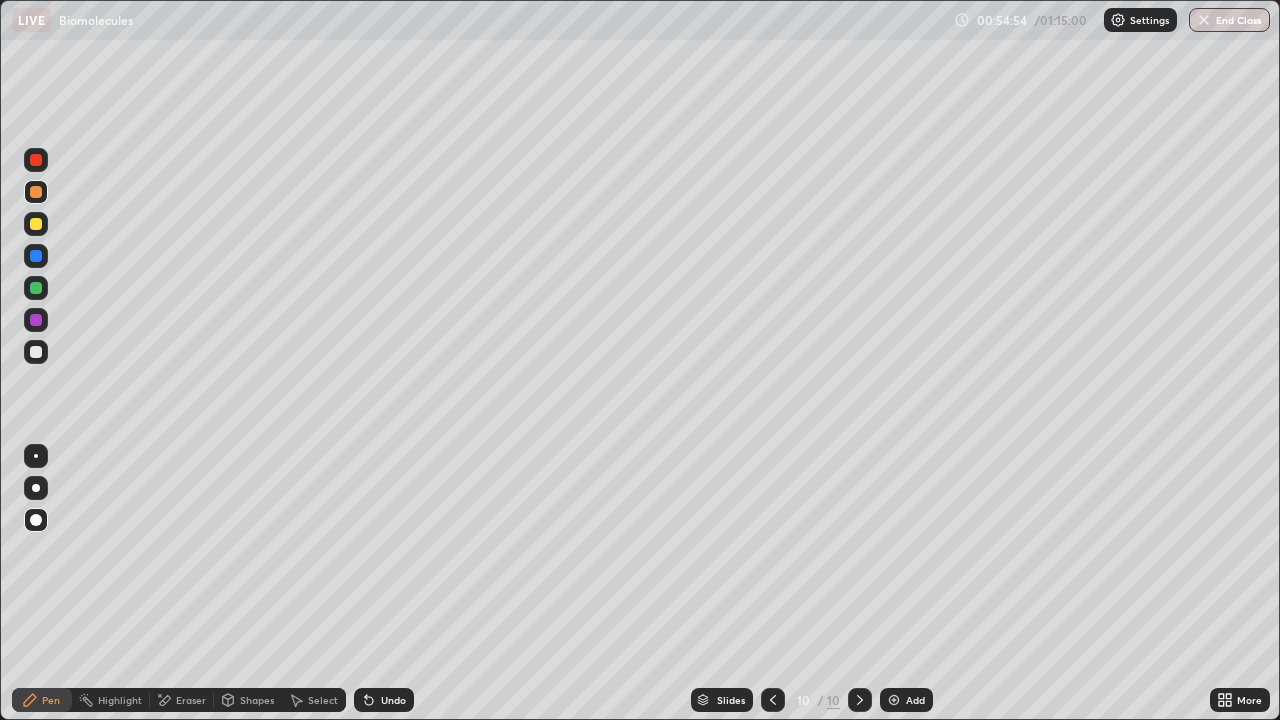 click at bounding box center (36, 352) 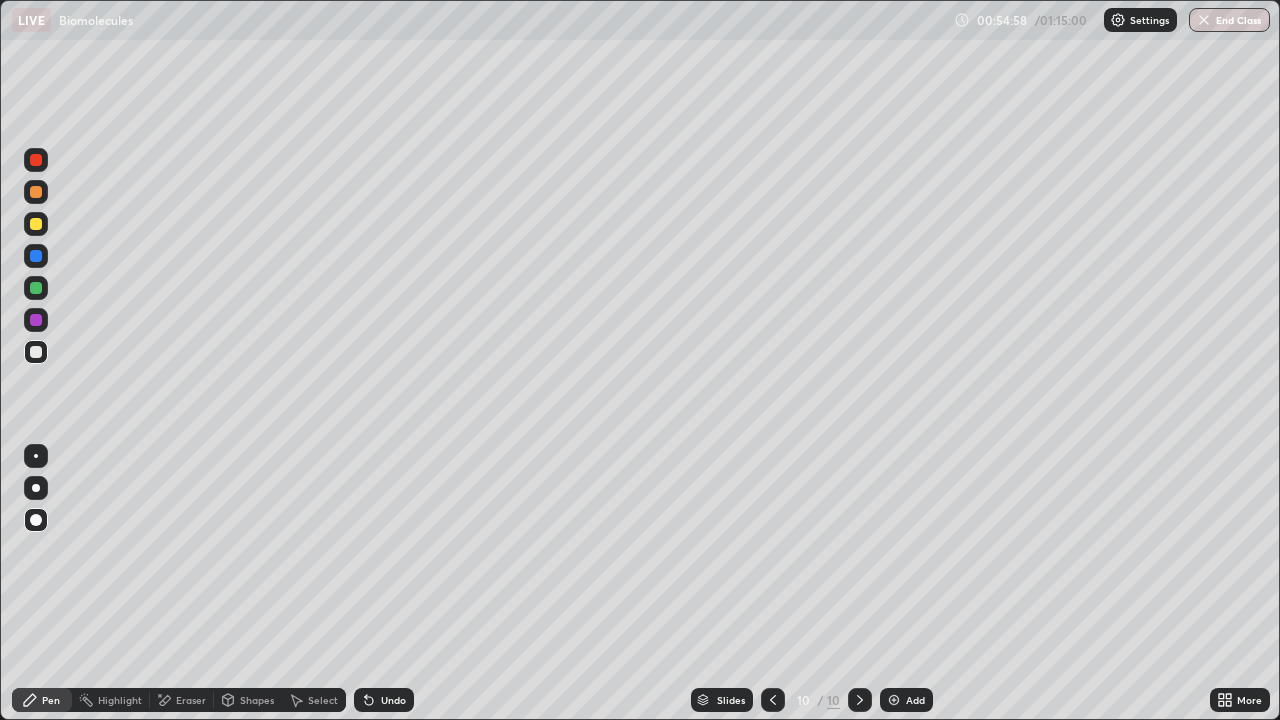 click on "Undo" at bounding box center (384, 700) 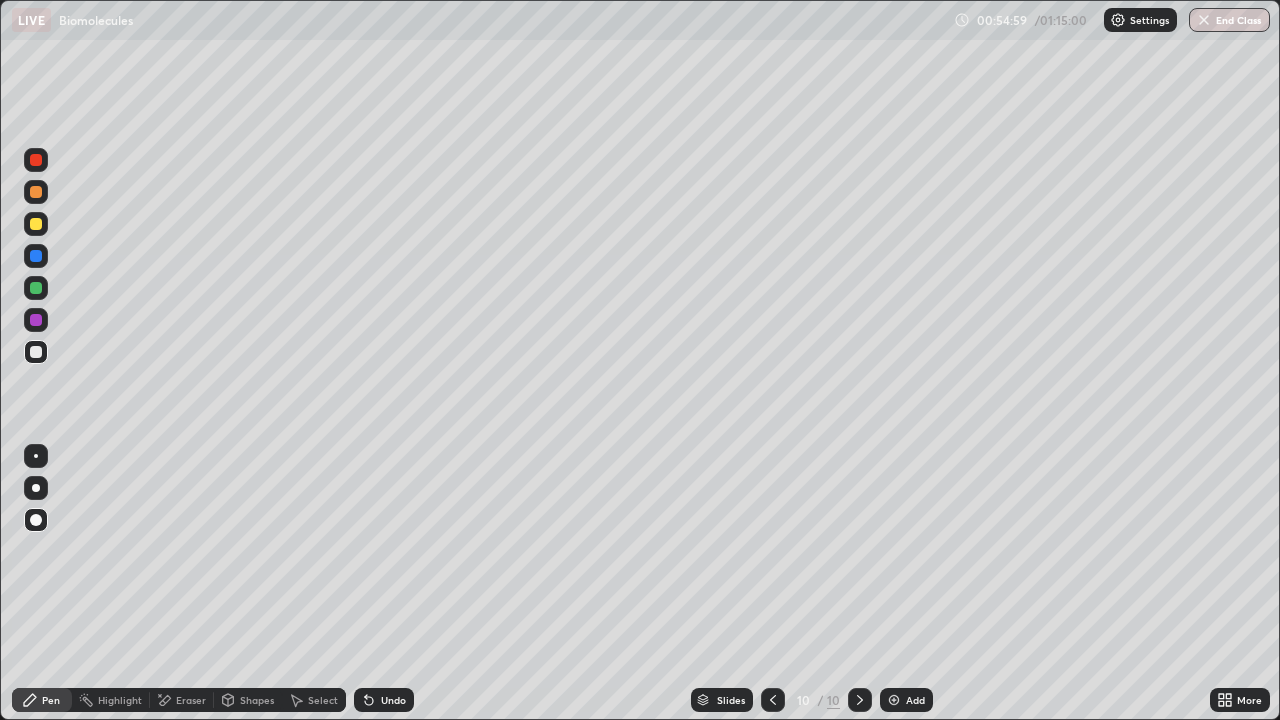 click 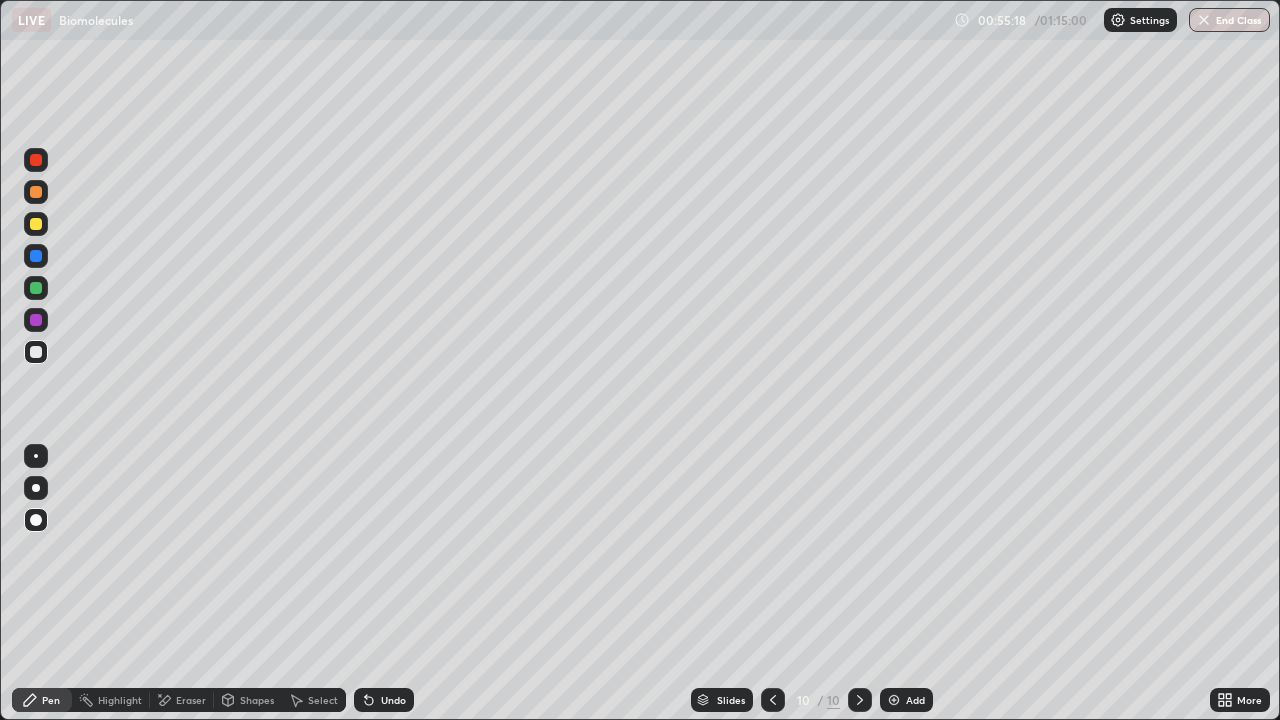 click on "Undo" at bounding box center [384, 700] 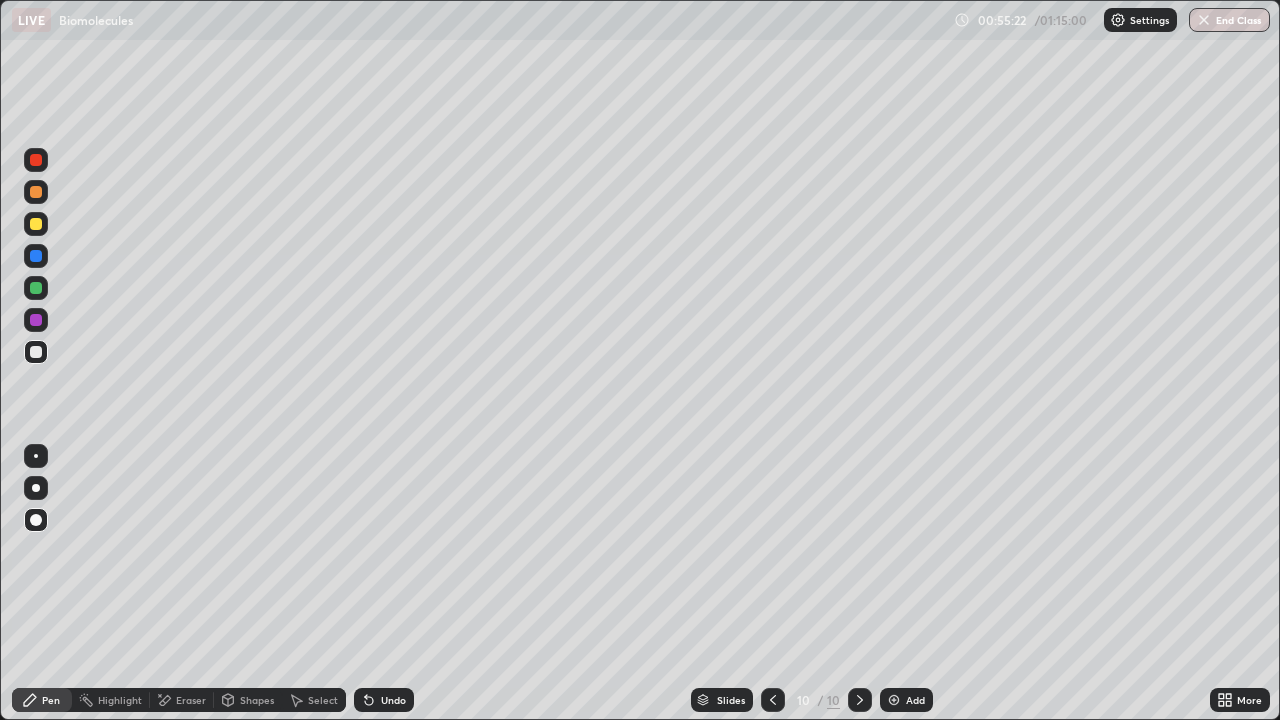 click on "Undo" at bounding box center (384, 700) 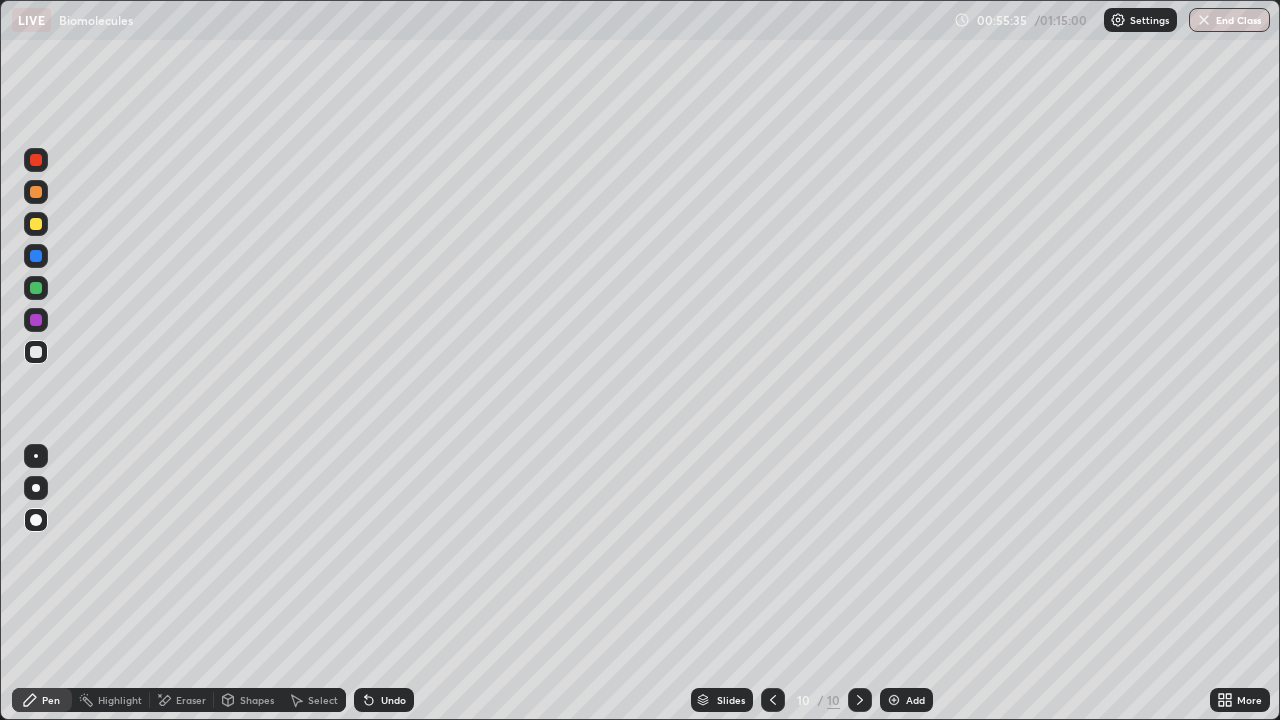 click at bounding box center [36, 256] 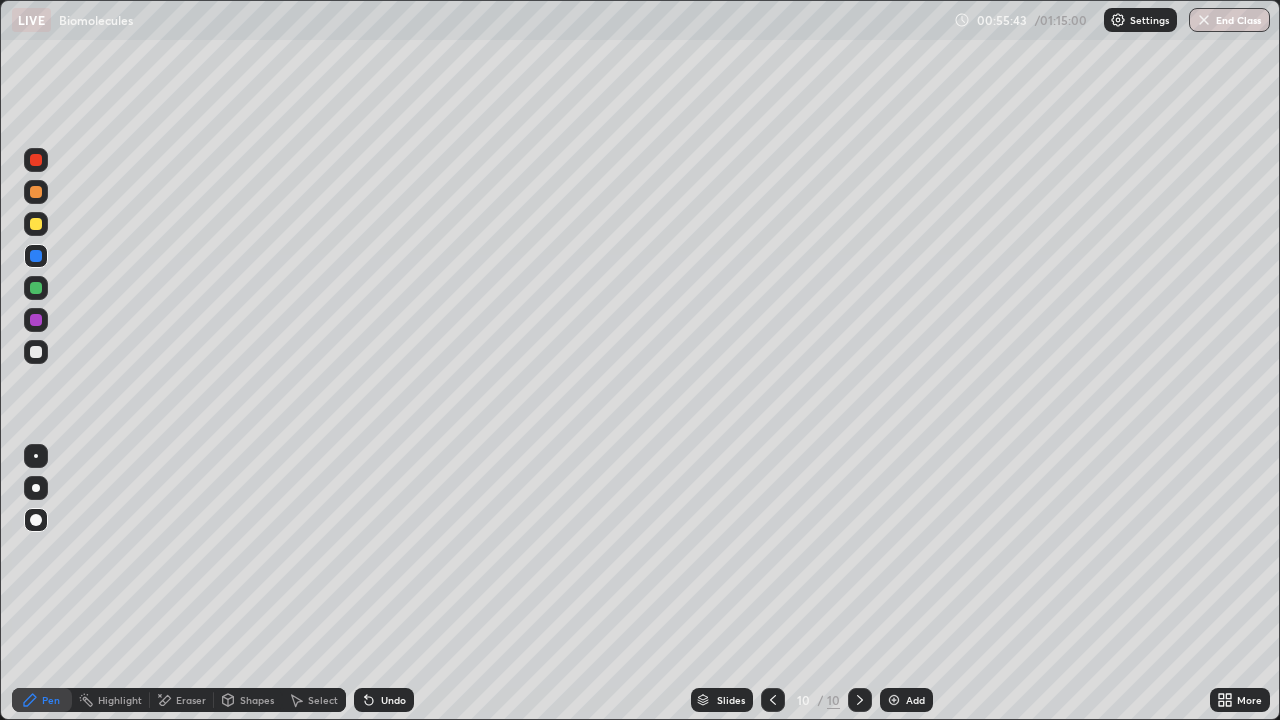click at bounding box center (36, 320) 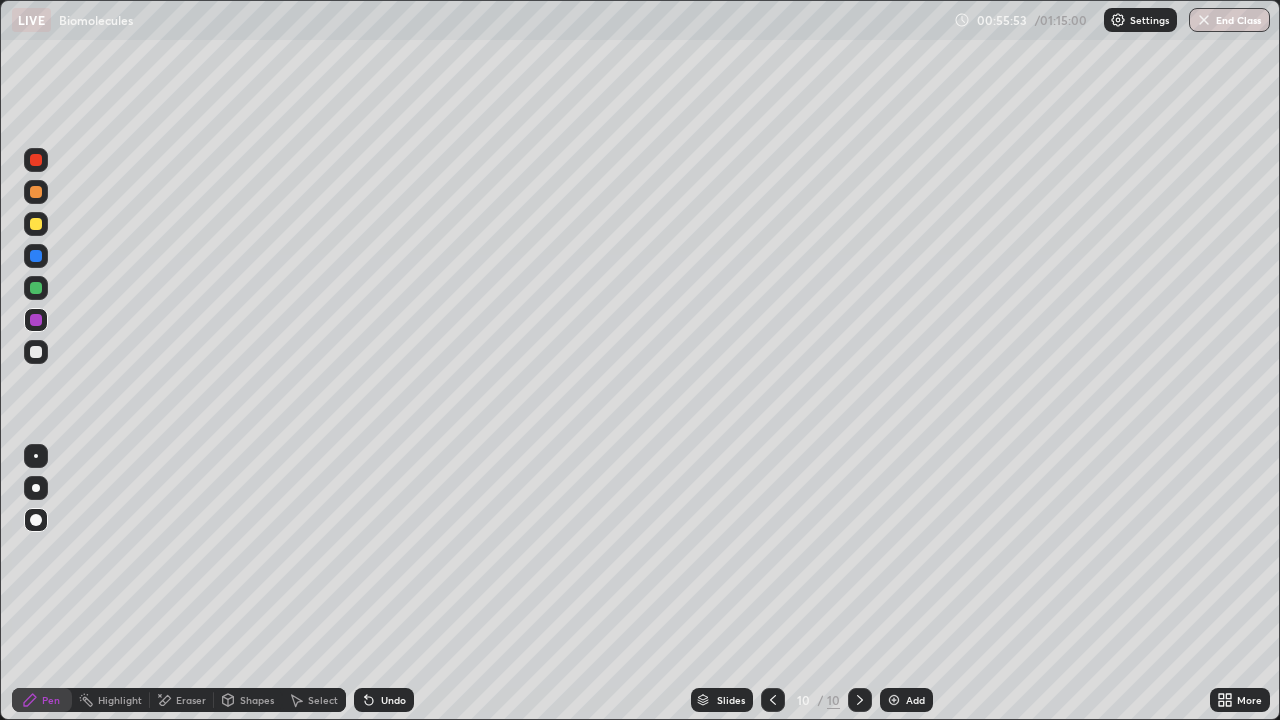 click at bounding box center (36, 520) 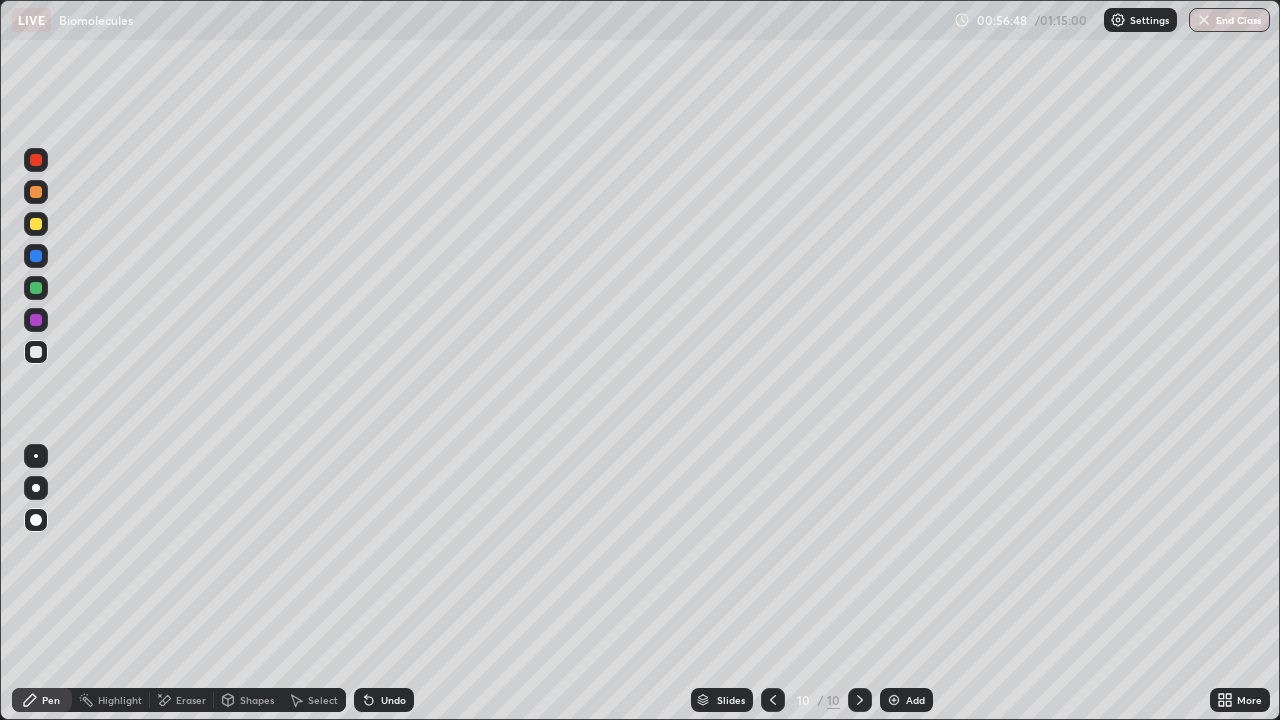 click at bounding box center (36, 224) 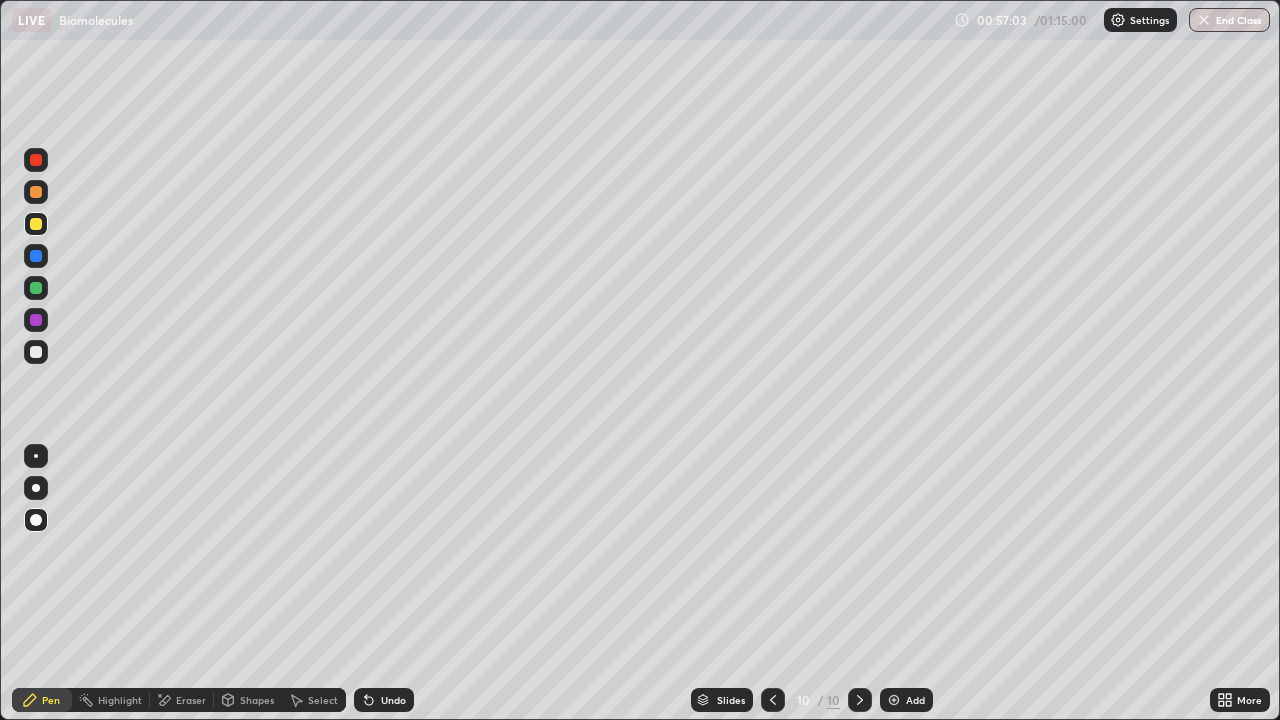 click at bounding box center [36, 288] 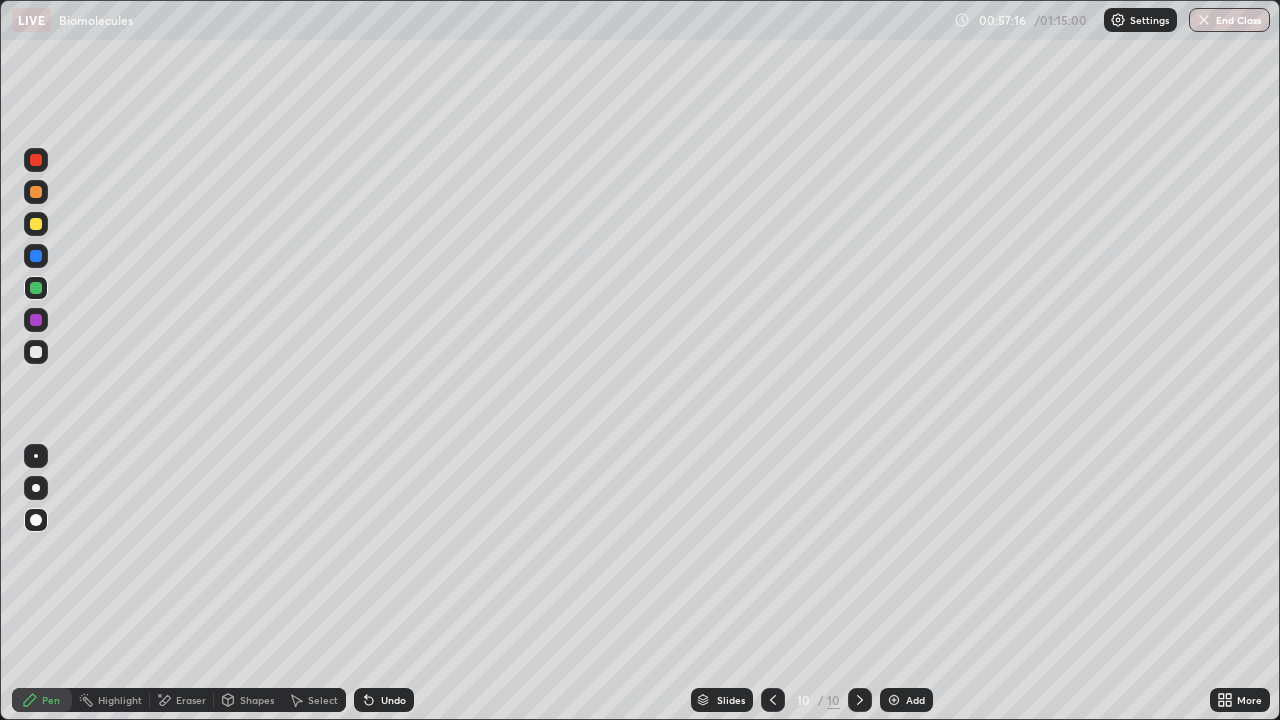 click at bounding box center (36, 160) 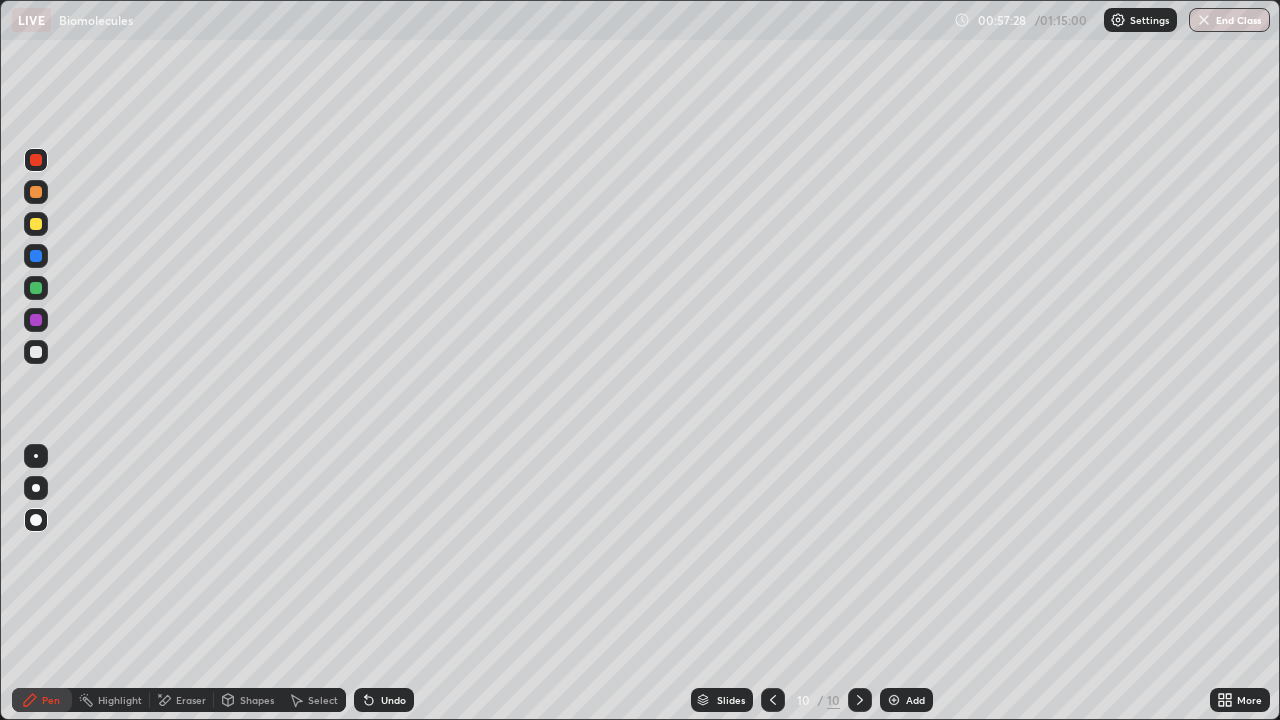click at bounding box center (36, 192) 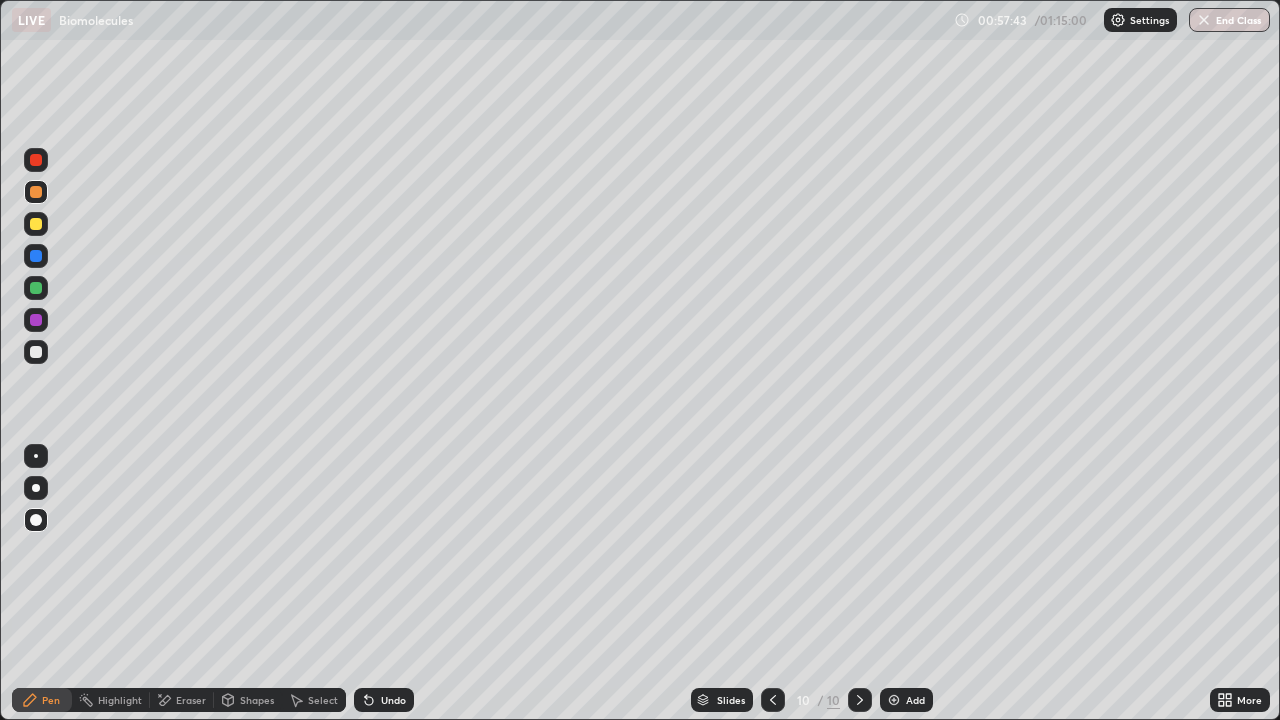 click at bounding box center [36, 352] 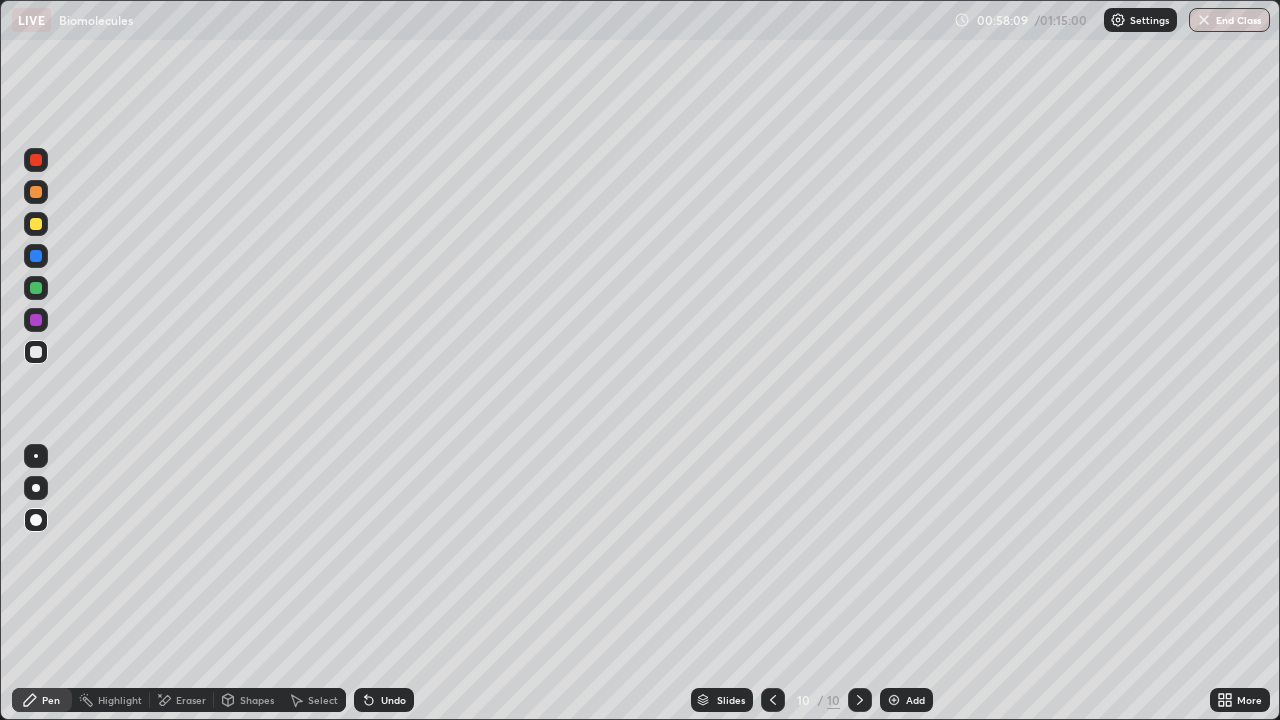 click at bounding box center [36, 192] 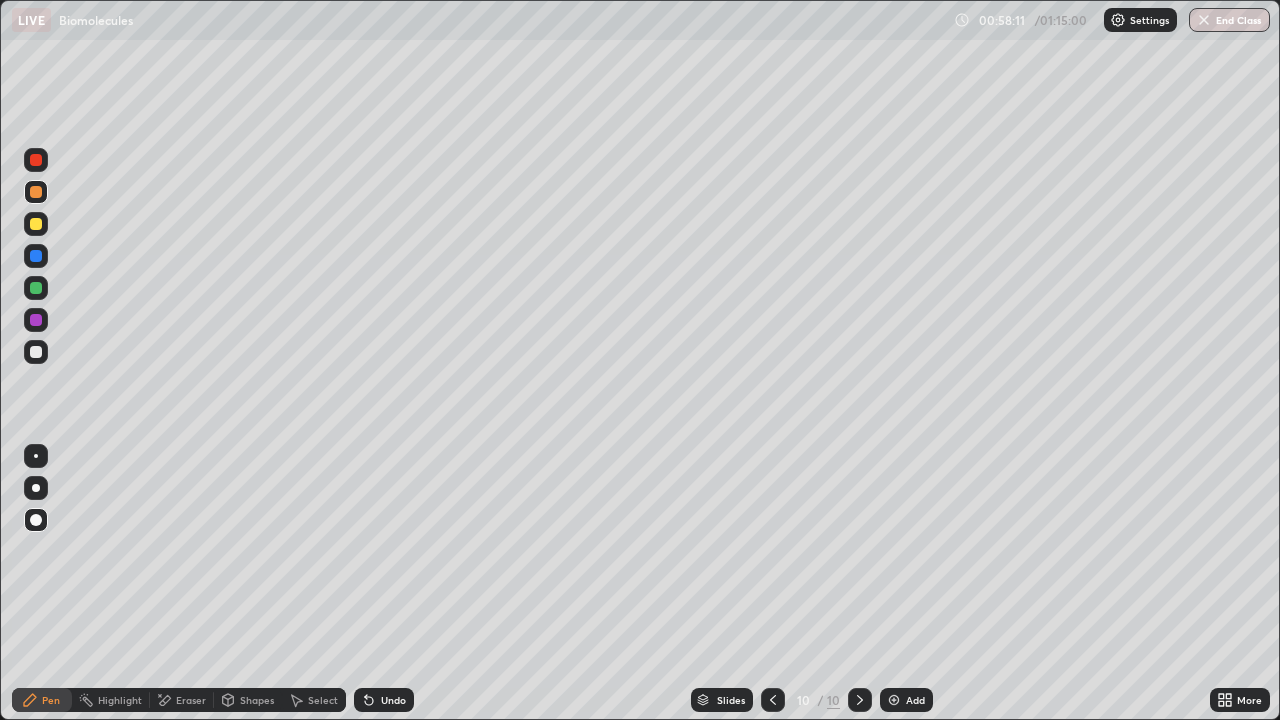 click at bounding box center [36, 160] 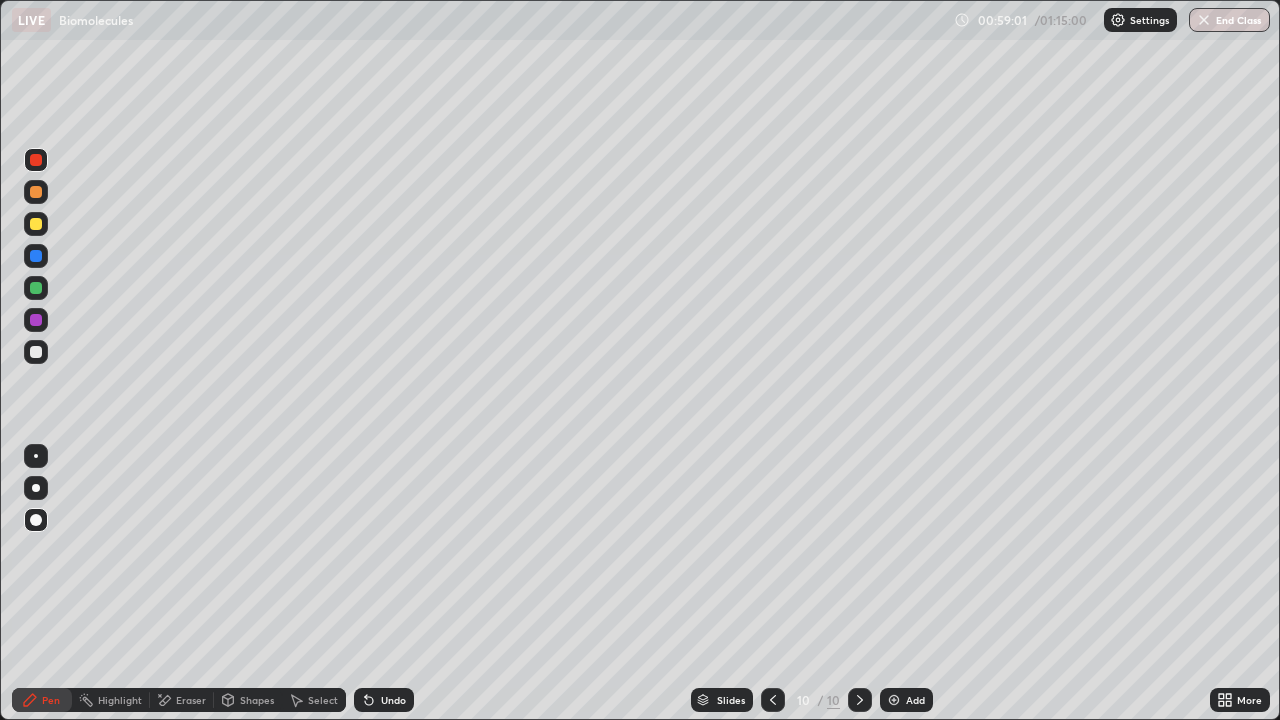 click on "Add" at bounding box center [915, 700] 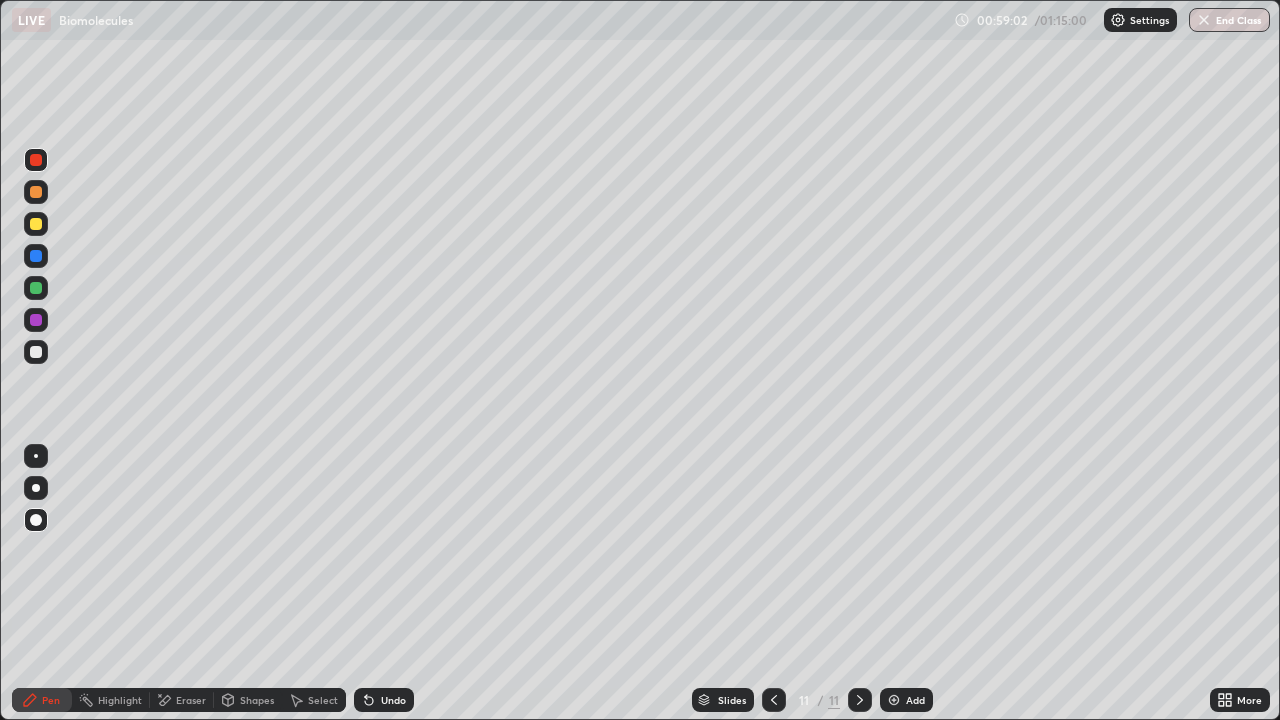 click at bounding box center (36, 352) 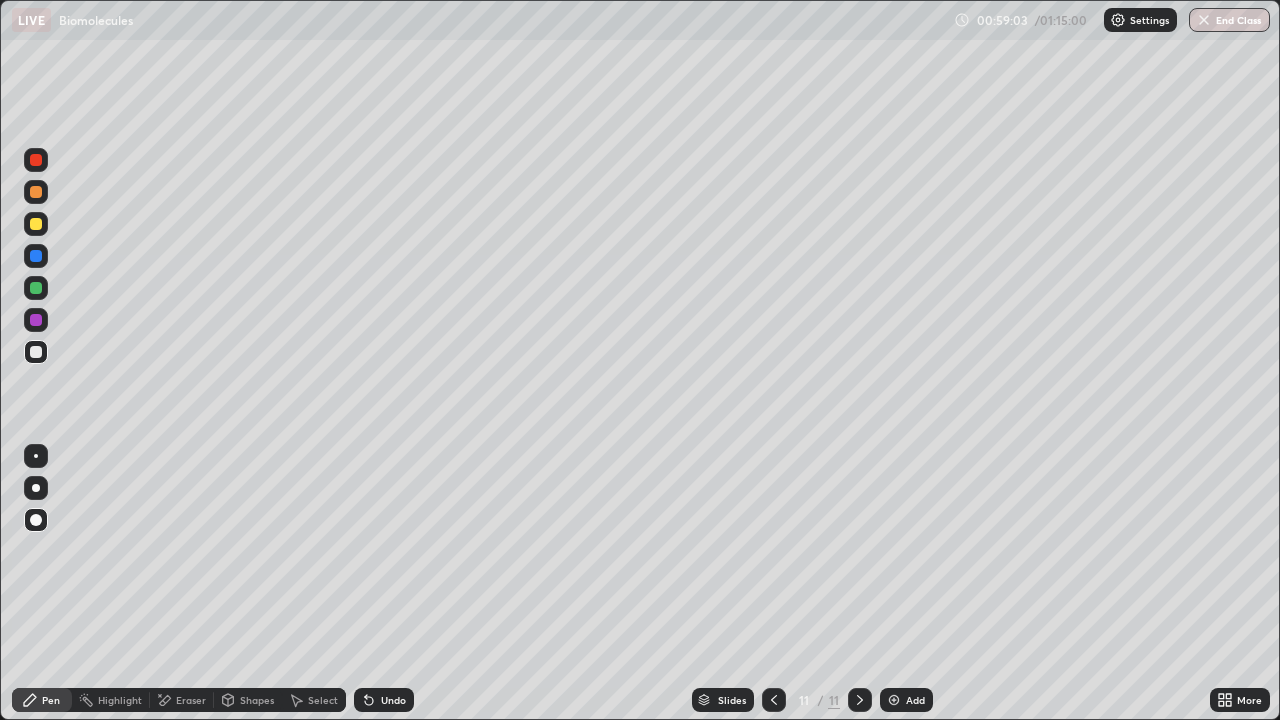 click on "Pen" at bounding box center [42, 700] 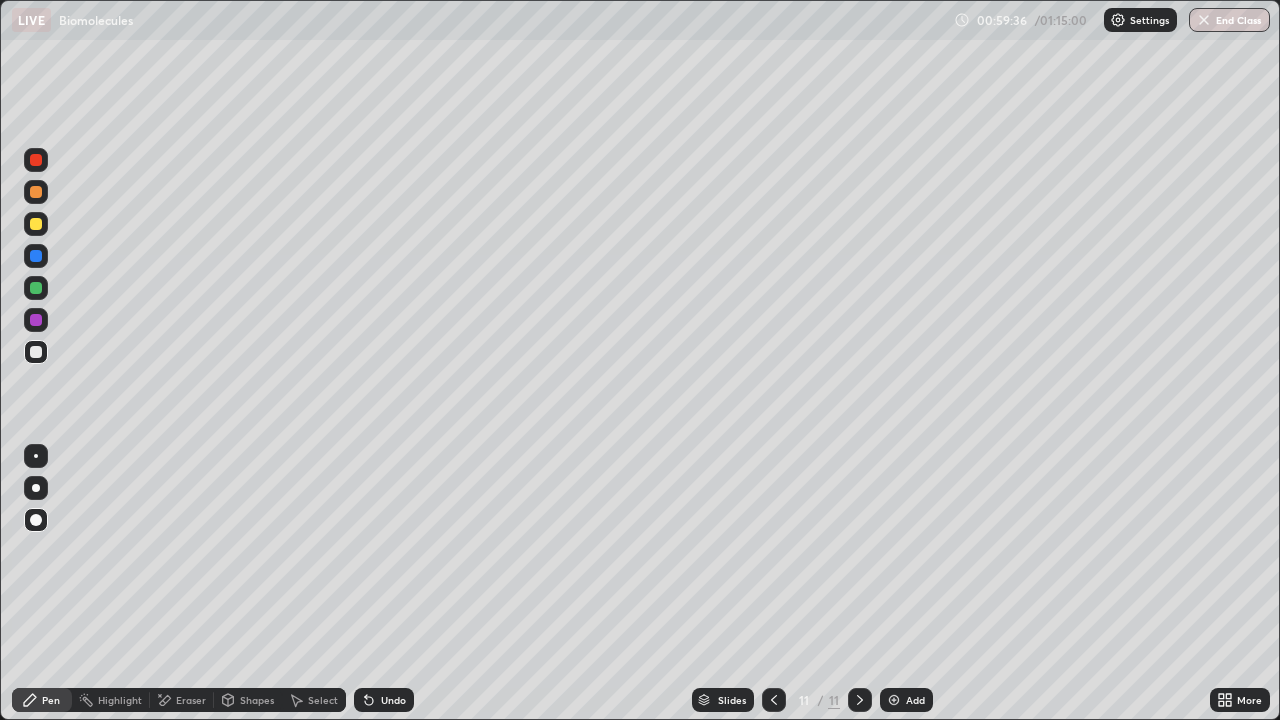 click at bounding box center [36, 192] 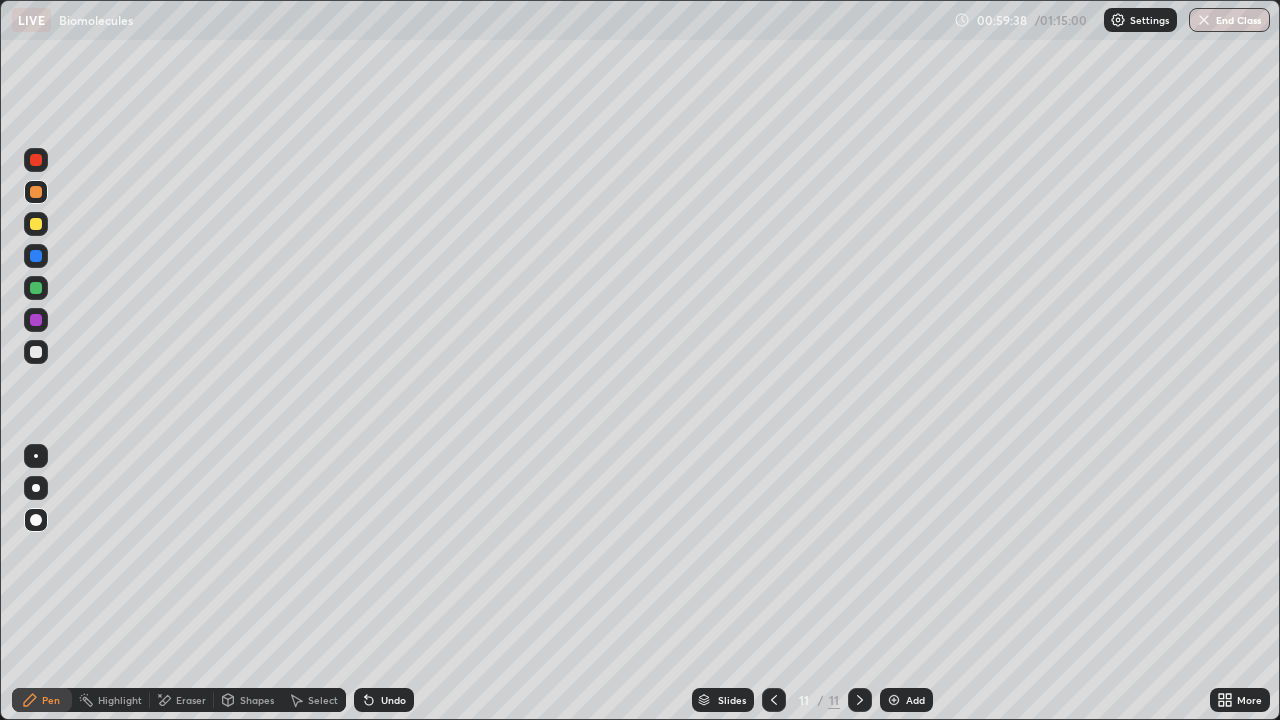 click at bounding box center (36, 288) 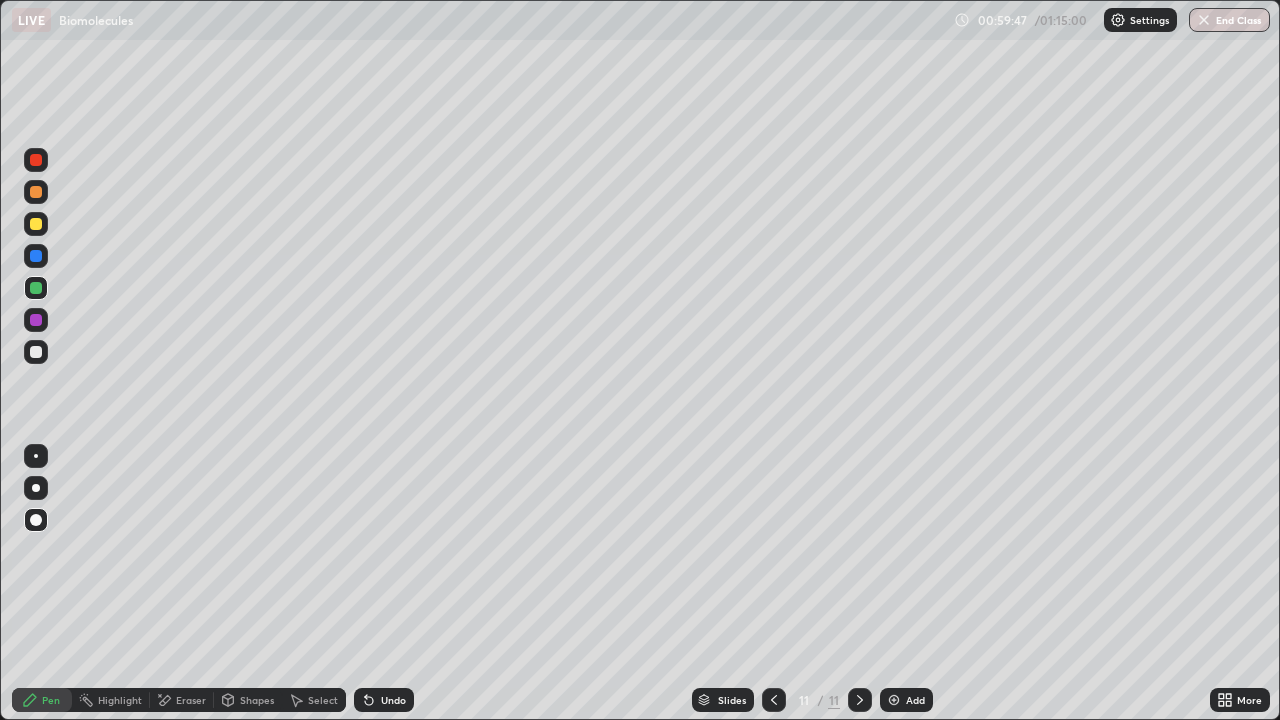 click at bounding box center [36, 352] 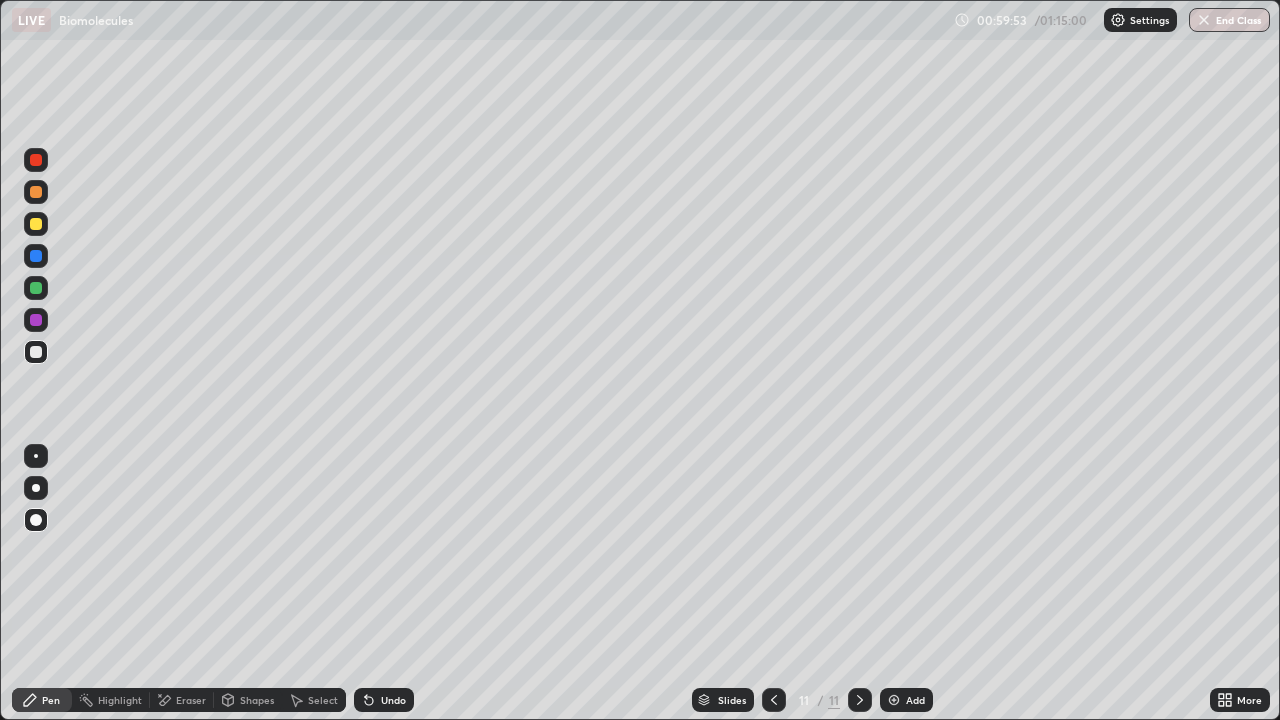 click at bounding box center (36, 288) 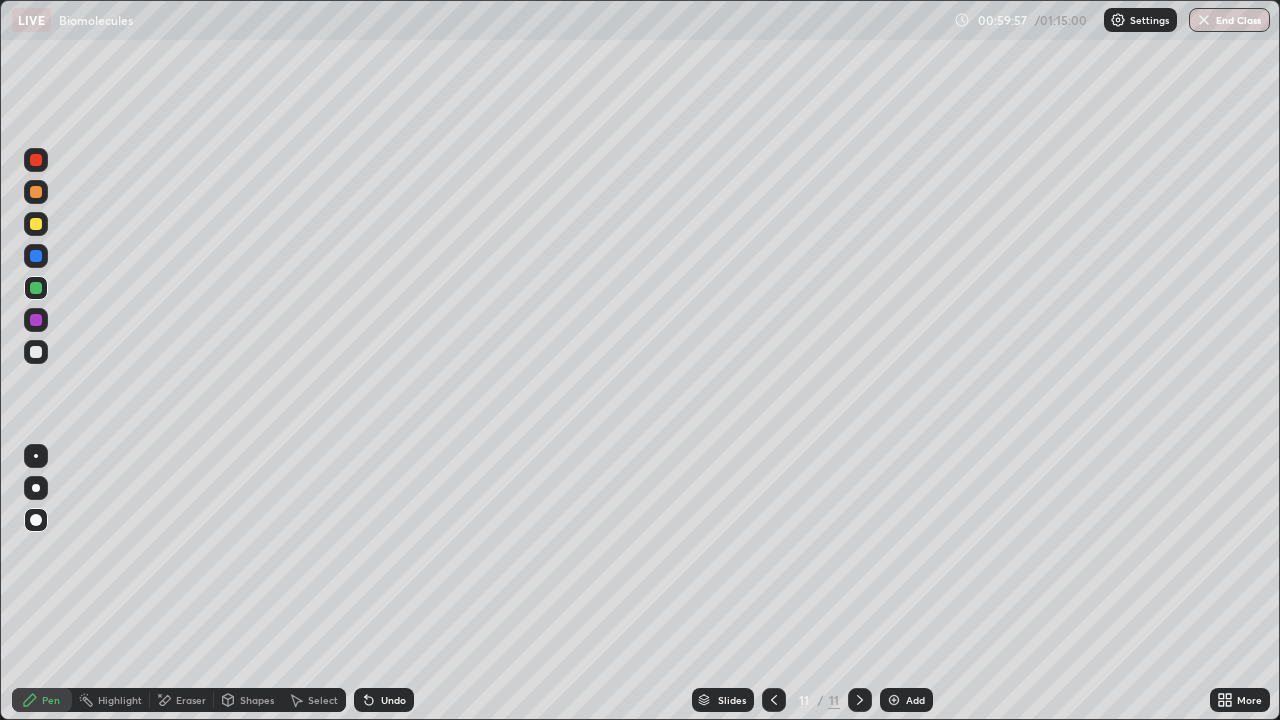 click at bounding box center [36, 352] 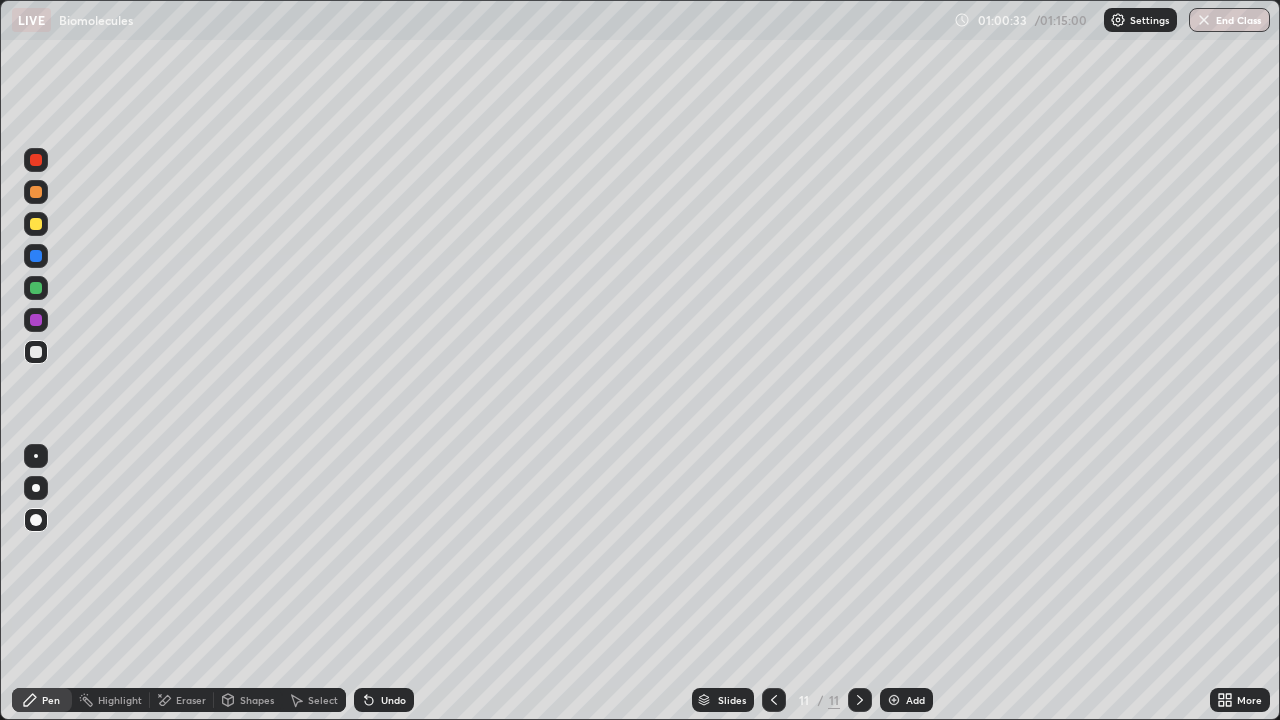 click at bounding box center [36, 224] 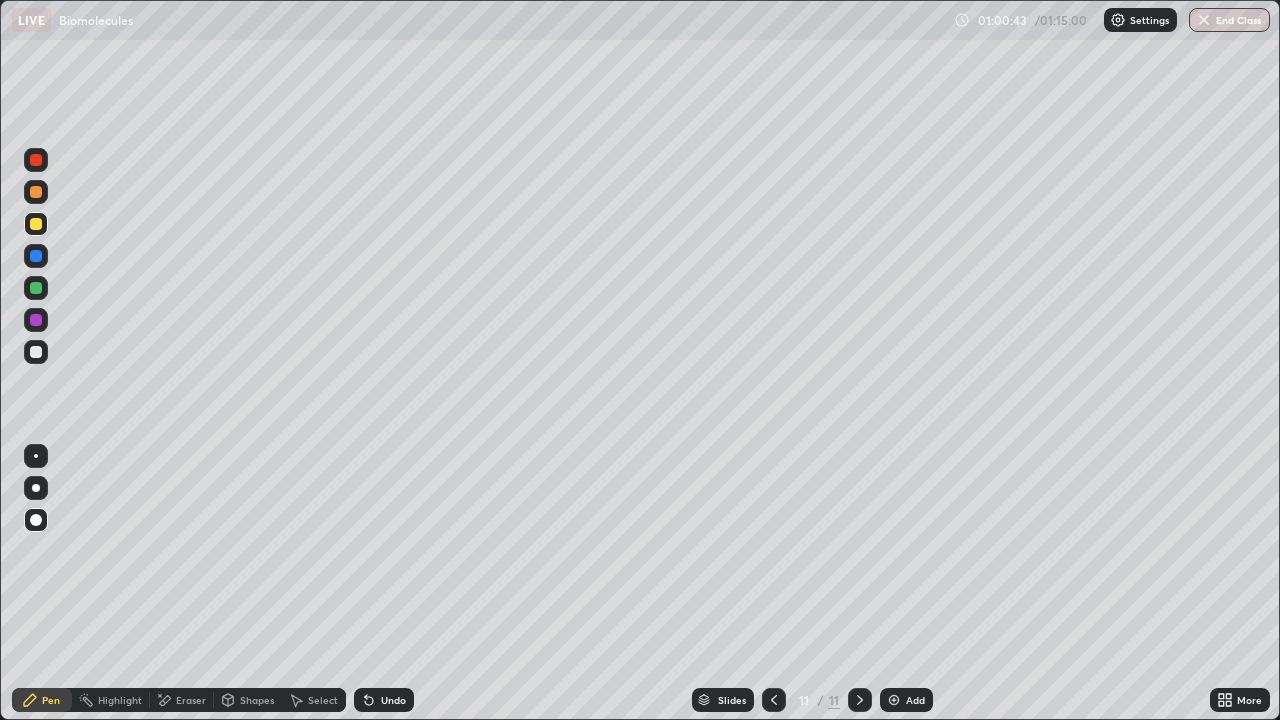 click at bounding box center (36, 192) 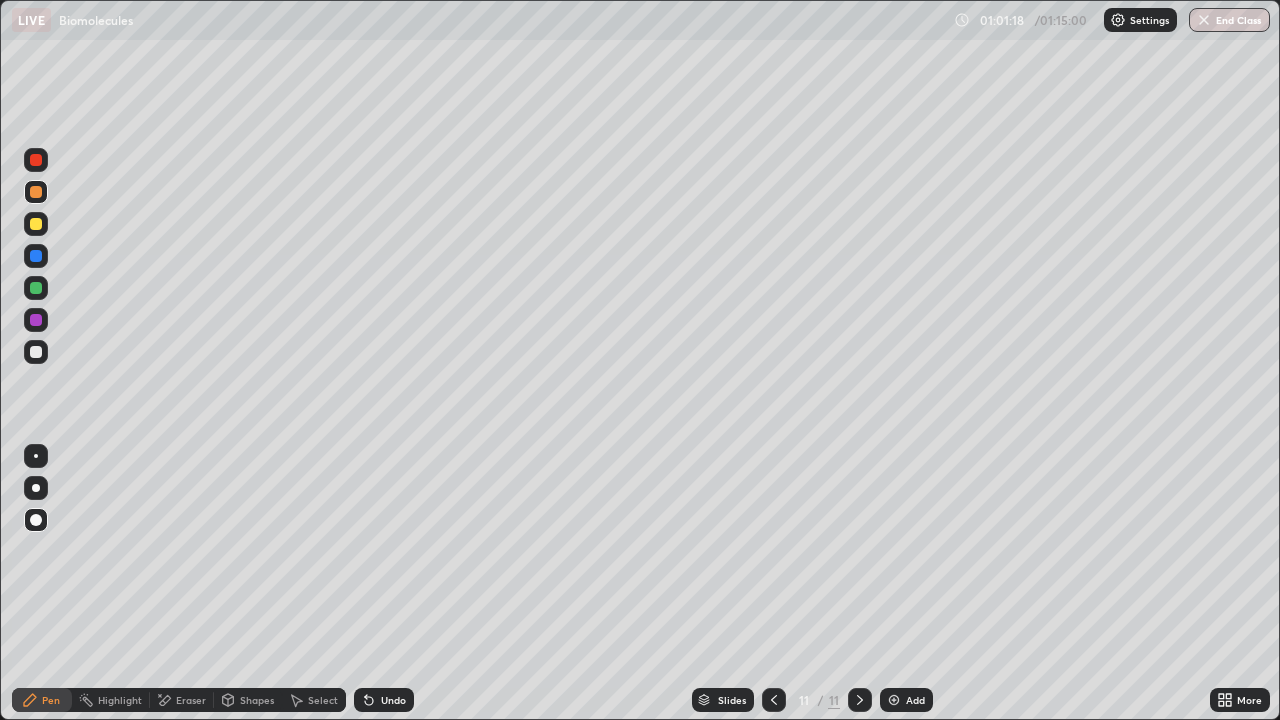 click at bounding box center [36, 352] 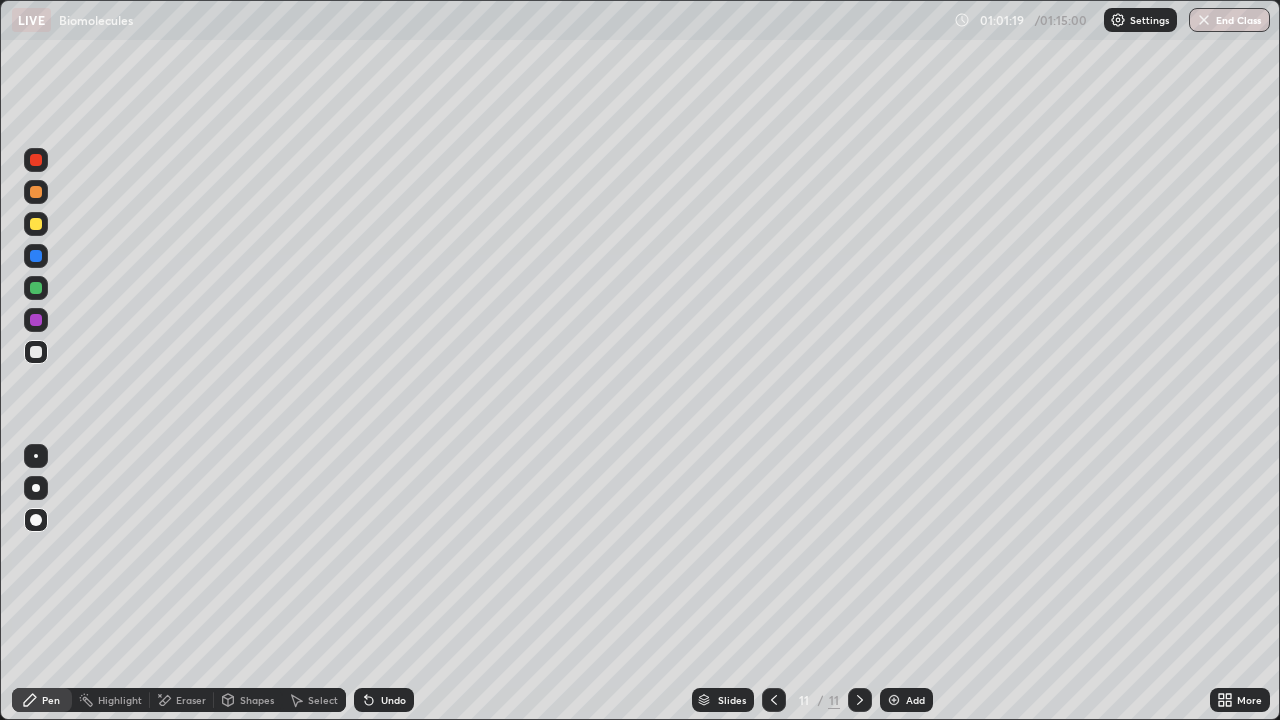 click at bounding box center [774, 700] 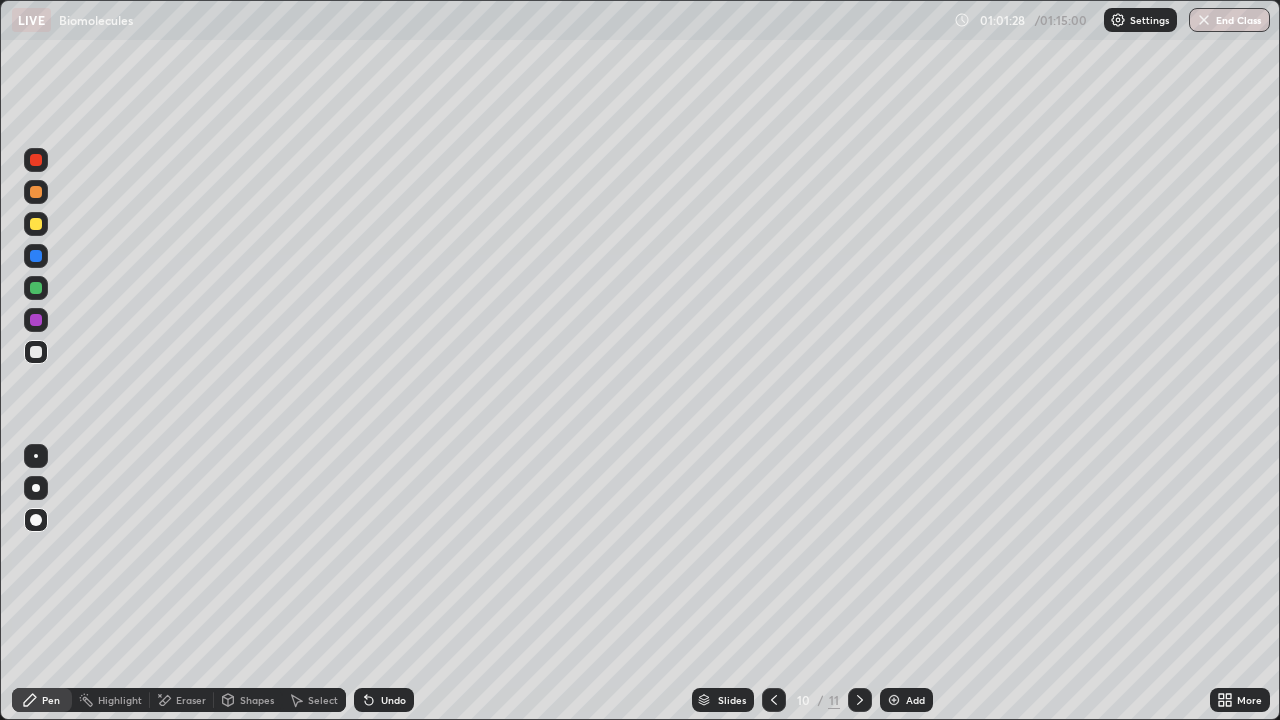click on "Undo" at bounding box center [384, 700] 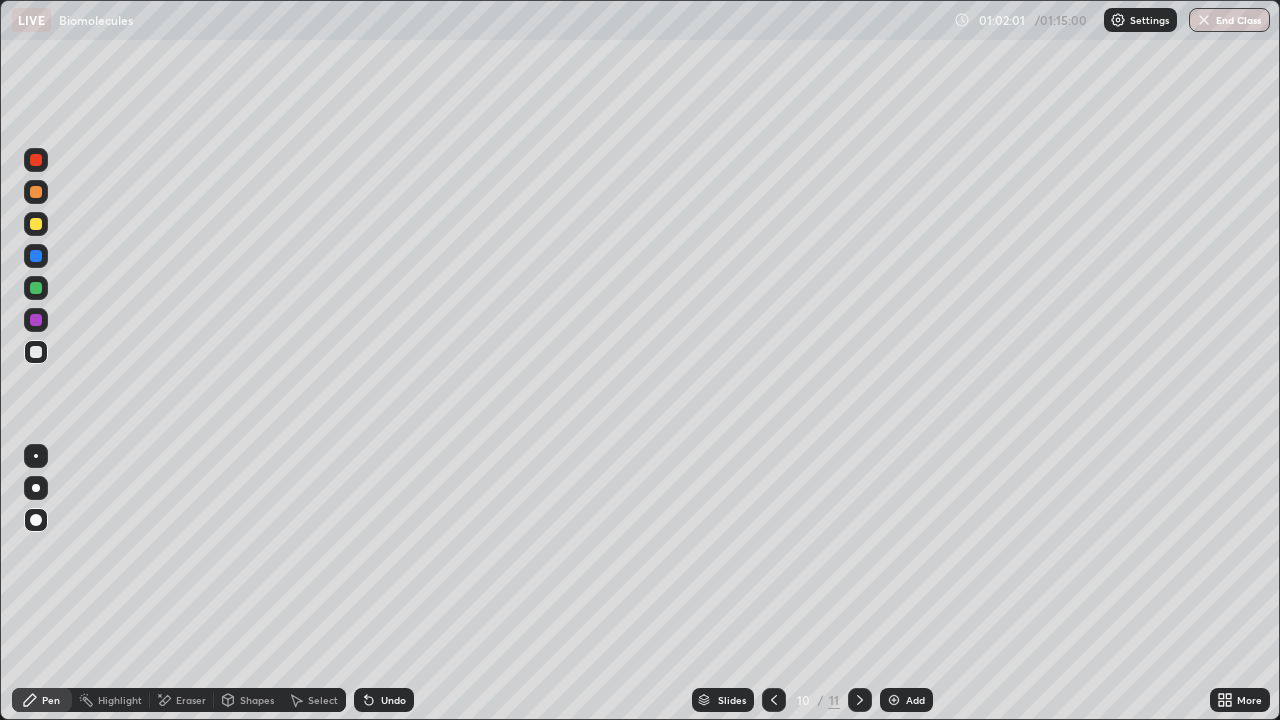 click 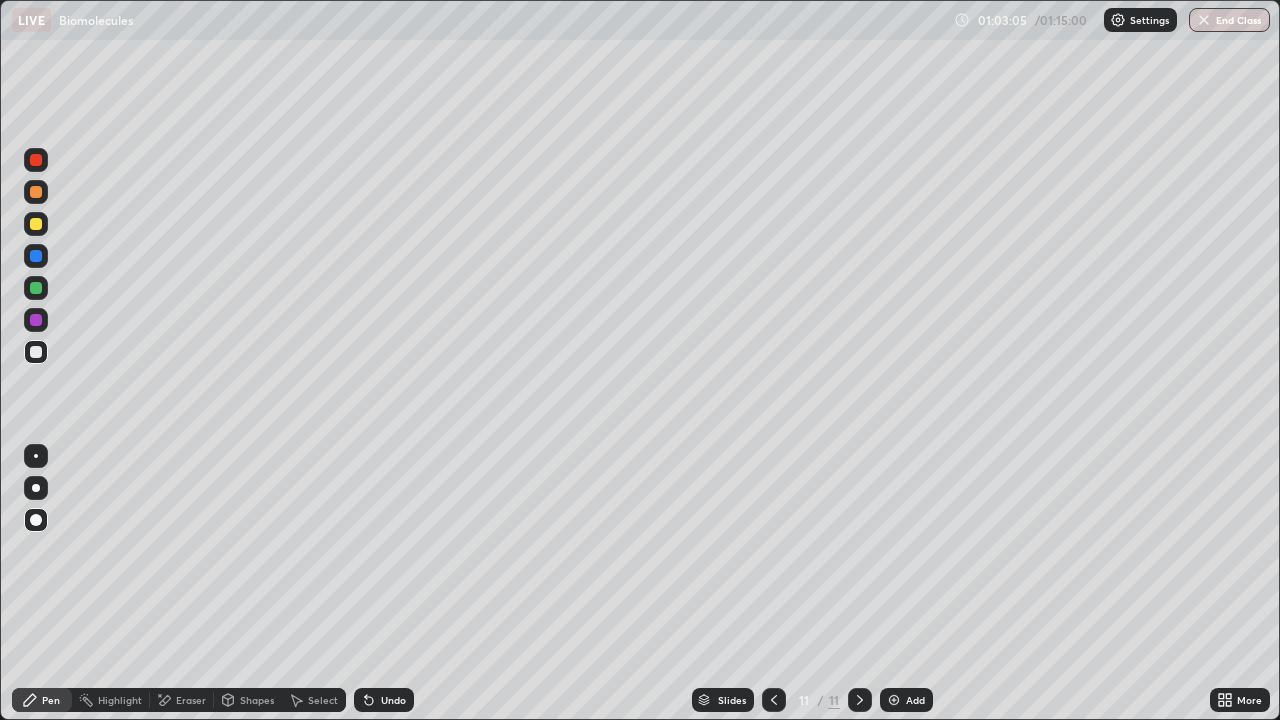 click on "End Class" at bounding box center [1229, 20] 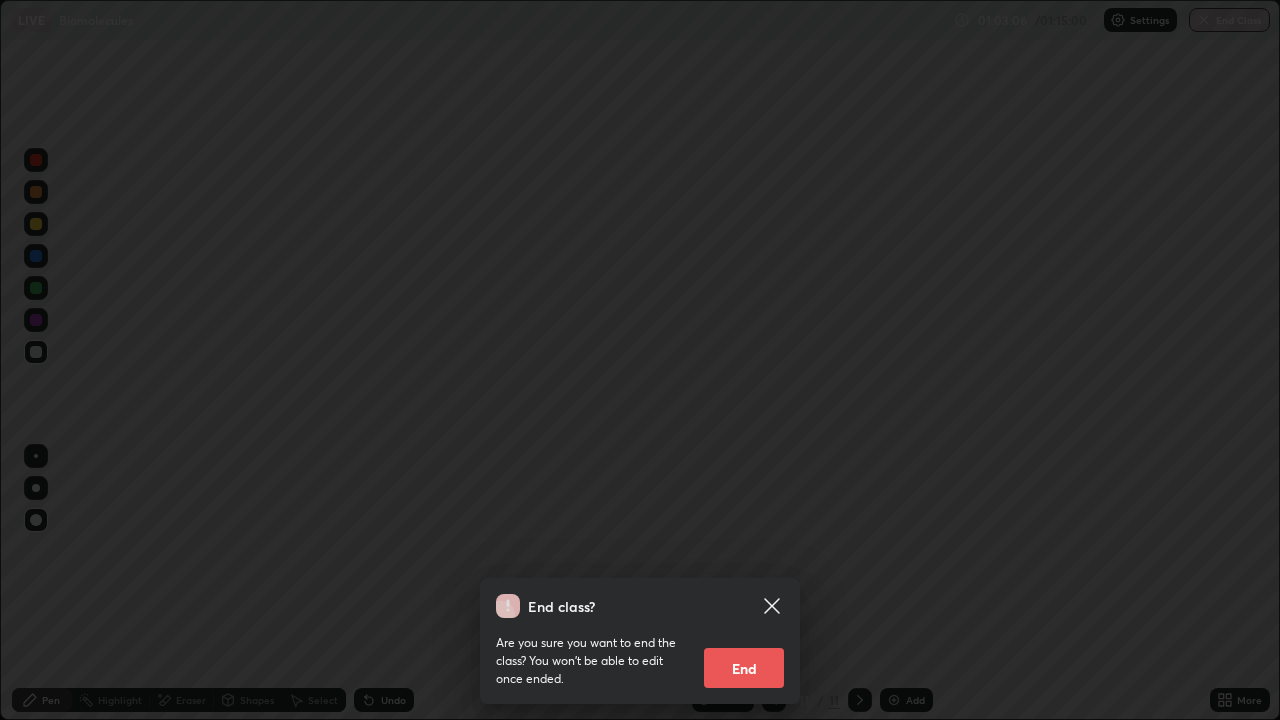 click on "End" at bounding box center (744, 668) 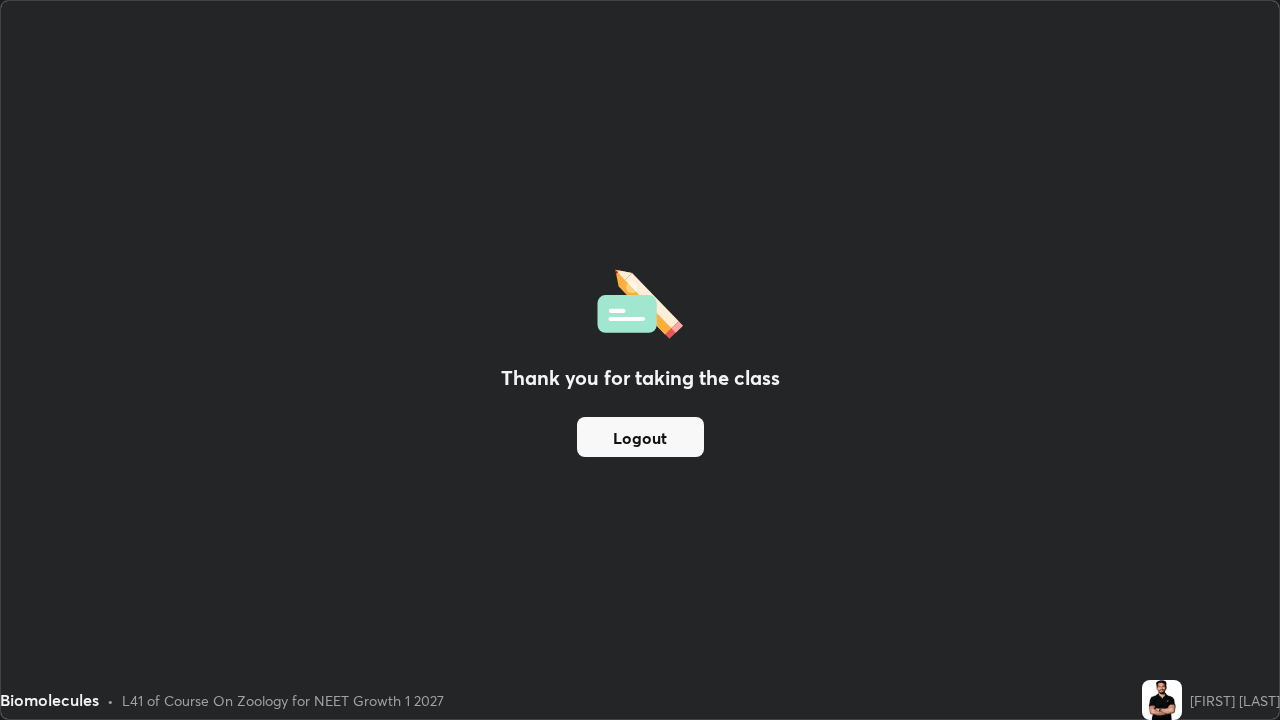 click on "Logout" at bounding box center (640, 437) 